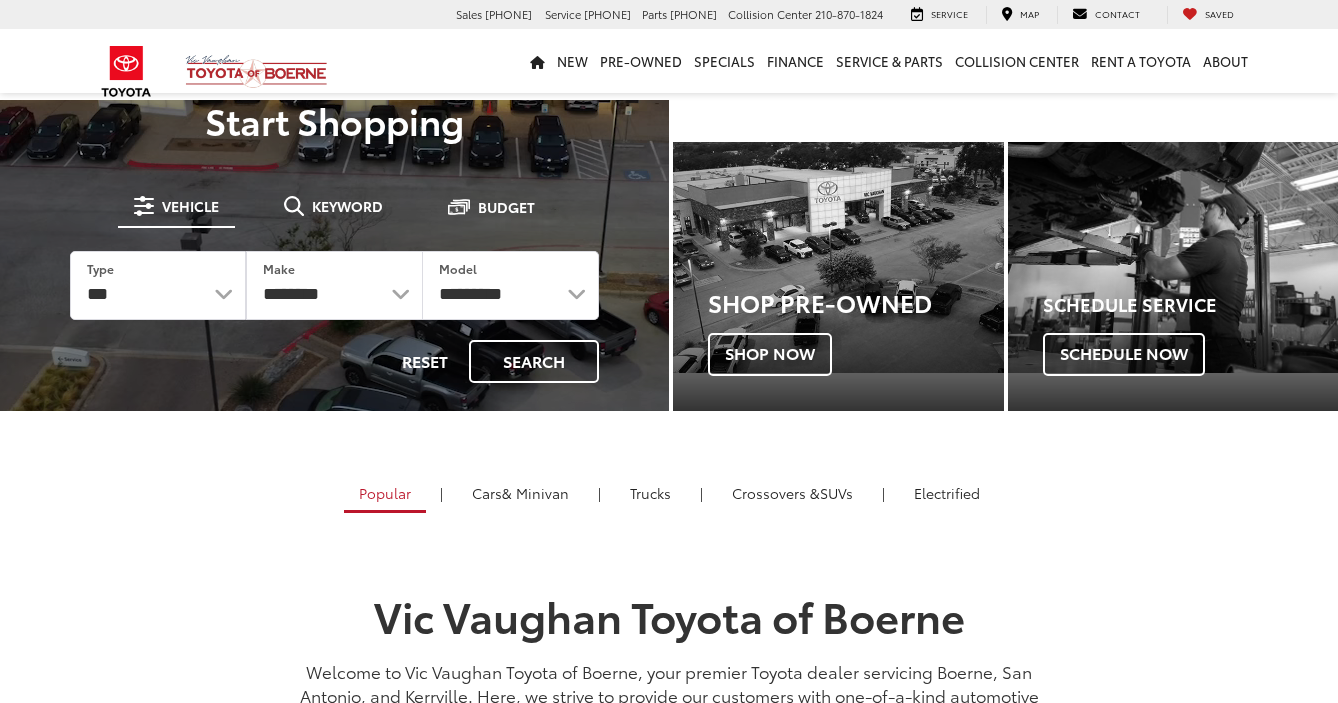 scroll, scrollTop: 0, scrollLeft: 0, axis: both 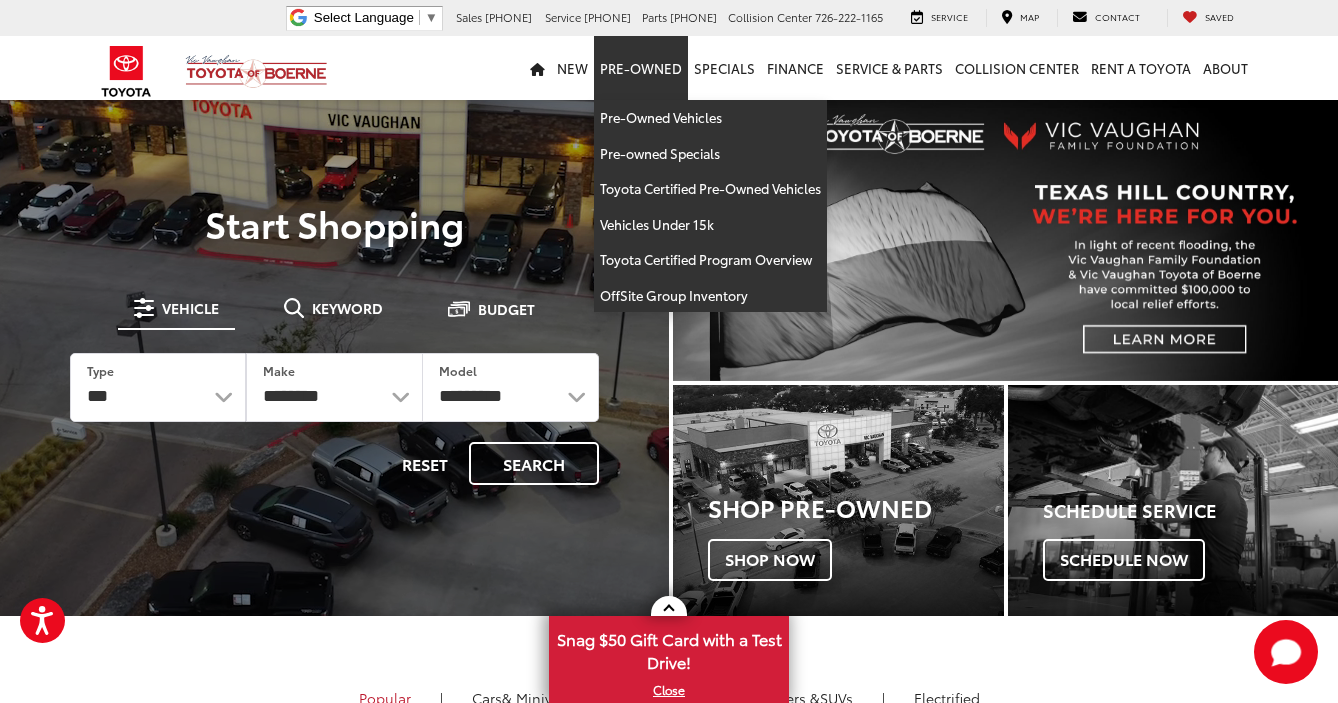 click on "Pre-Owned" at bounding box center (641, 68) 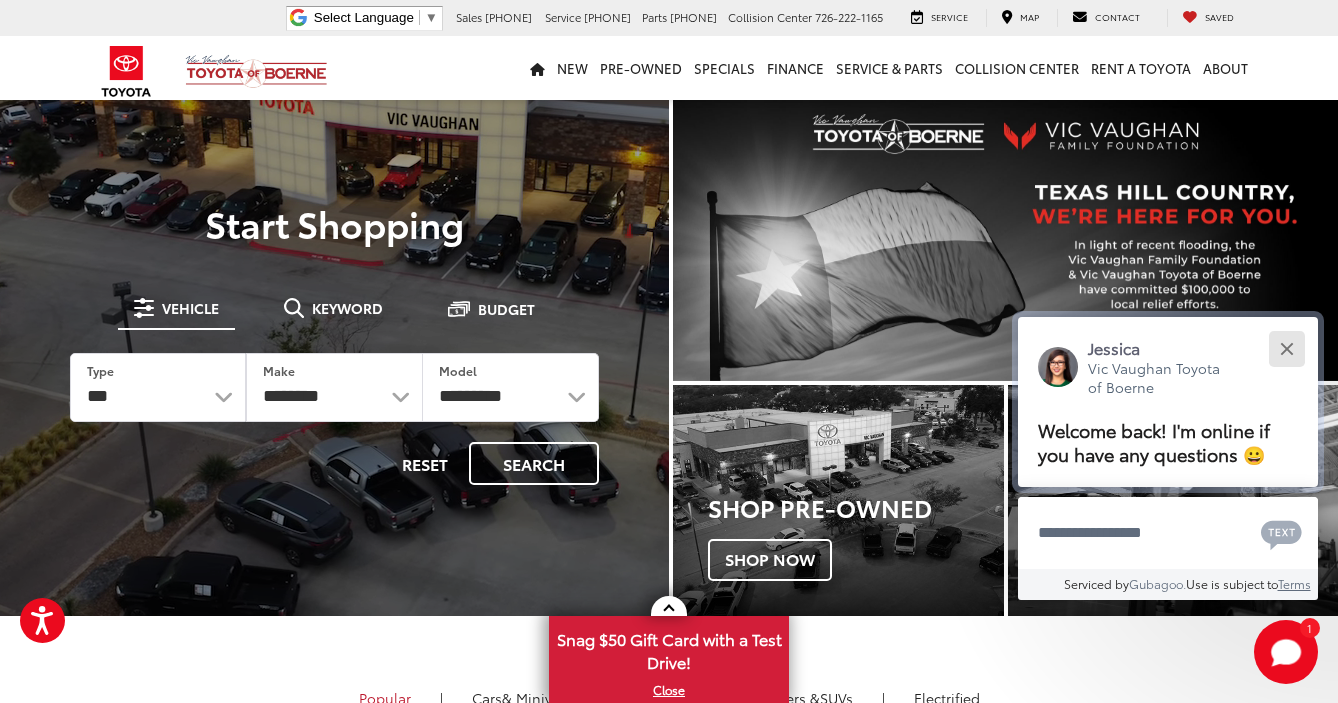 click at bounding box center [1286, 348] 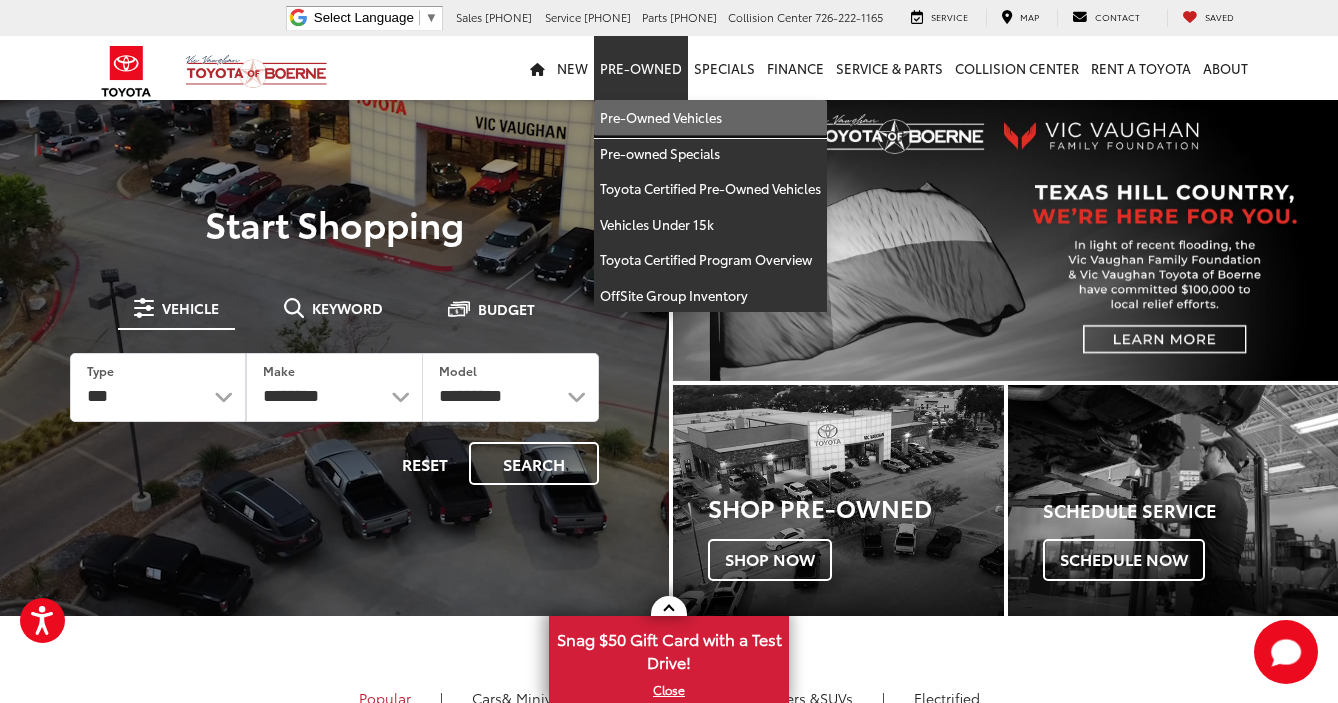 click on "Pre-Owned Vehicles" at bounding box center [710, 118] 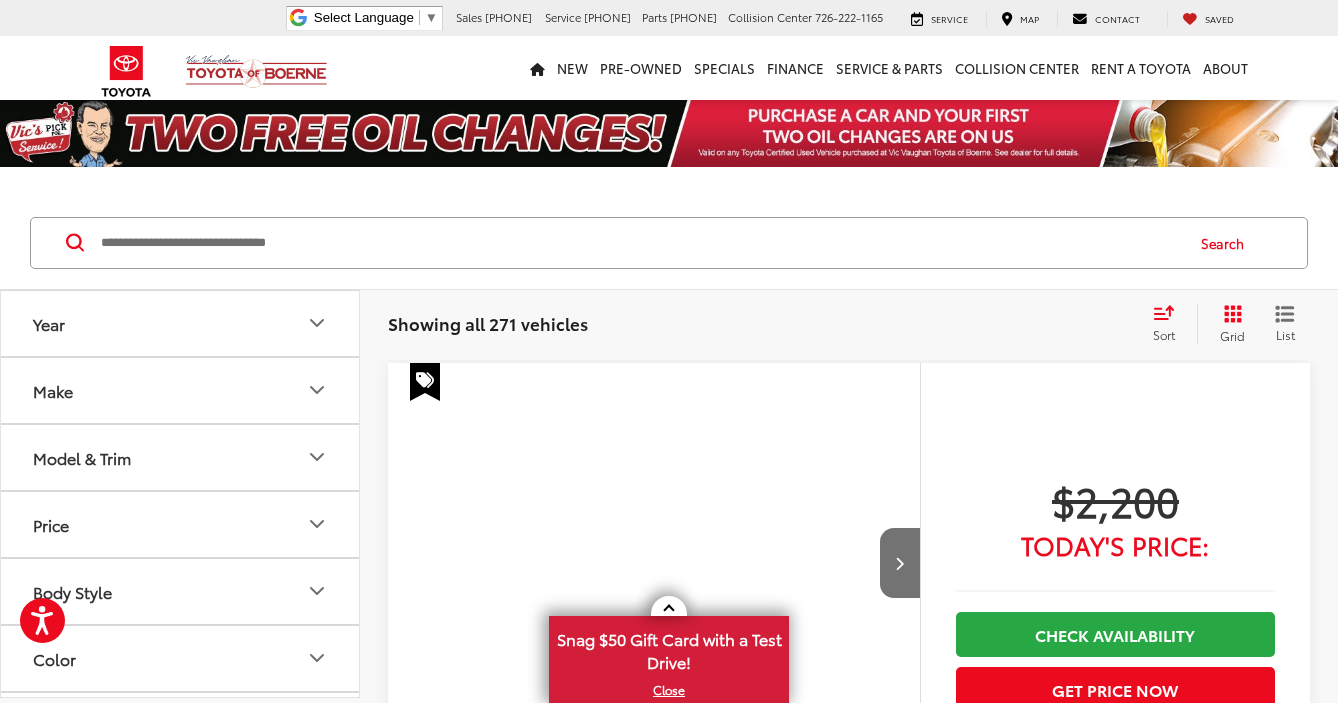 scroll, scrollTop: 0, scrollLeft: 0, axis: both 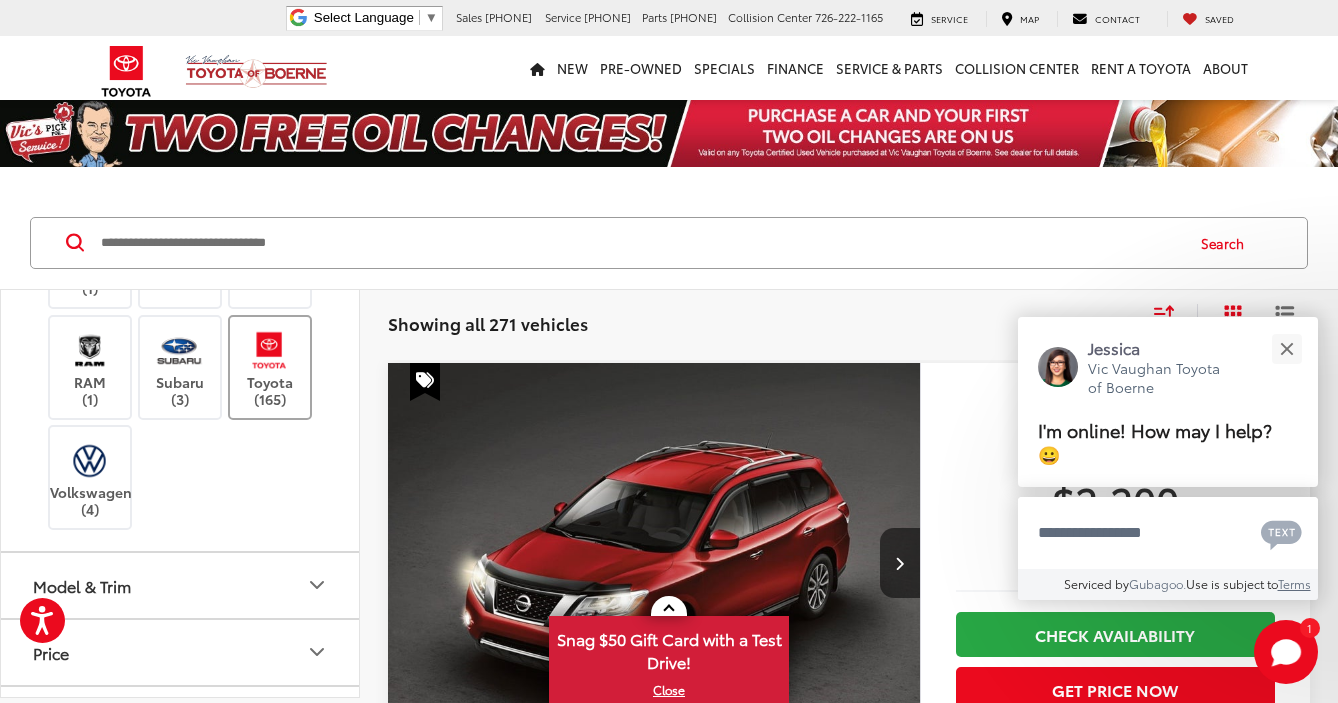 click at bounding box center (269, 350) 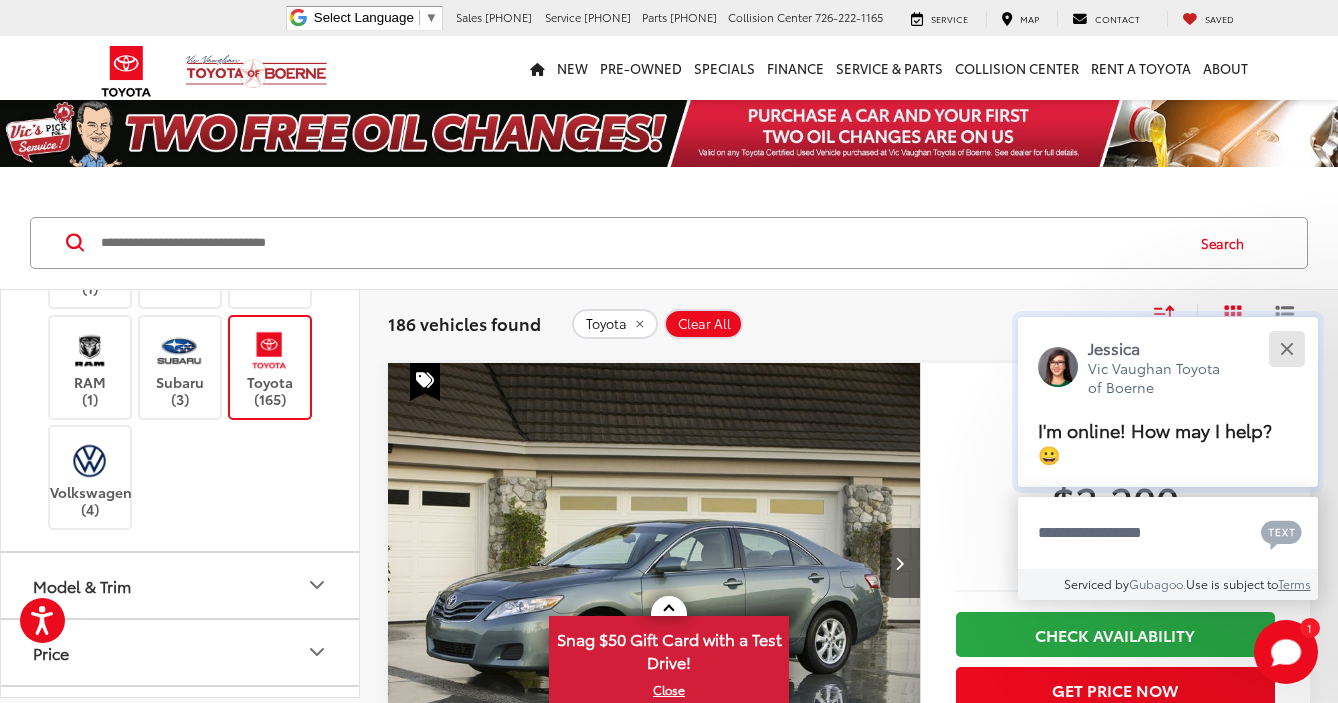 click at bounding box center (1286, 348) 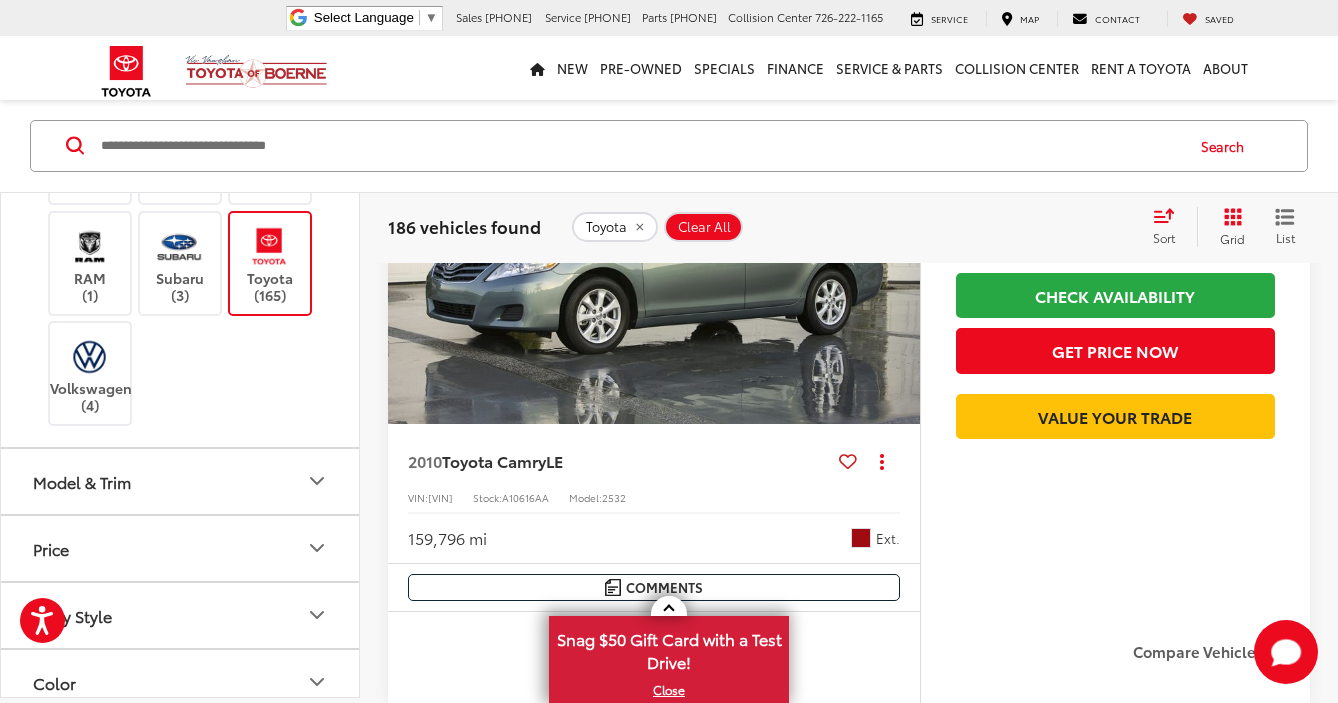 scroll, scrollTop: 367, scrollLeft: 0, axis: vertical 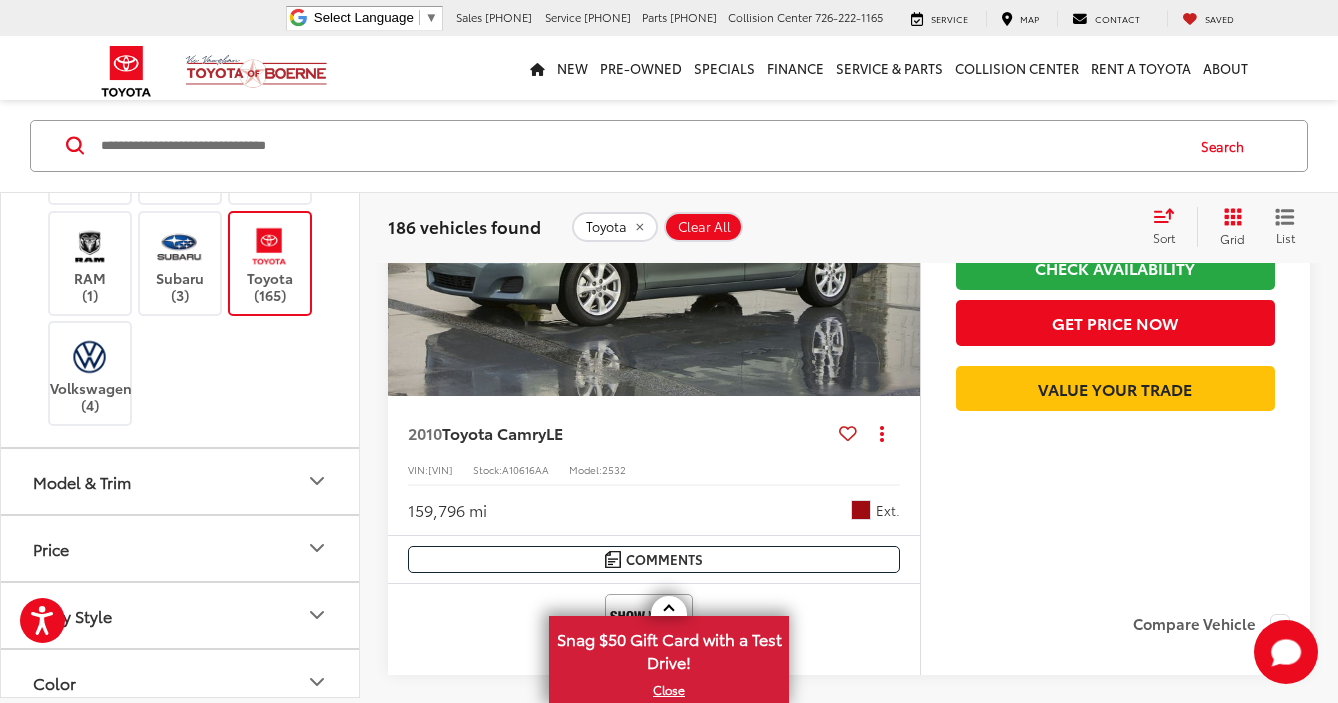 click 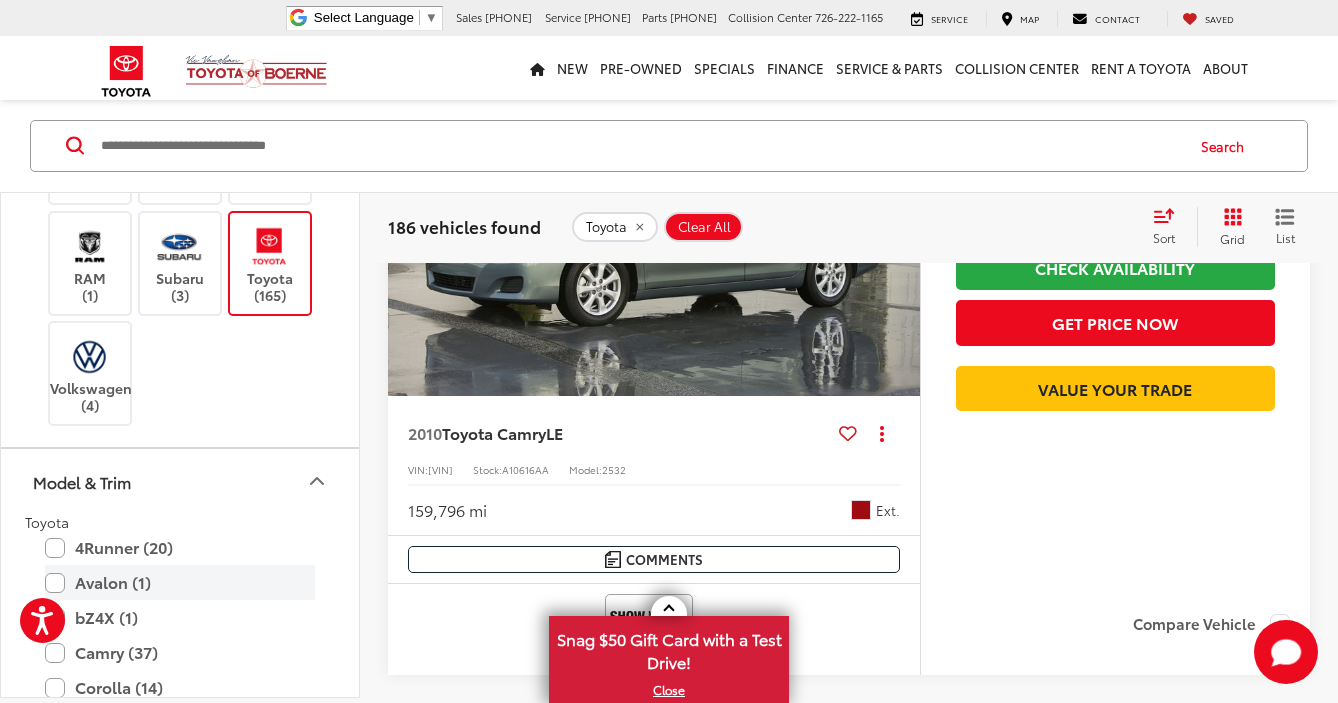 click on "Avalon (1)" at bounding box center (180, 582) 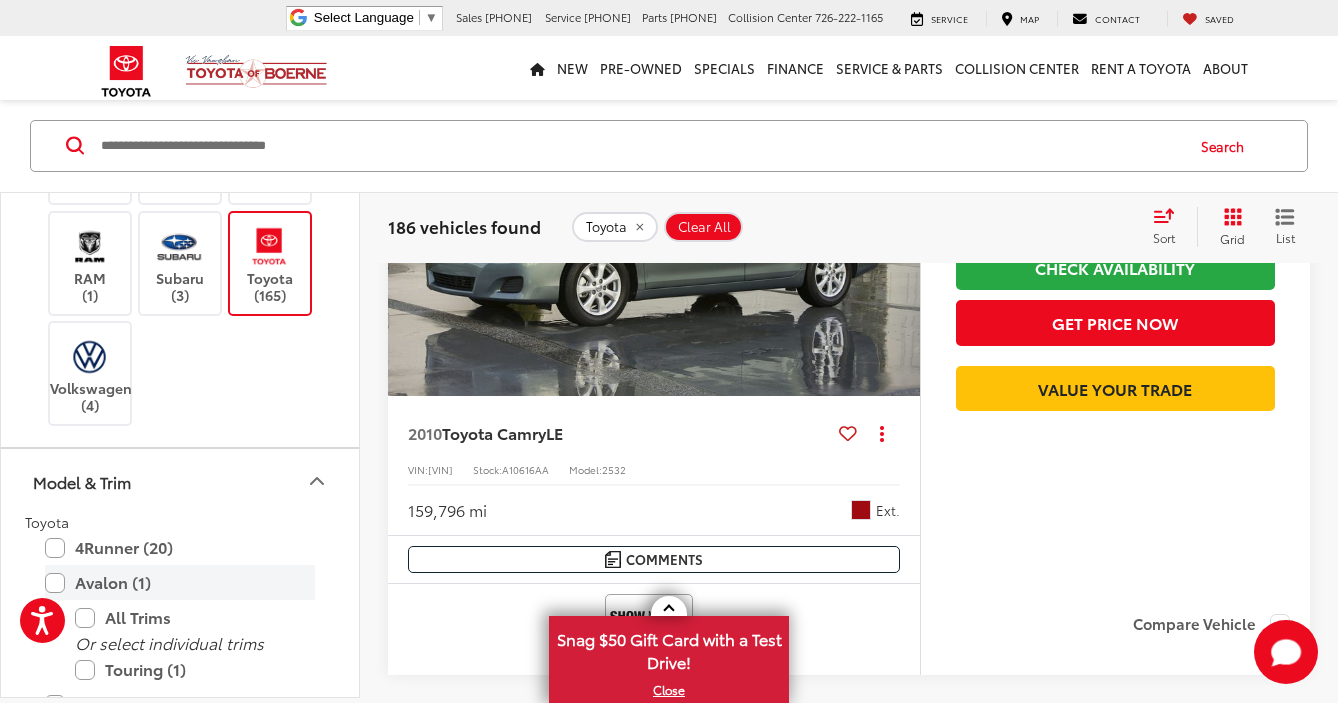 scroll, scrollTop: 97, scrollLeft: 0, axis: vertical 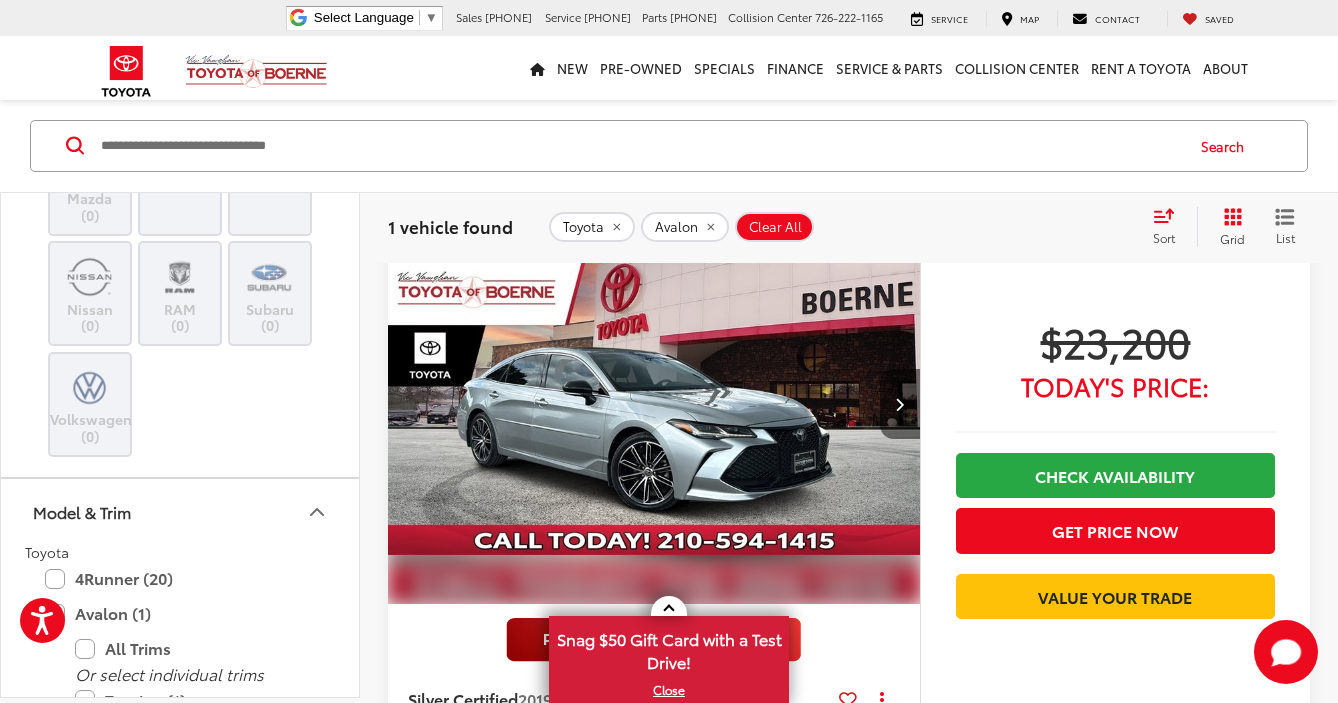 click at bounding box center [899, 404] 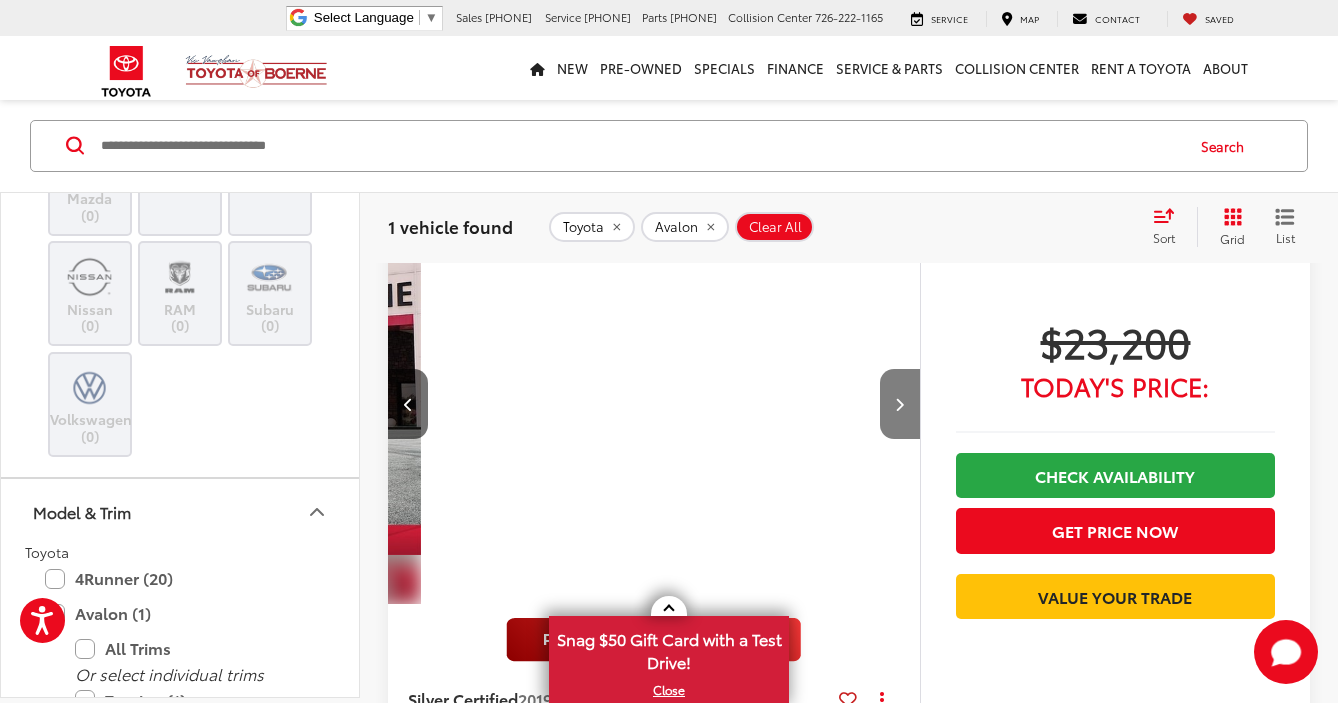 scroll, scrollTop: 0, scrollLeft: 535, axis: horizontal 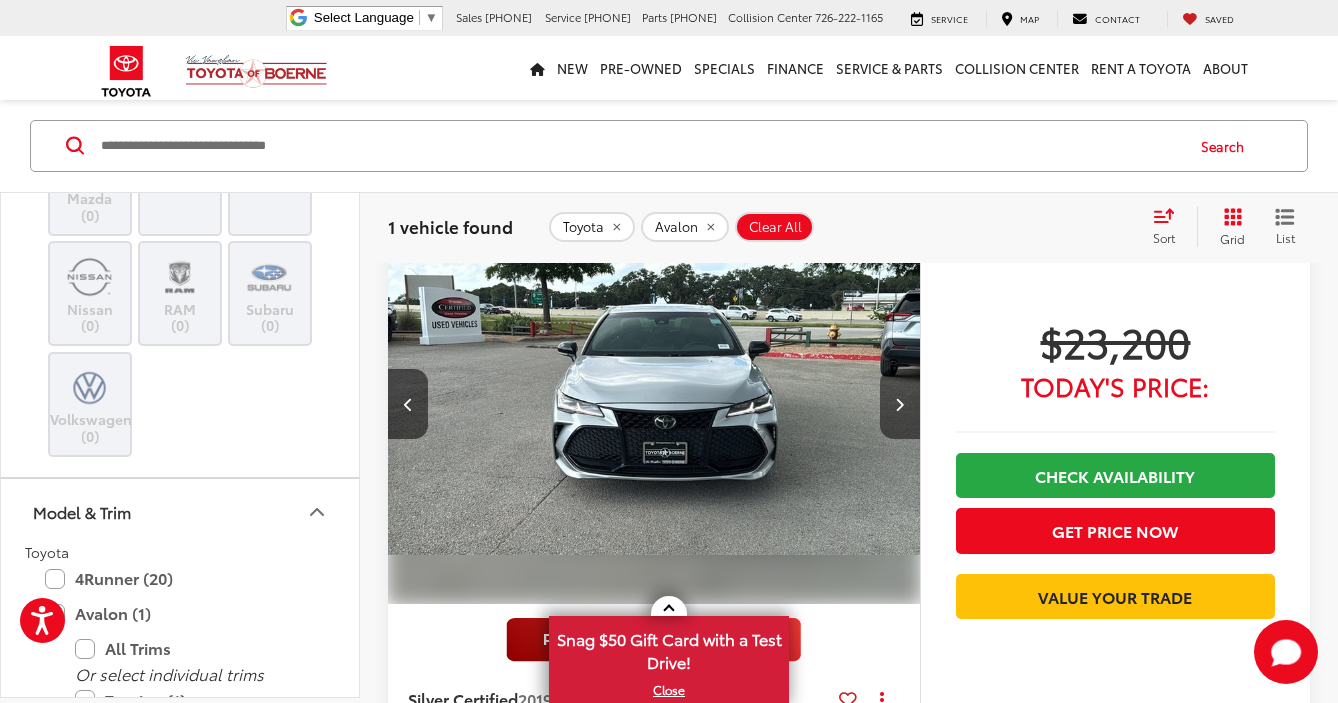 click at bounding box center (899, 404) 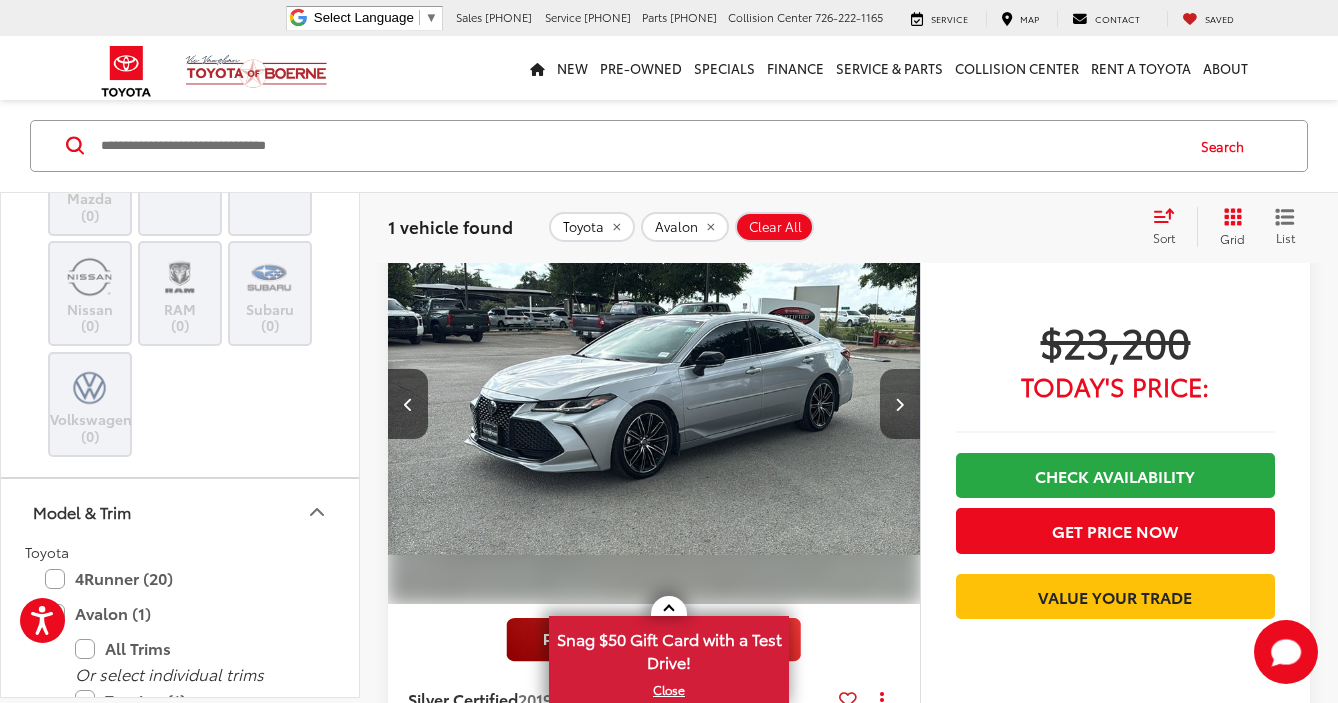 click at bounding box center [899, 404] 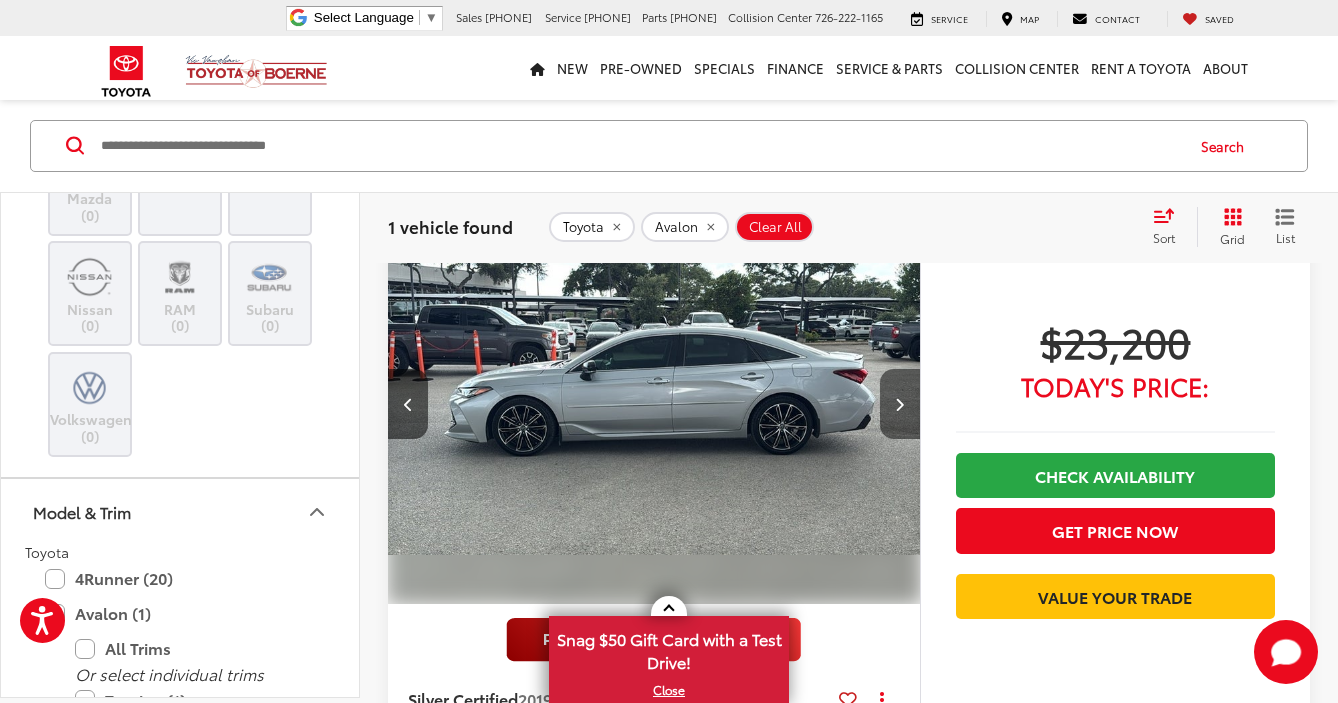 click at bounding box center (899, 404) 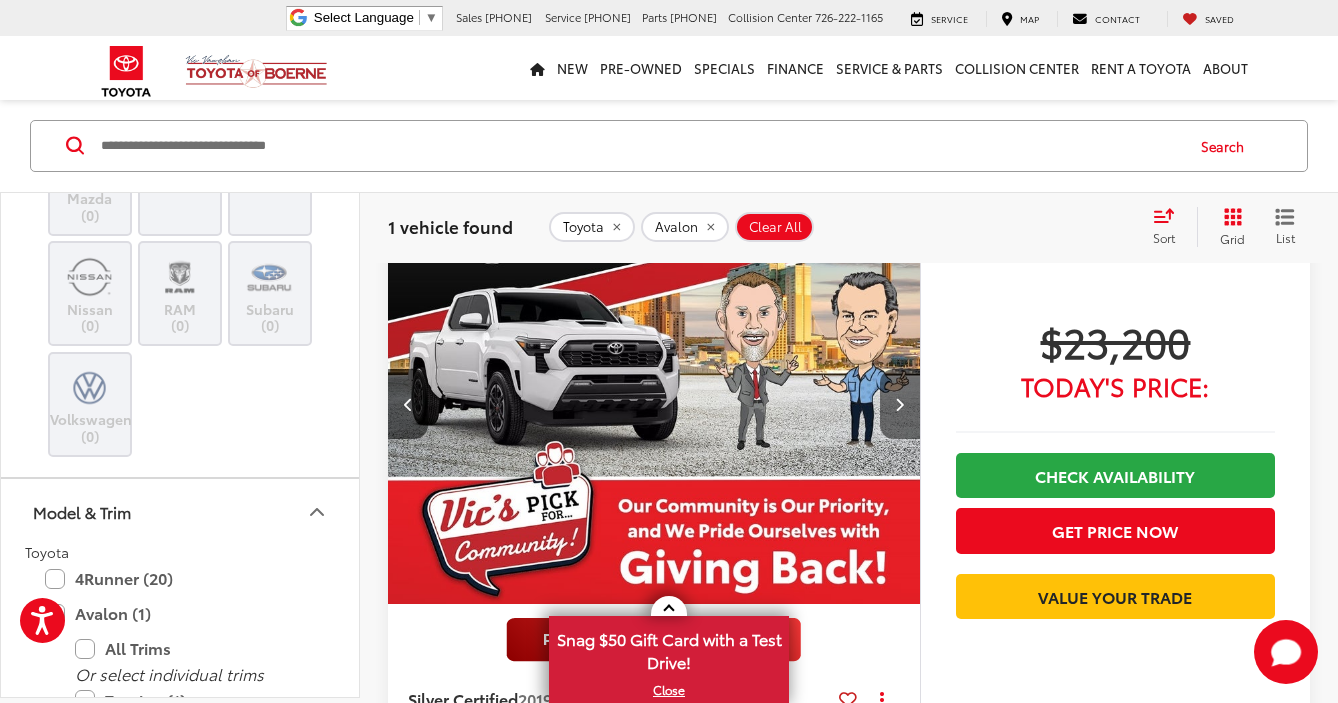 click at bounding box center [899, 404] 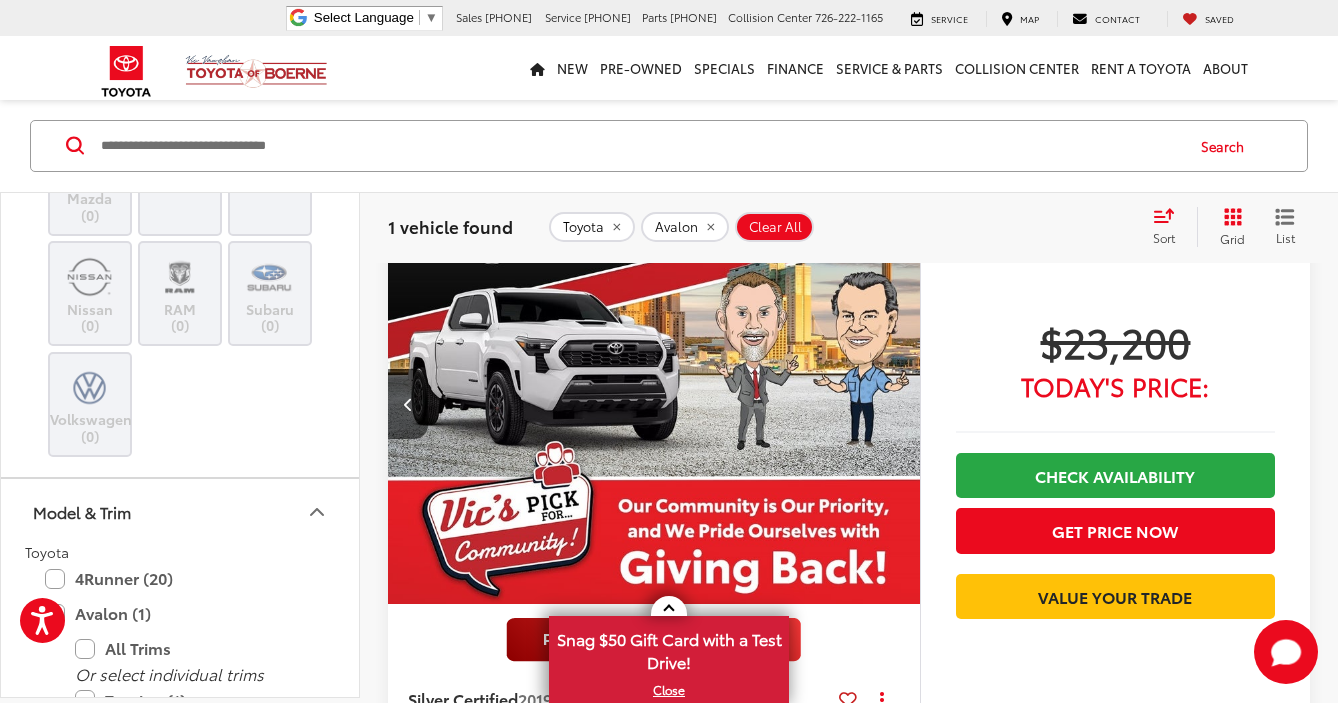 scroll, scrollTop: 0, scrollLeft: 2675, axis: horizontal 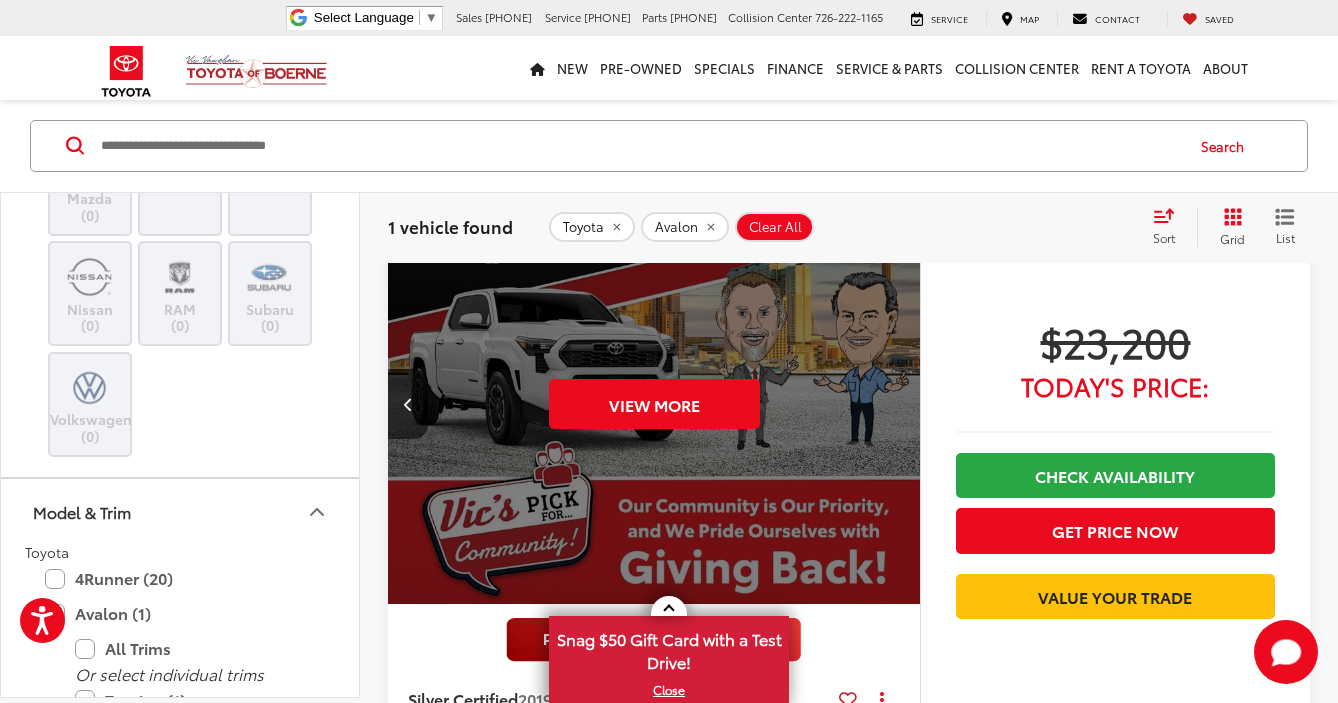 click on "View More" at bounding box center [654, 404] 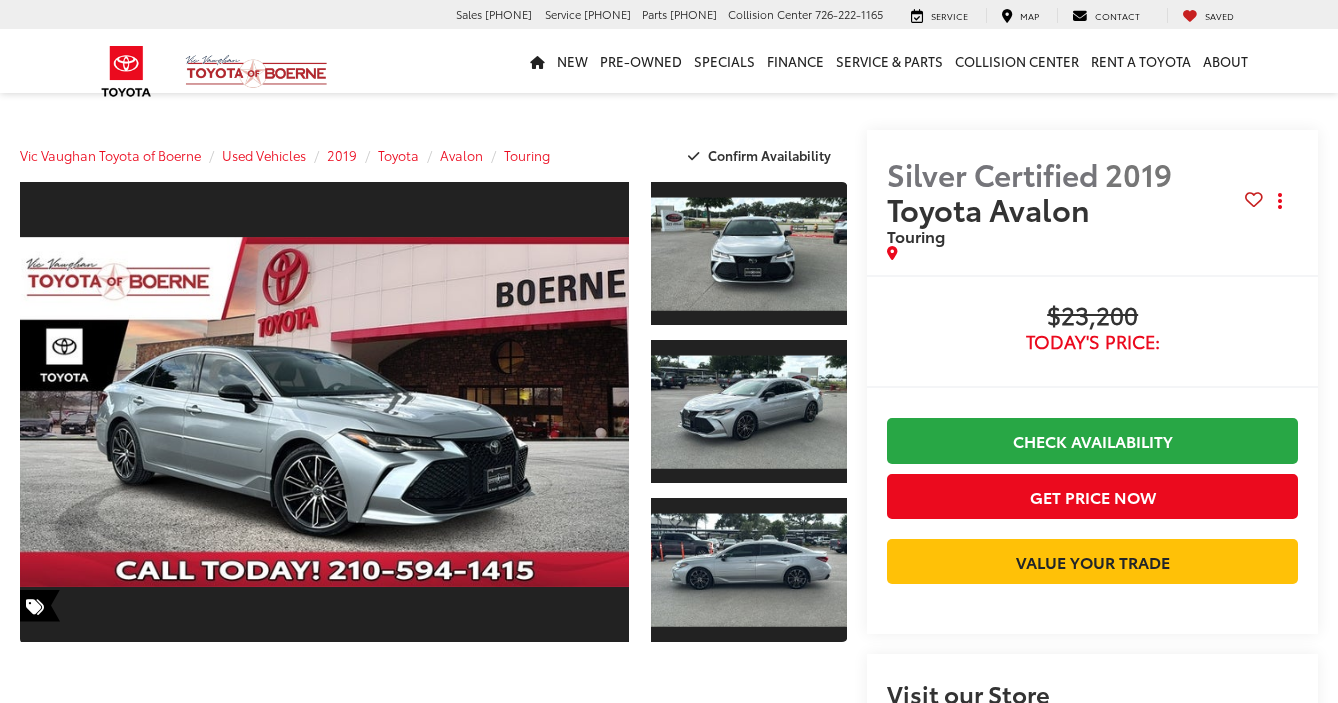 scroll, scrollTop: 0, scrollLeft: 0, axis: both 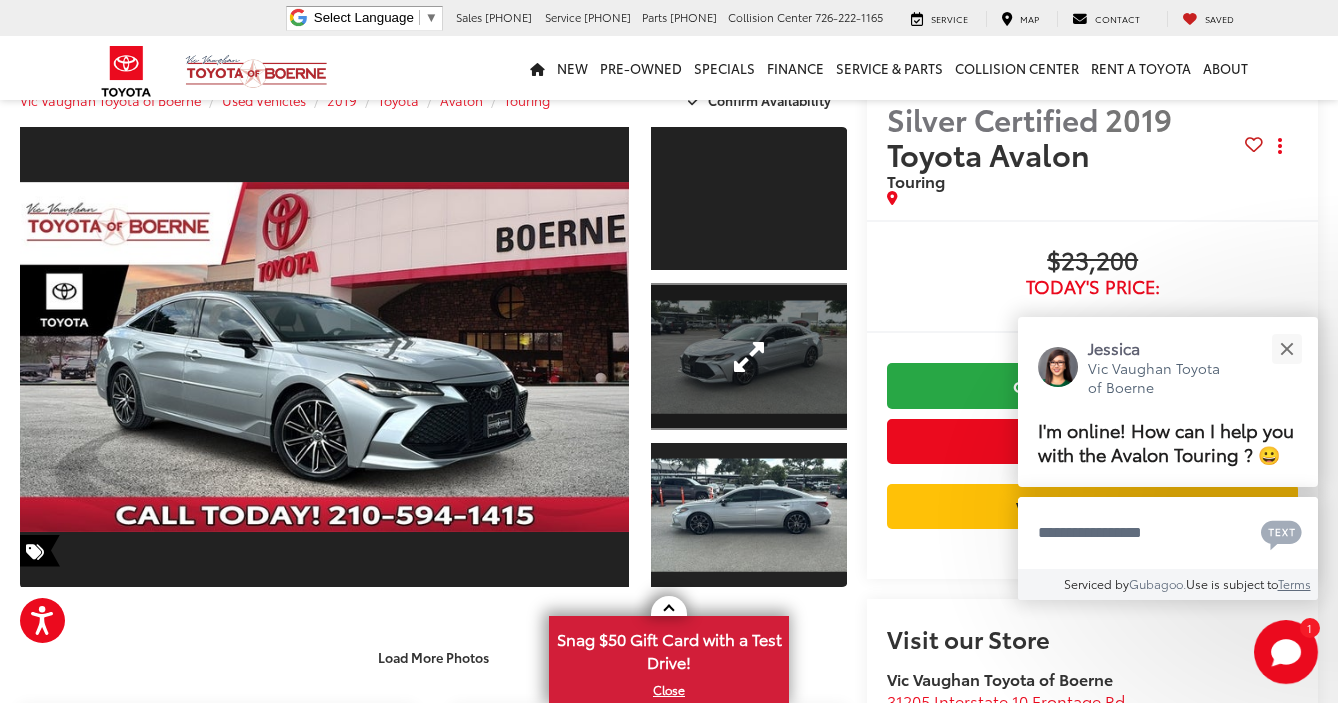 click at bounding box center [749, 356] 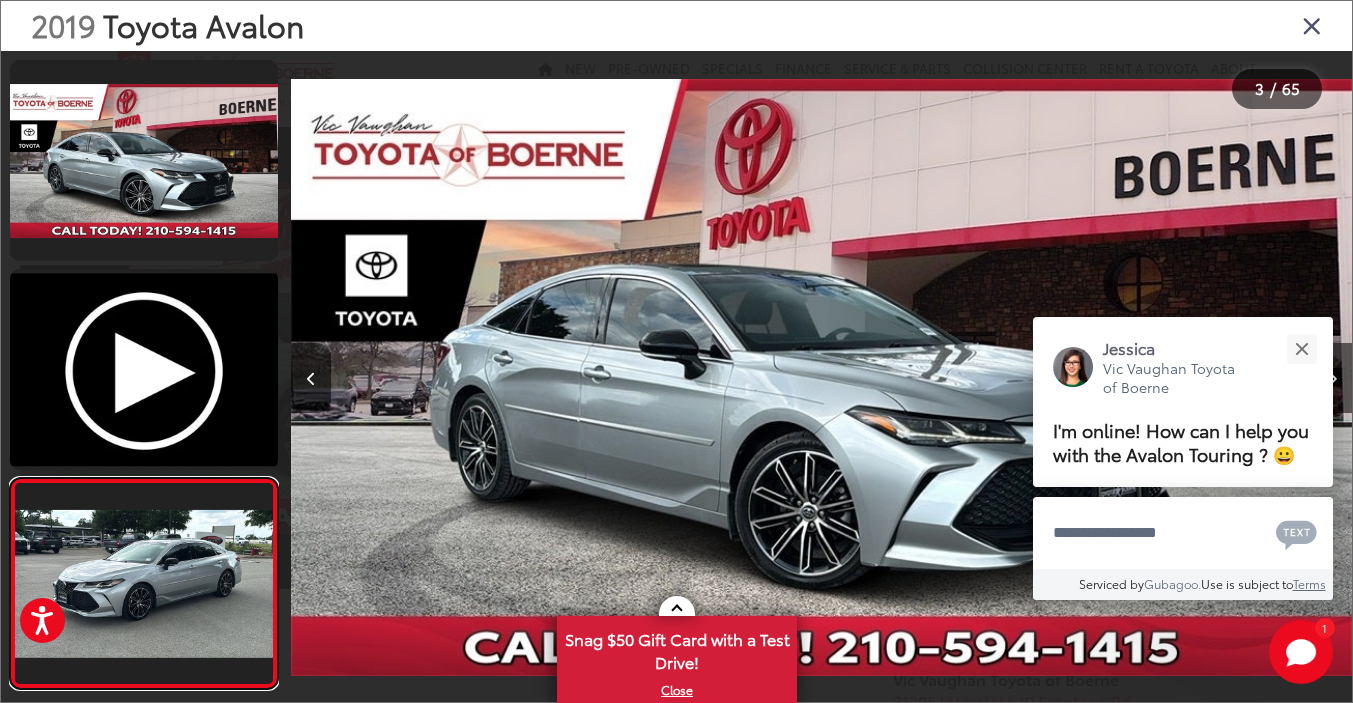 scroll, scrollTop: 0, scrollLeft: 2122, axis: horizontal 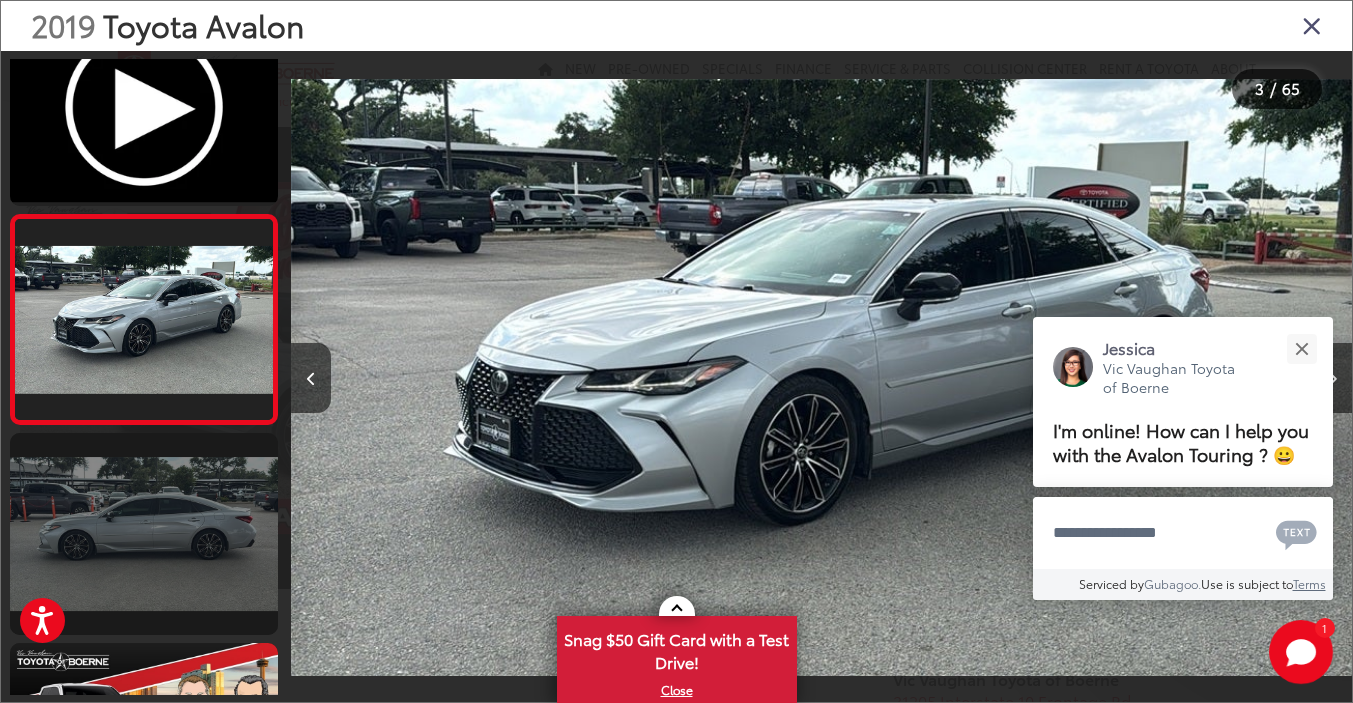 click at bounding box center (144, 533) 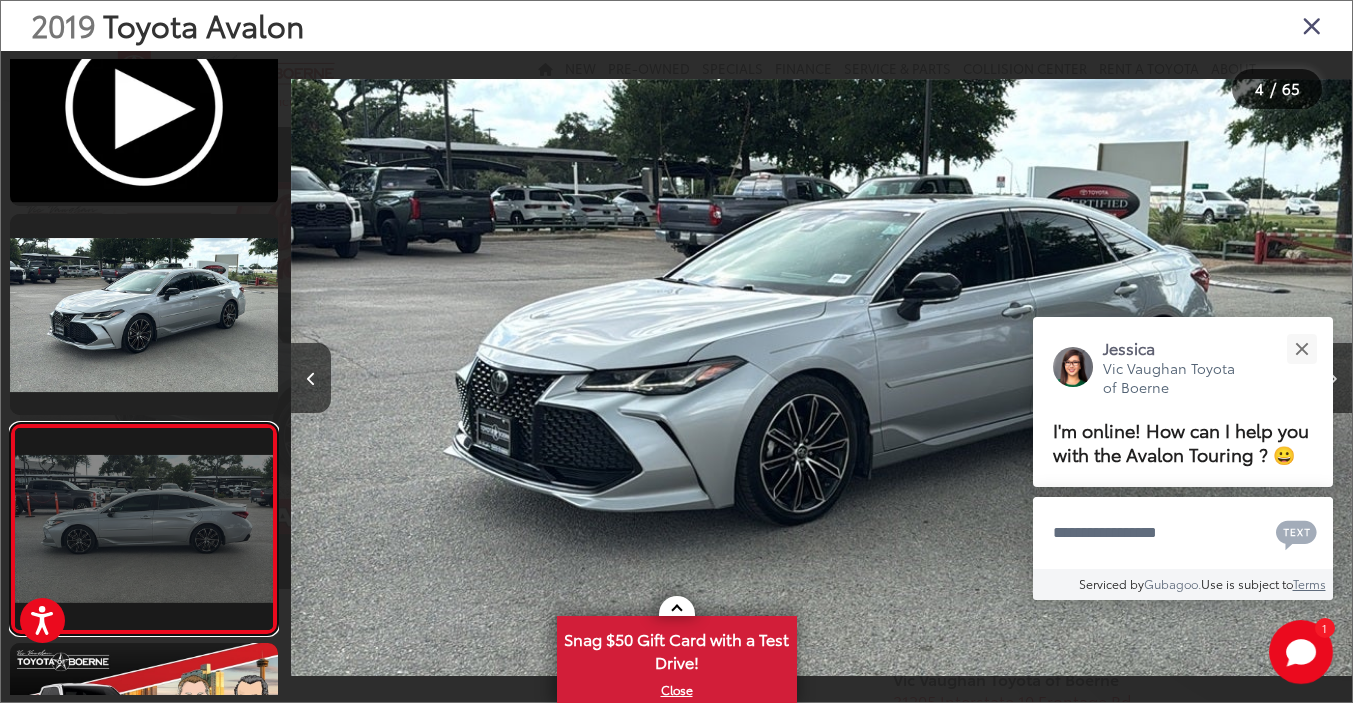 scroll, scrollTop: 0, scrollLeft: 3182, axis: horizontal 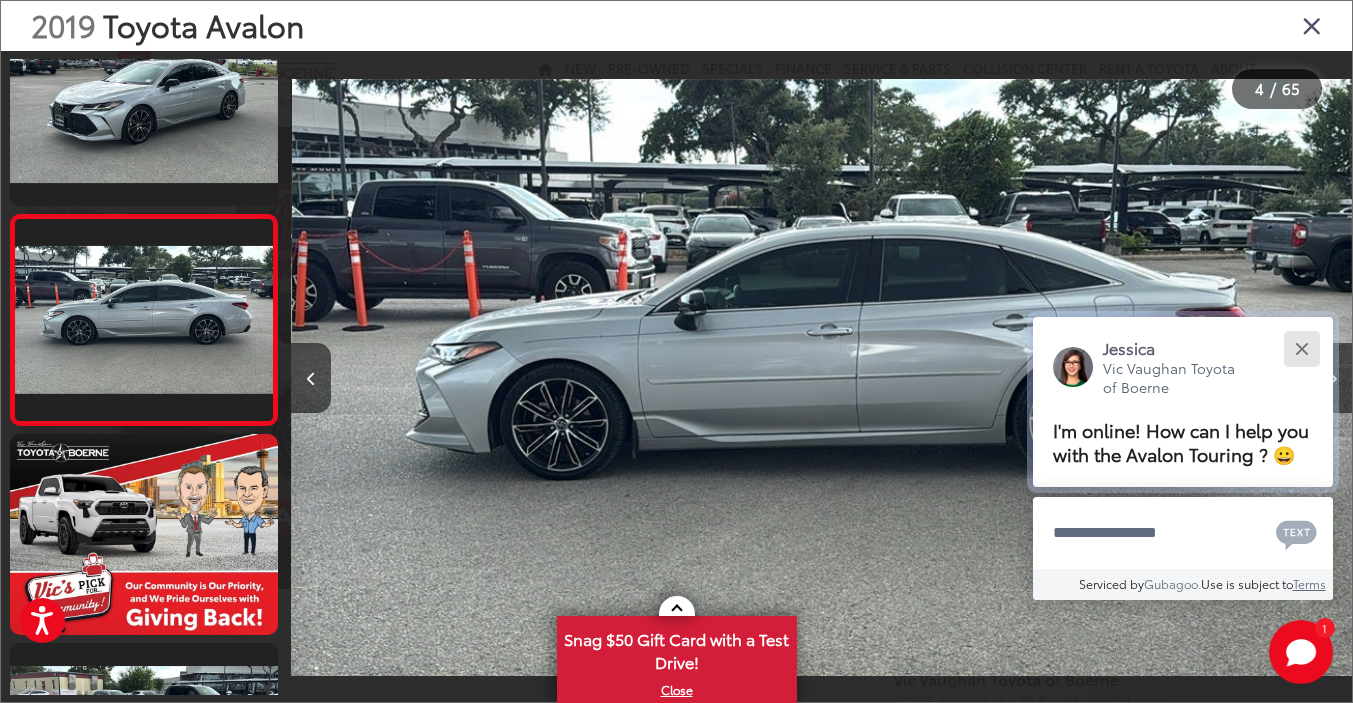 click at bounding box center [1301, 348] 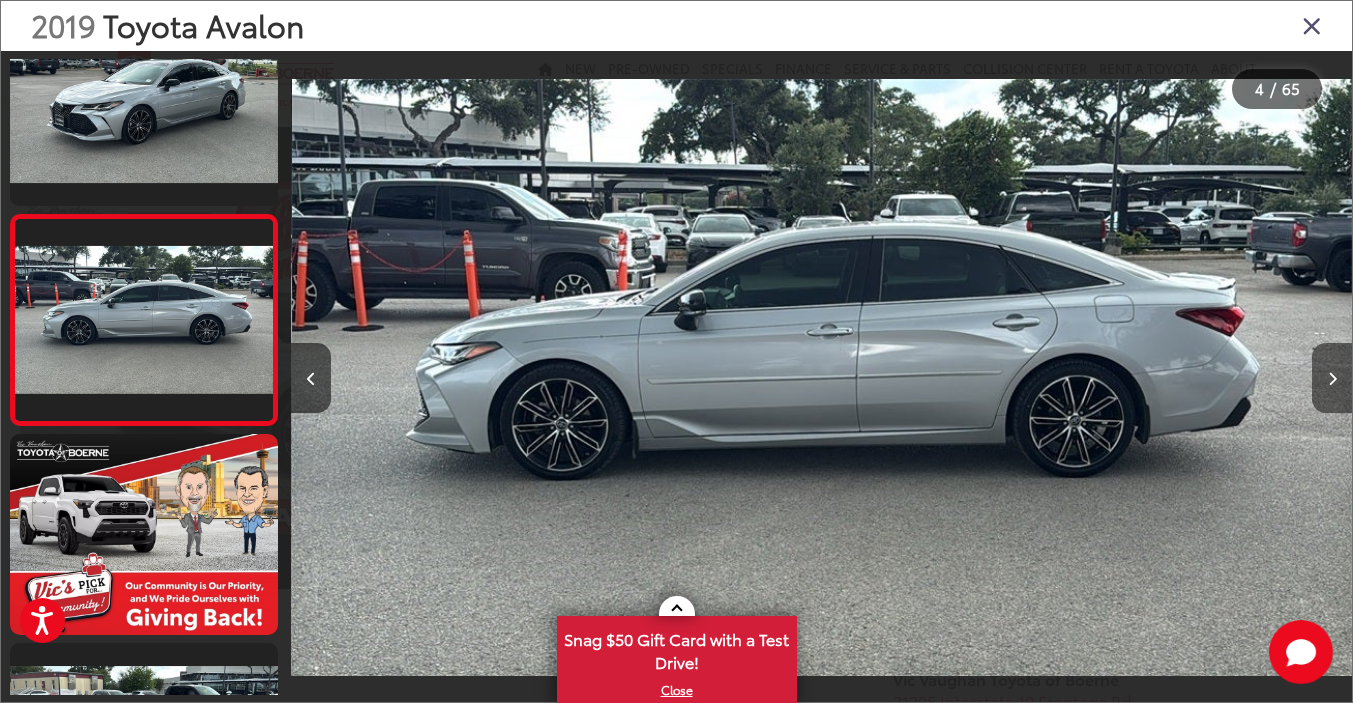click at bounding box center [1332, 378] 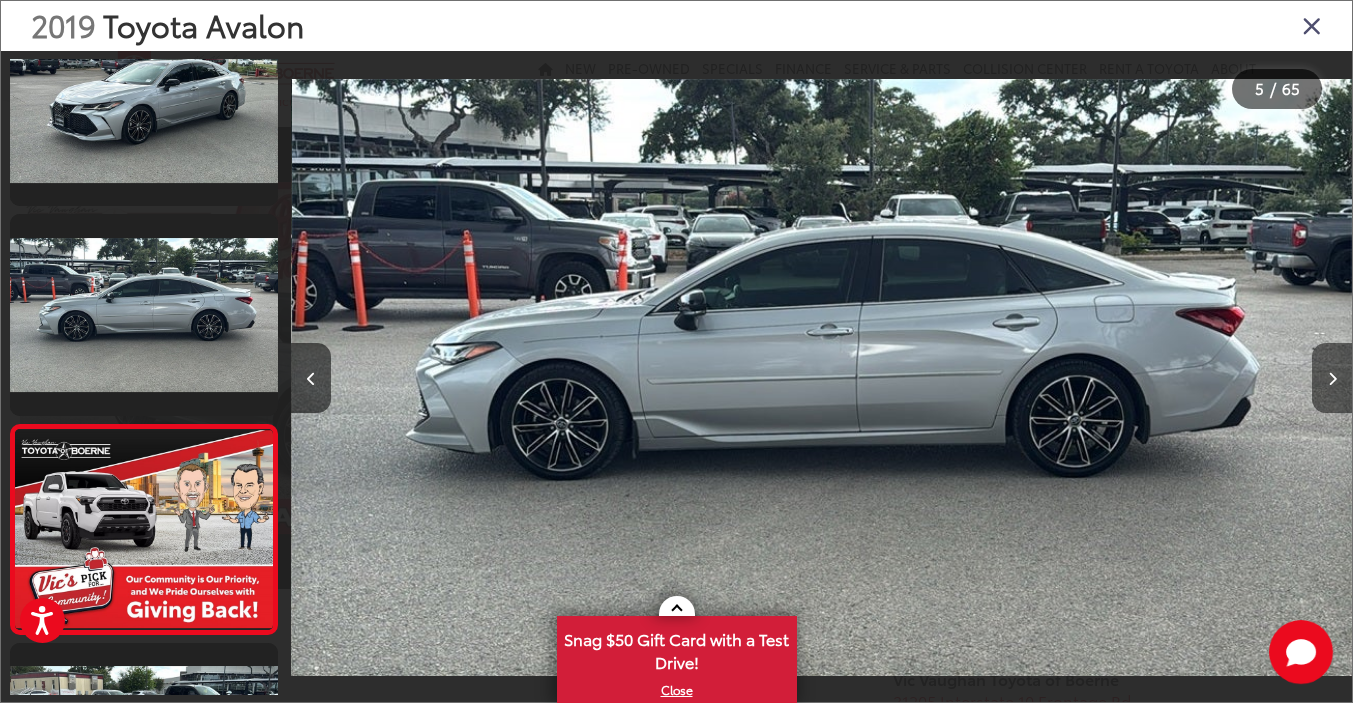 scroll, scrollTop: 0, scrollLeft: 4243, axis: horizontal 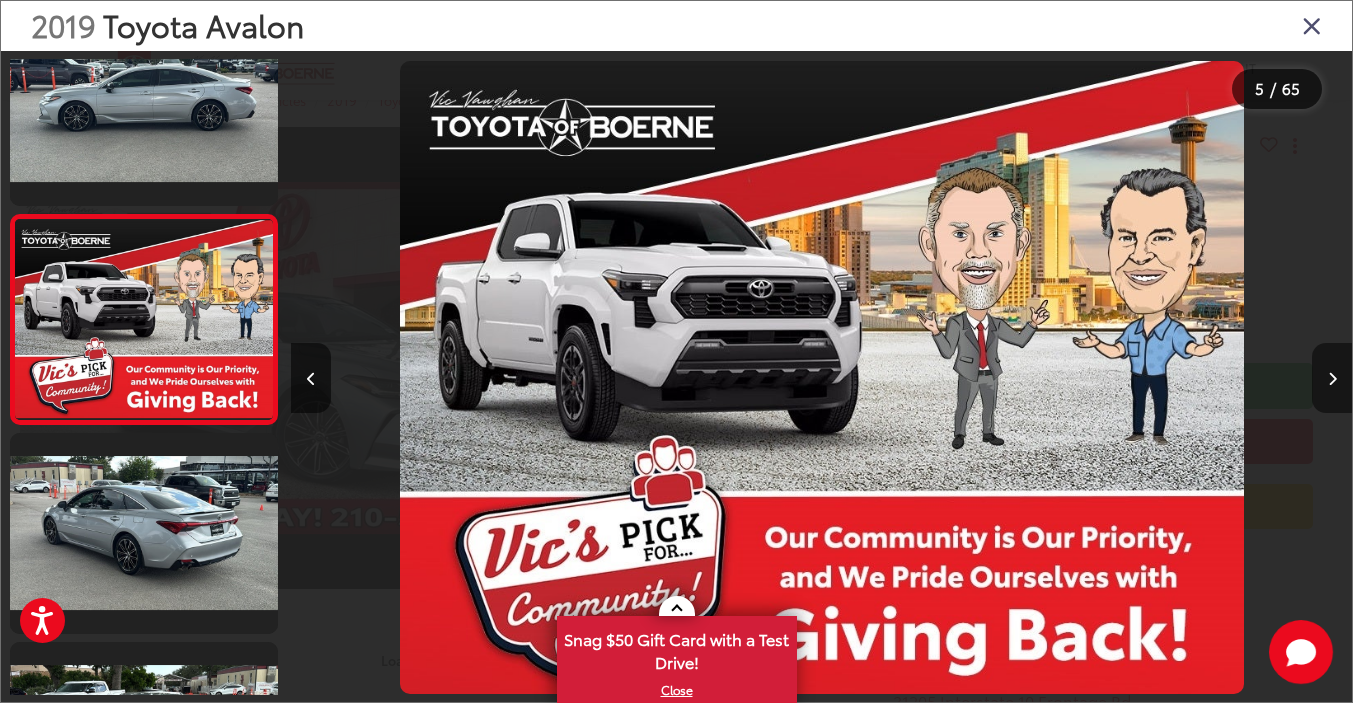 click at bounding box center (1332, 378) 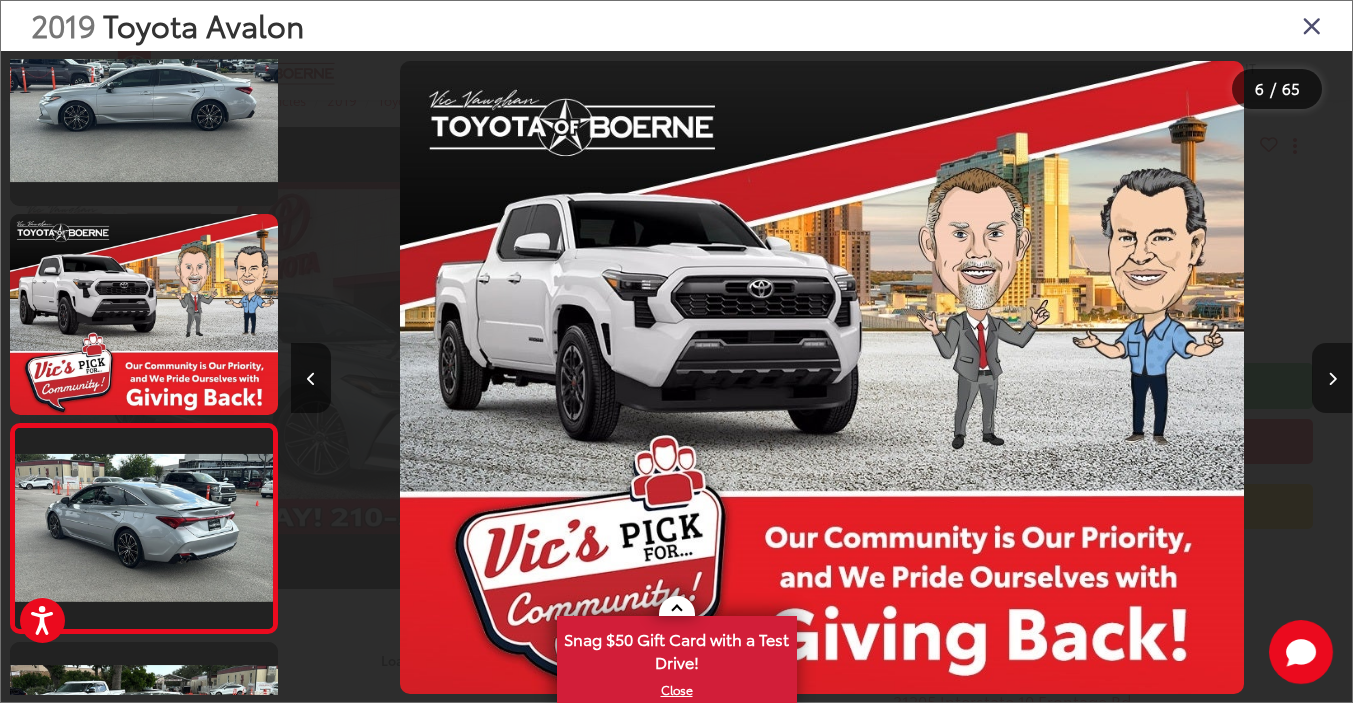 scroll, scrollTop: 0, scrollLeft: 5304, axis: horizontal 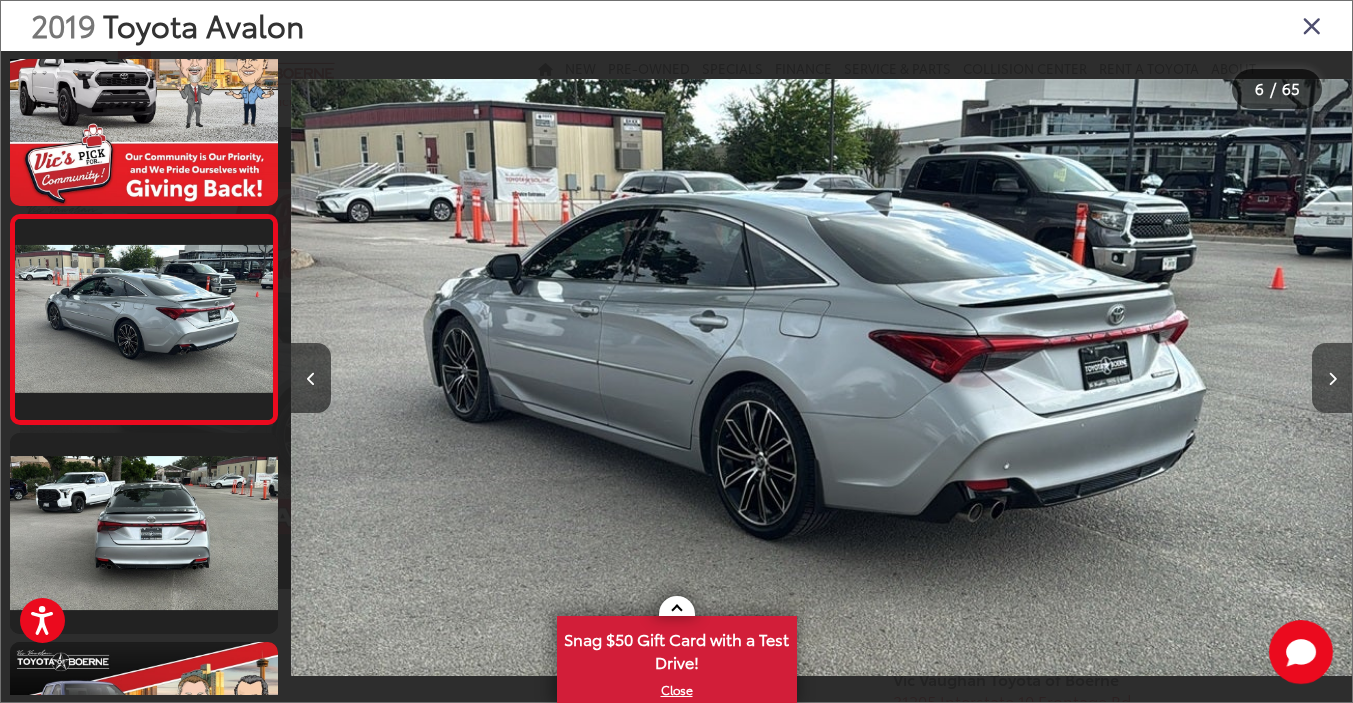 click at bounding box center [1332, 378] 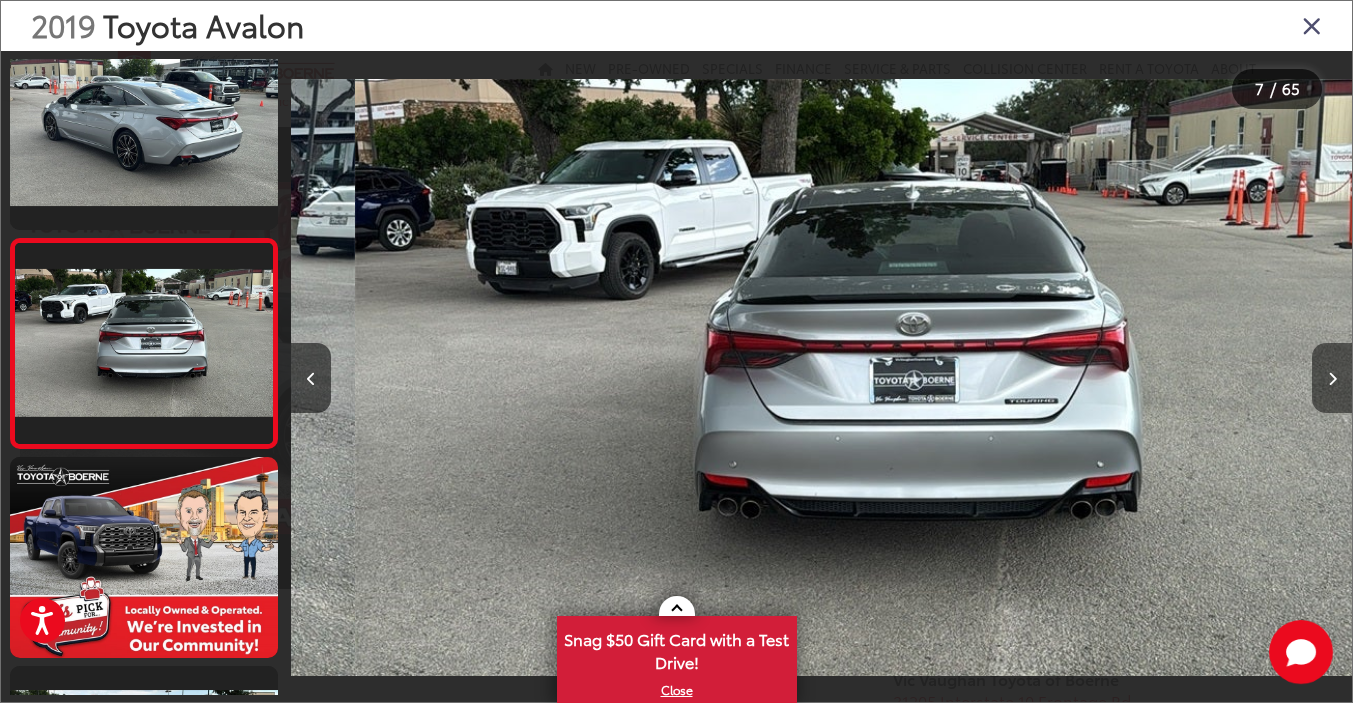scroll, scrollTop: 1101, scrollLeft: 0, axis: vertical 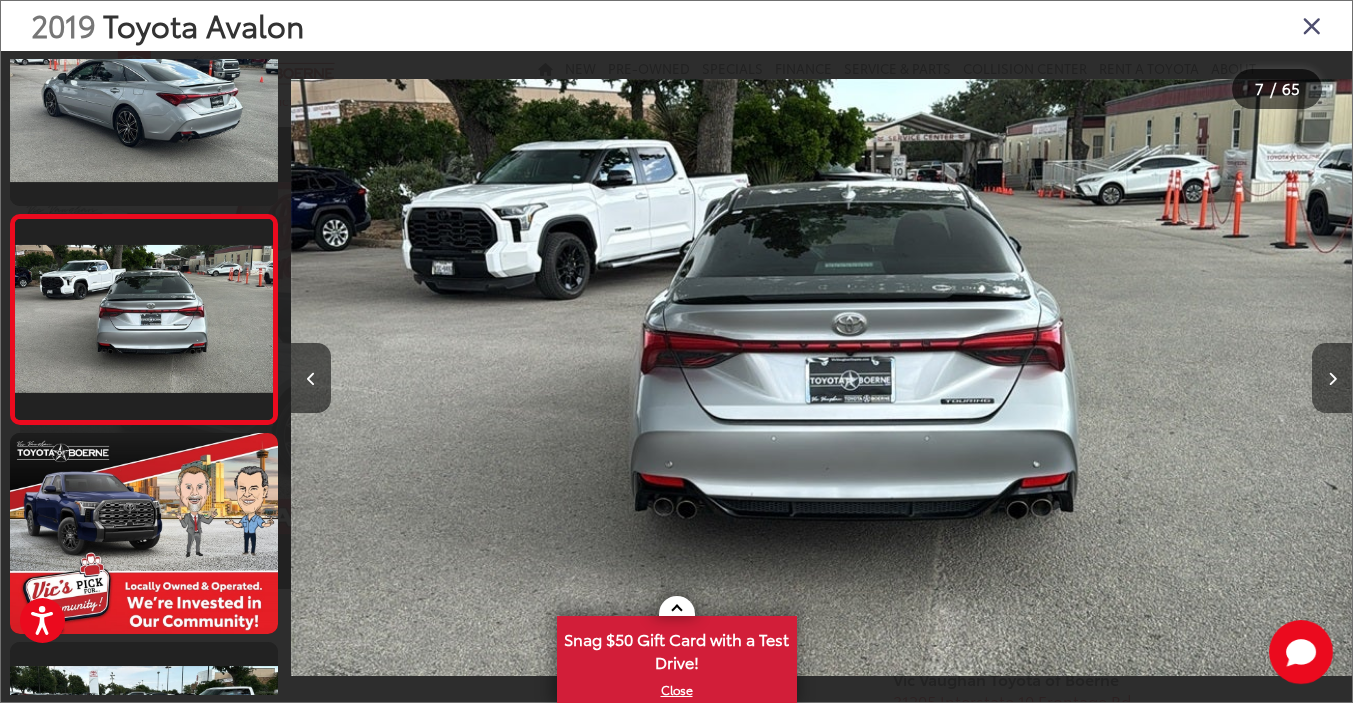 click at bounding box center [1332, 378] 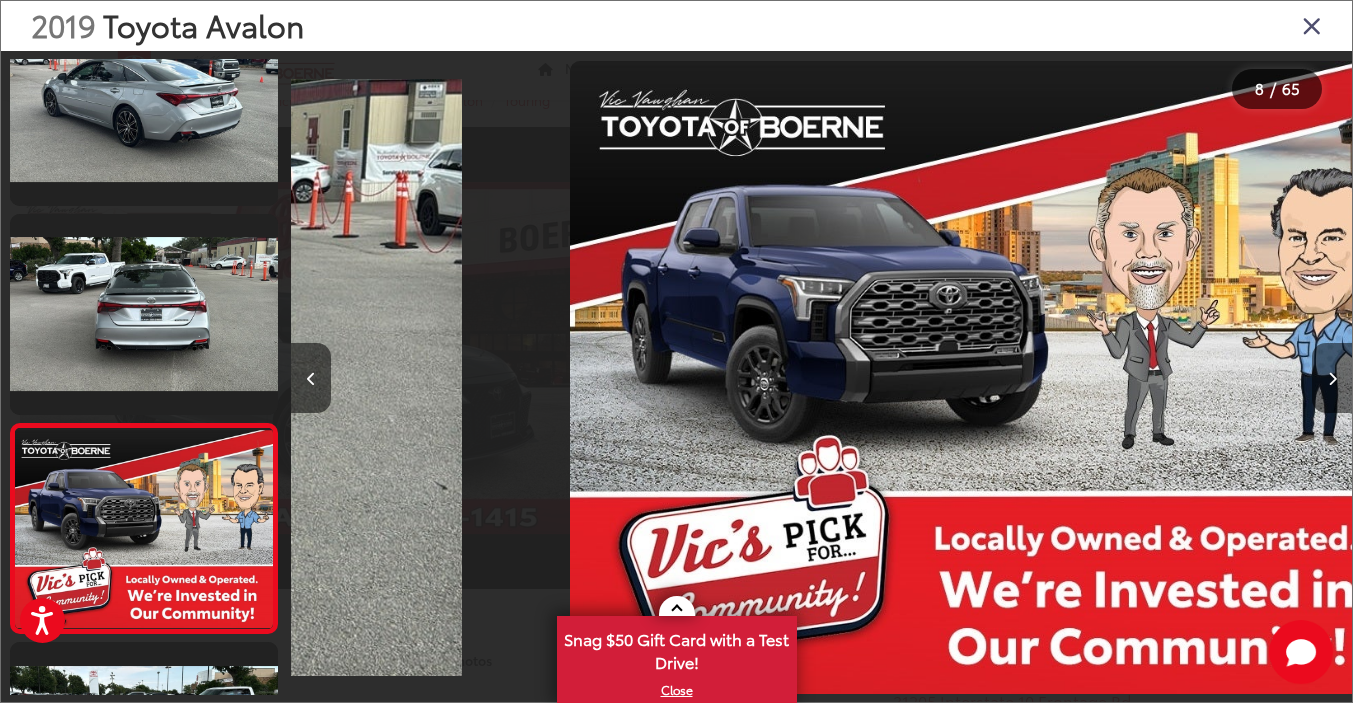 scroll, scrollTop: 1310, scrollLeft: 0, axis: vertical 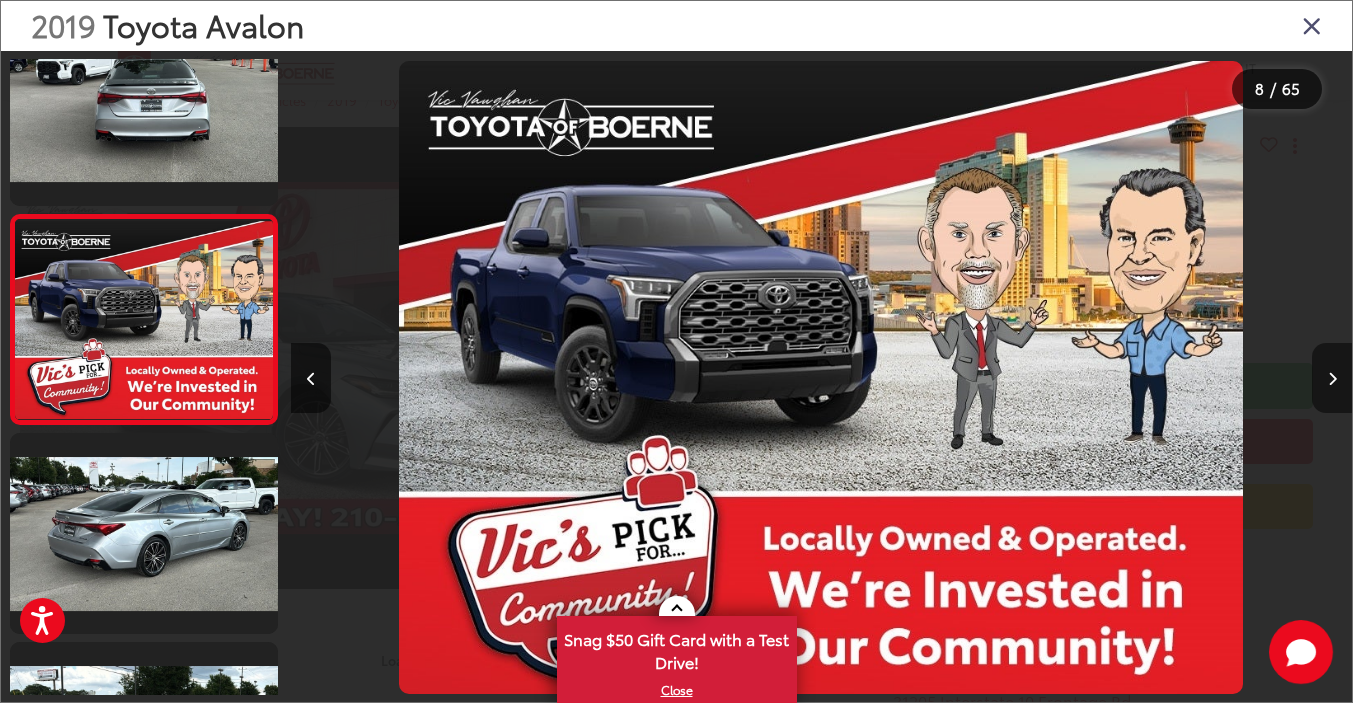 click at bounding box center (1332, 378) 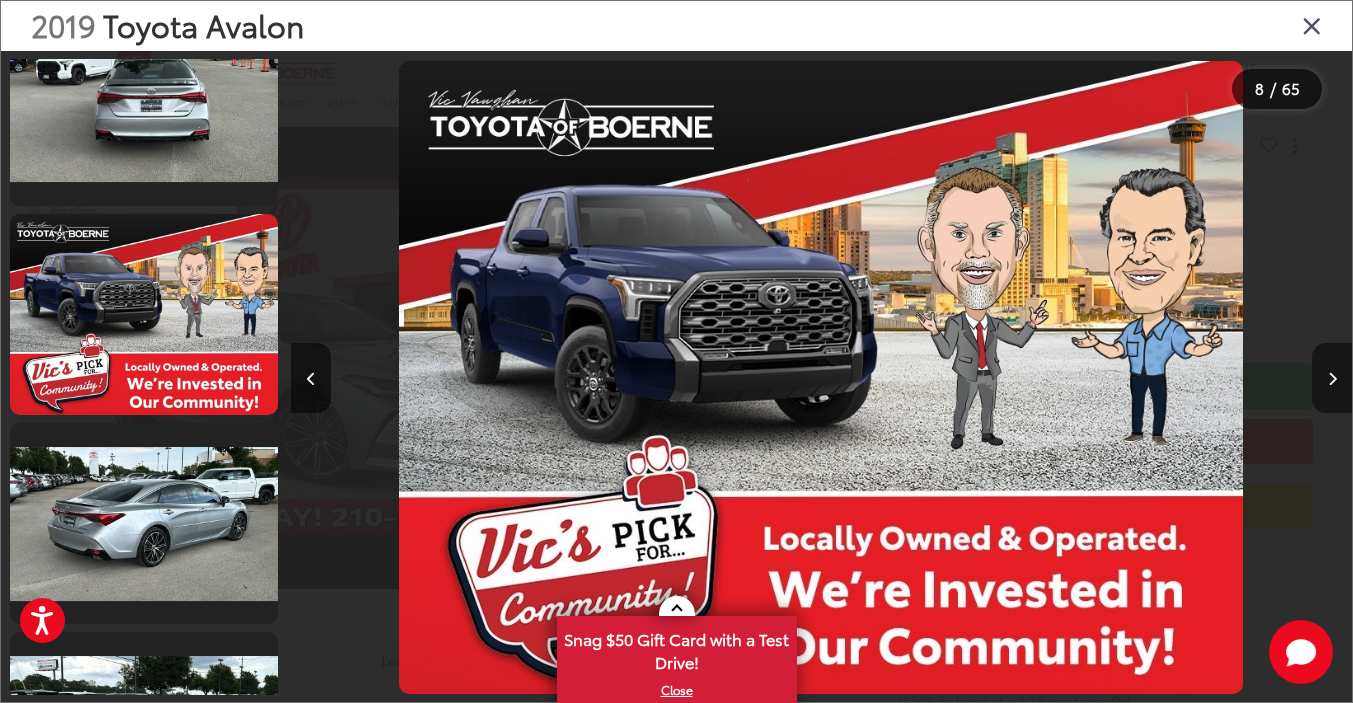 scroll, scrollTop: 0, scrollLeft: 8487, axis: horizontal 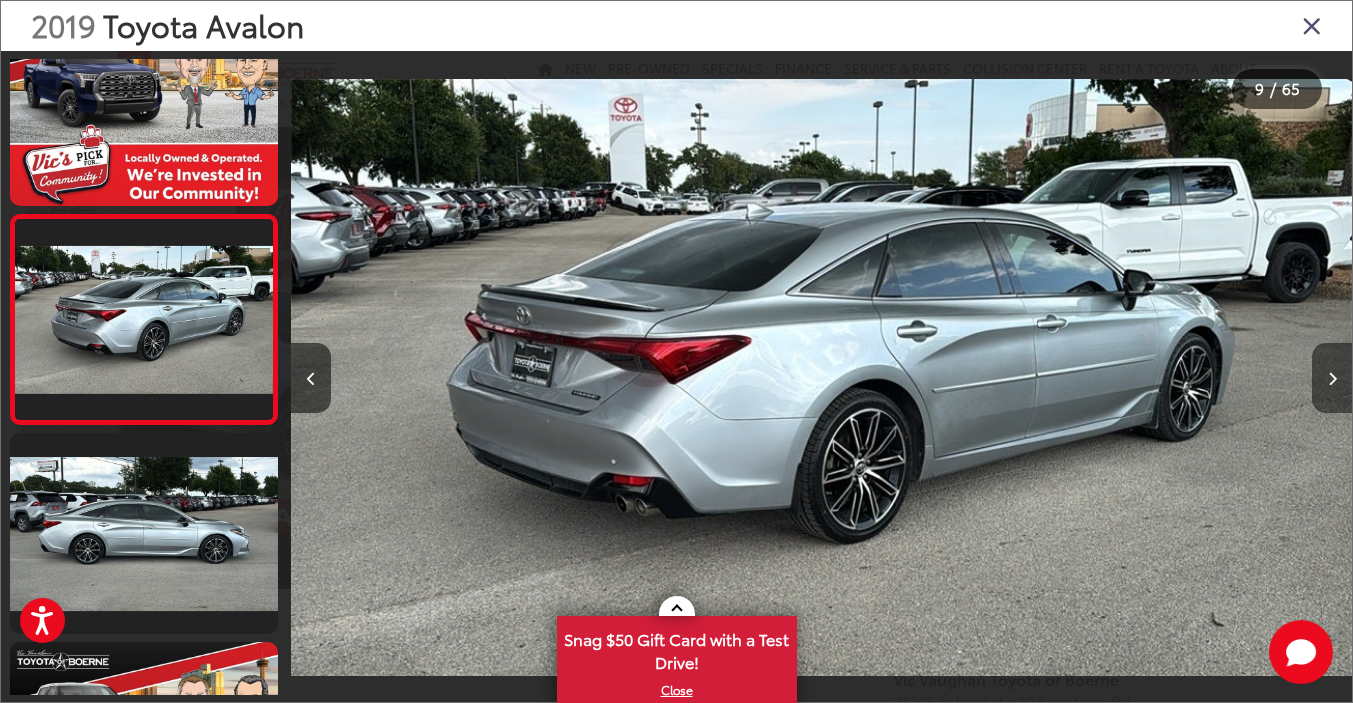 click at bounding box center [1332, 378] 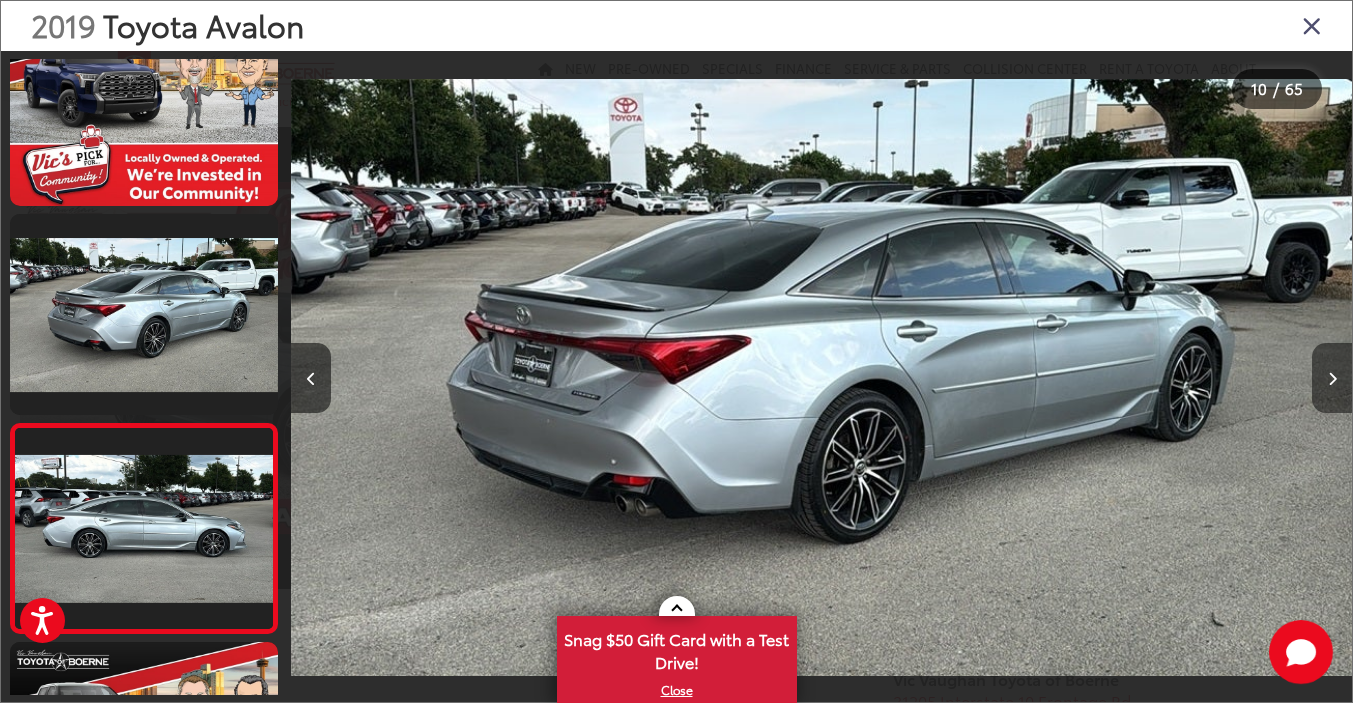 scroll, scrollTop: 0, scrollLeft: 9547, axis: horizontal 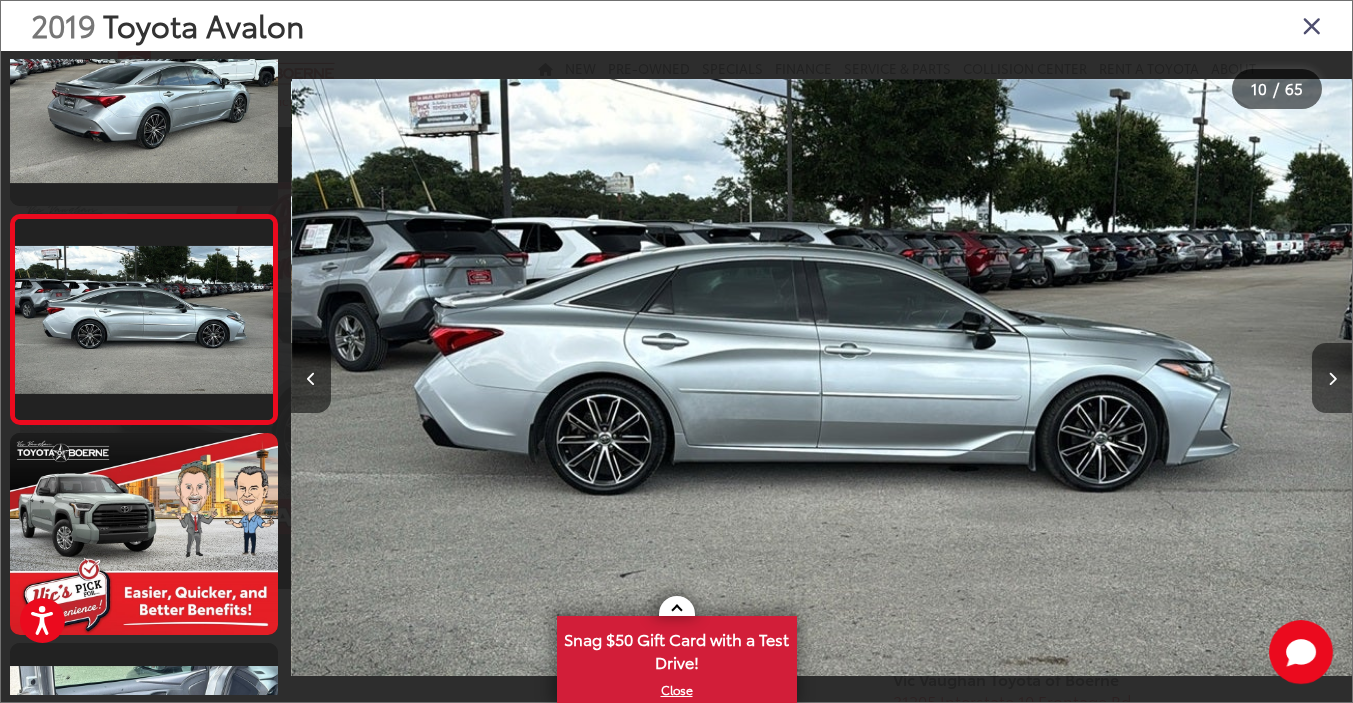 click at bounding box center (1332, 378) 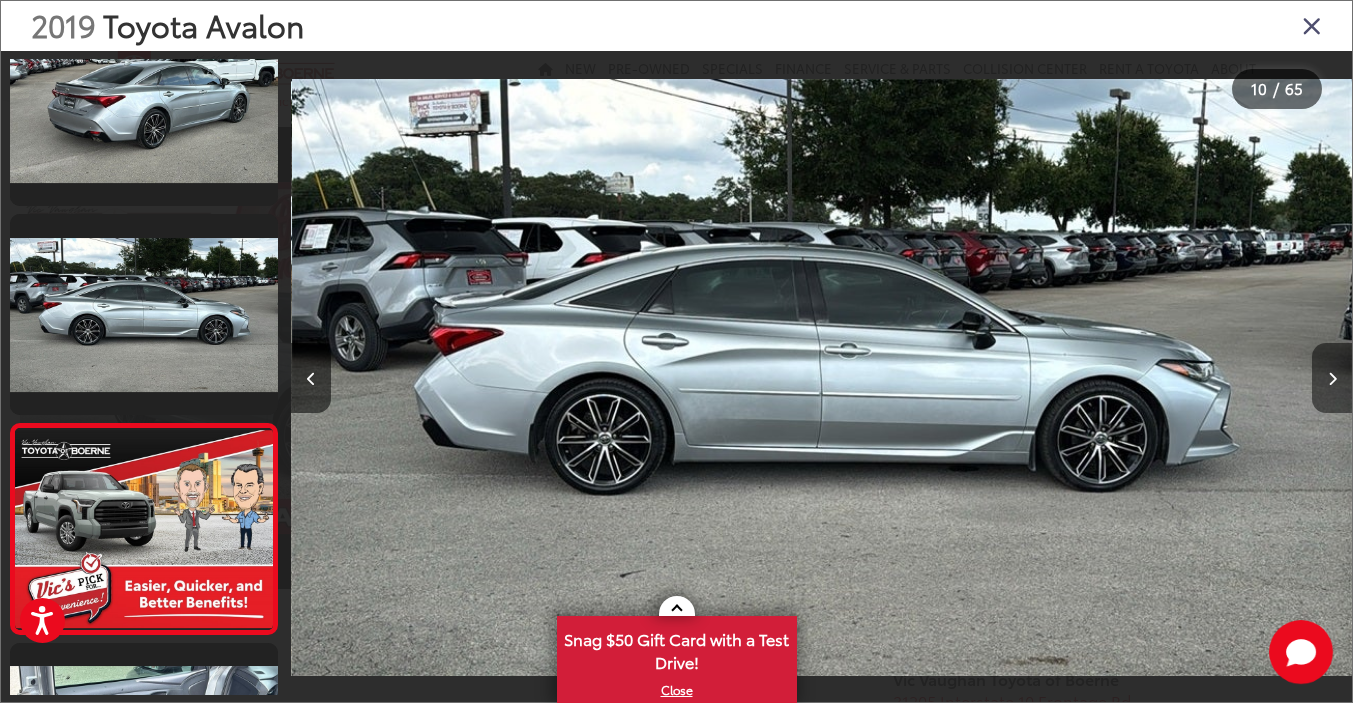 scroll, scrollTop: 0, scrollLeft: 10601, axis: horizontal 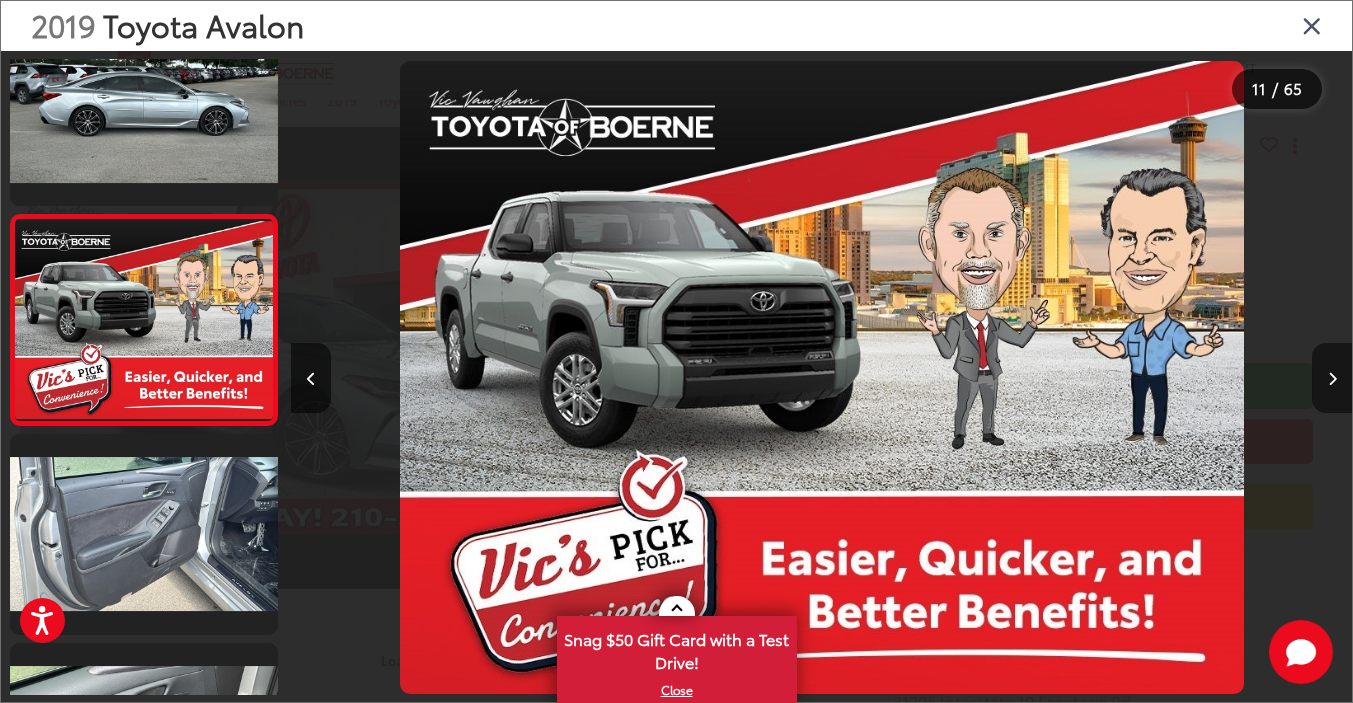 click at bounding box center (1332, 378) 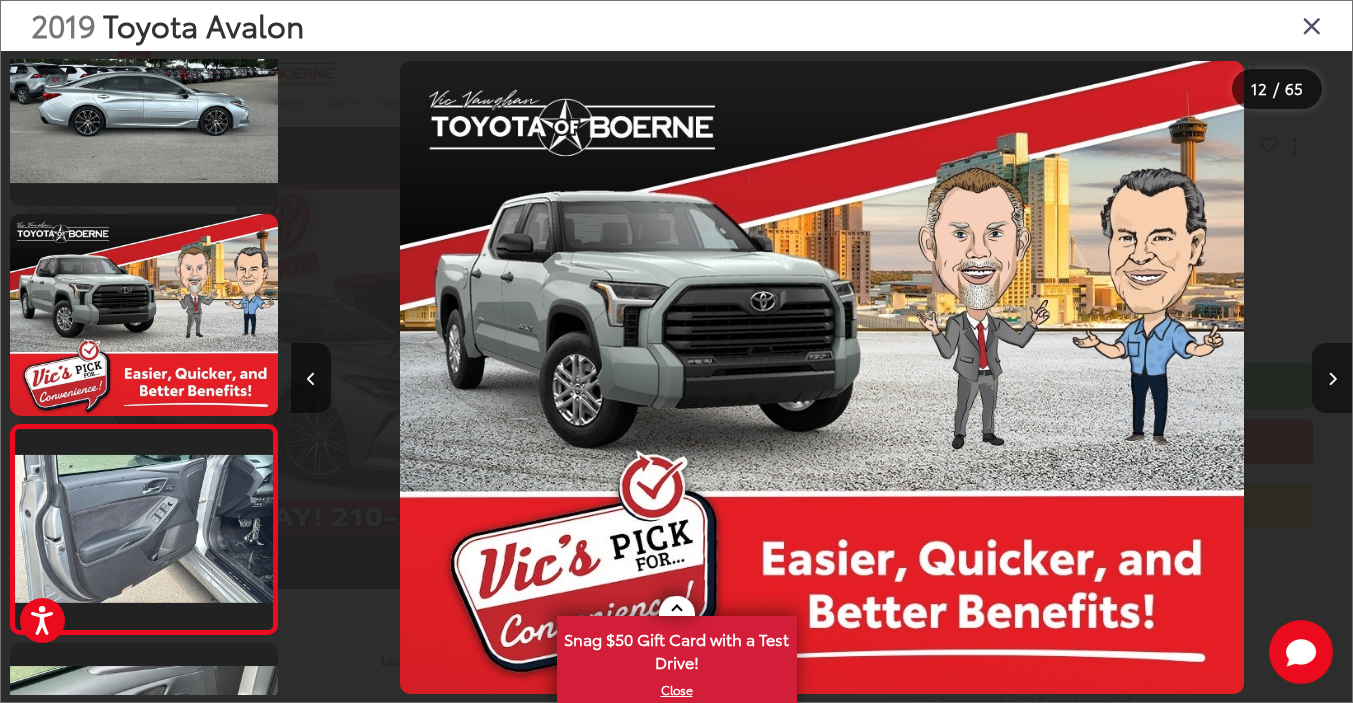 scroll, scrollTop: 0, scrollLeft: 11561, axis: horizontal 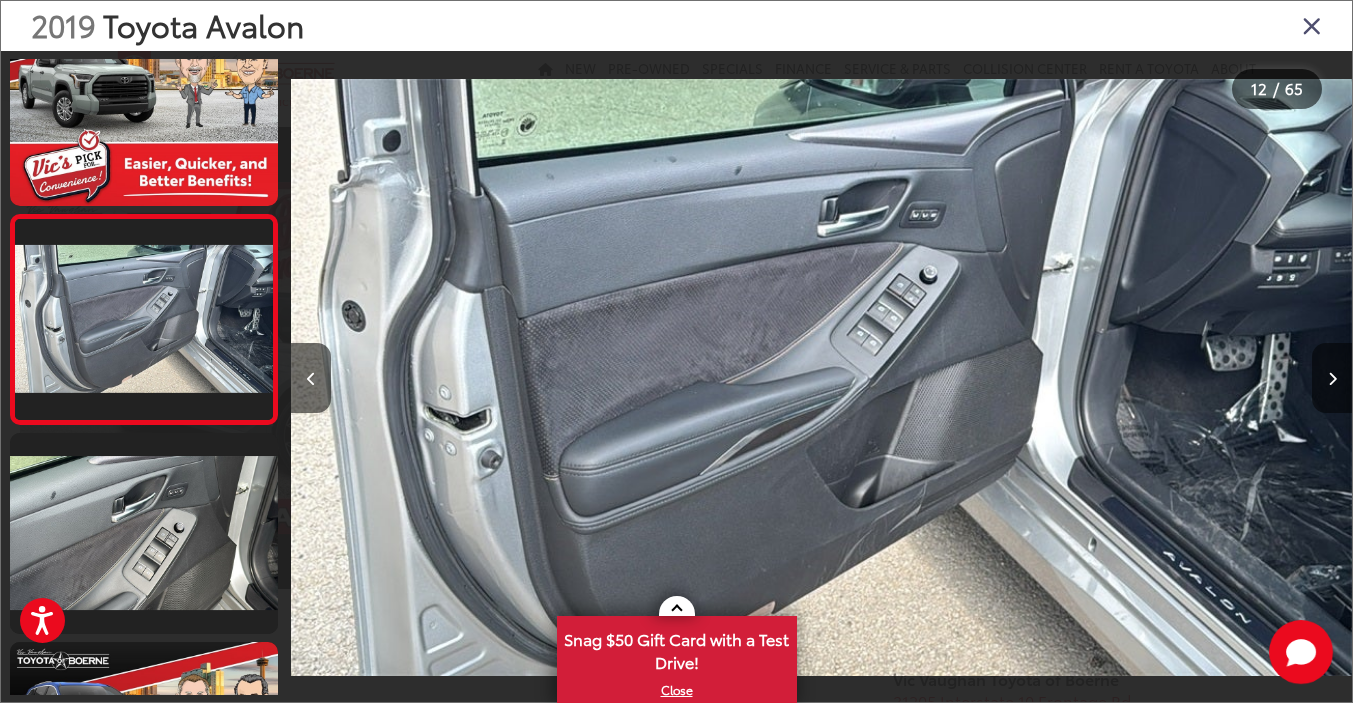 click at bounding box center (1332, 378) 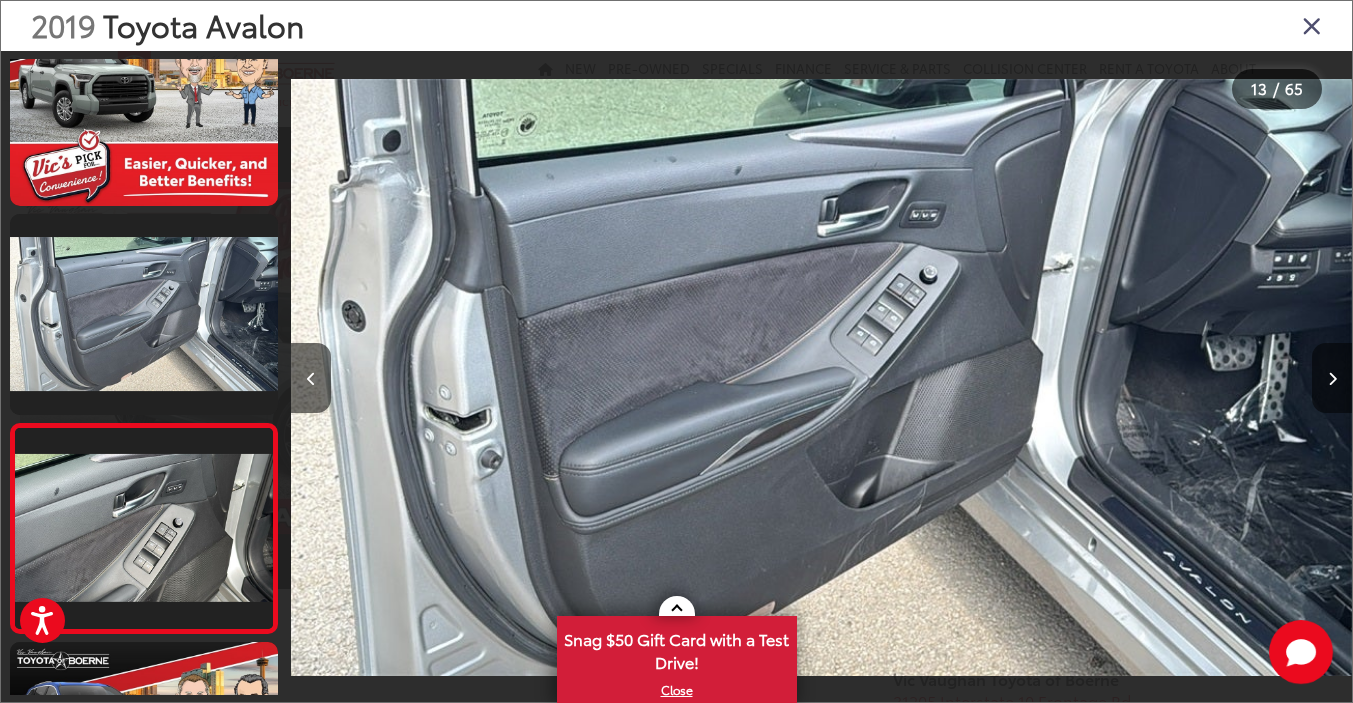 scroll, scrollTop: 0, scrollLeft: 12730, axis: horizontal 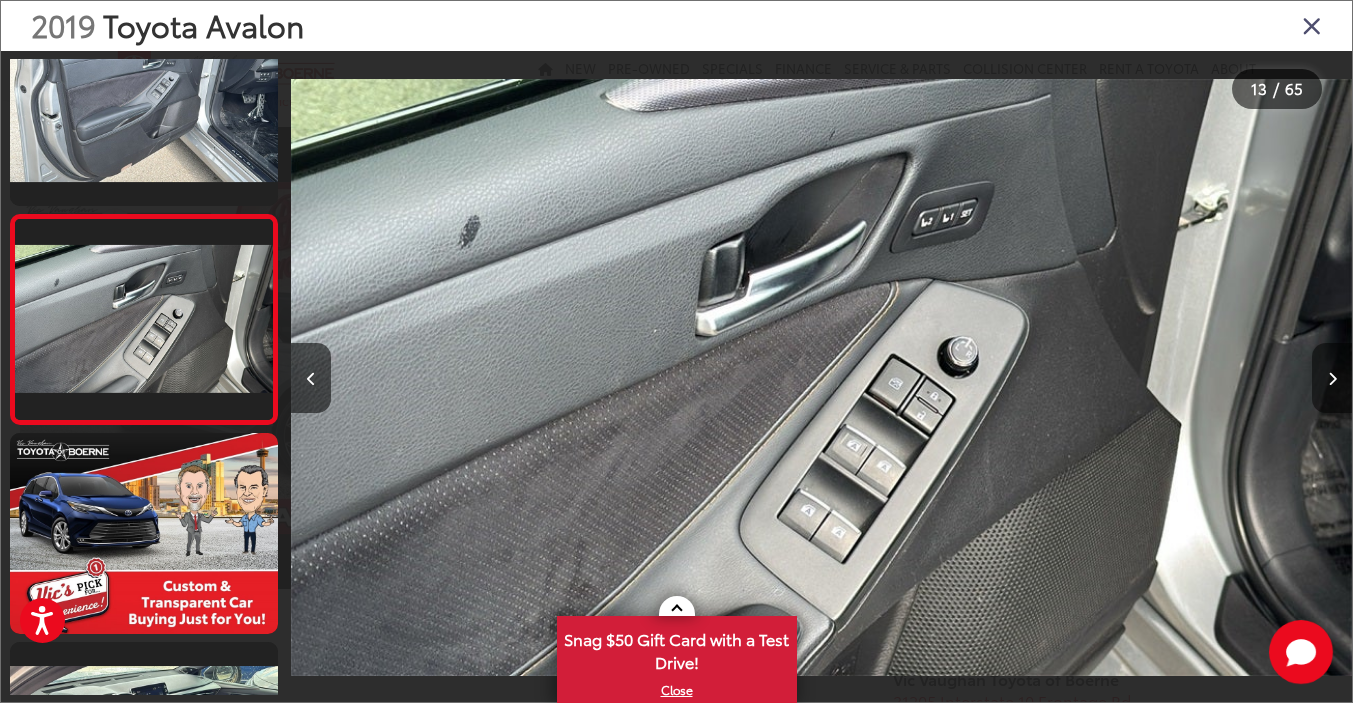 click at bounding box center [1332, 378] 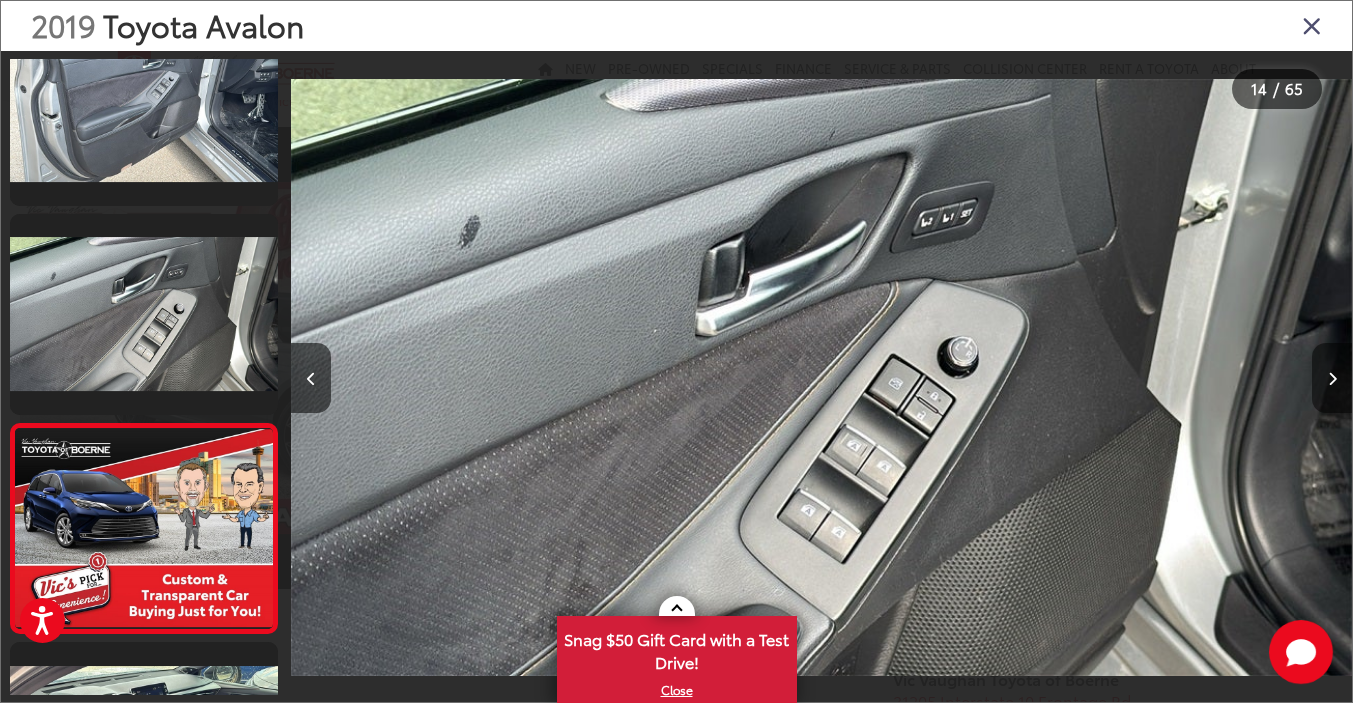 scroll 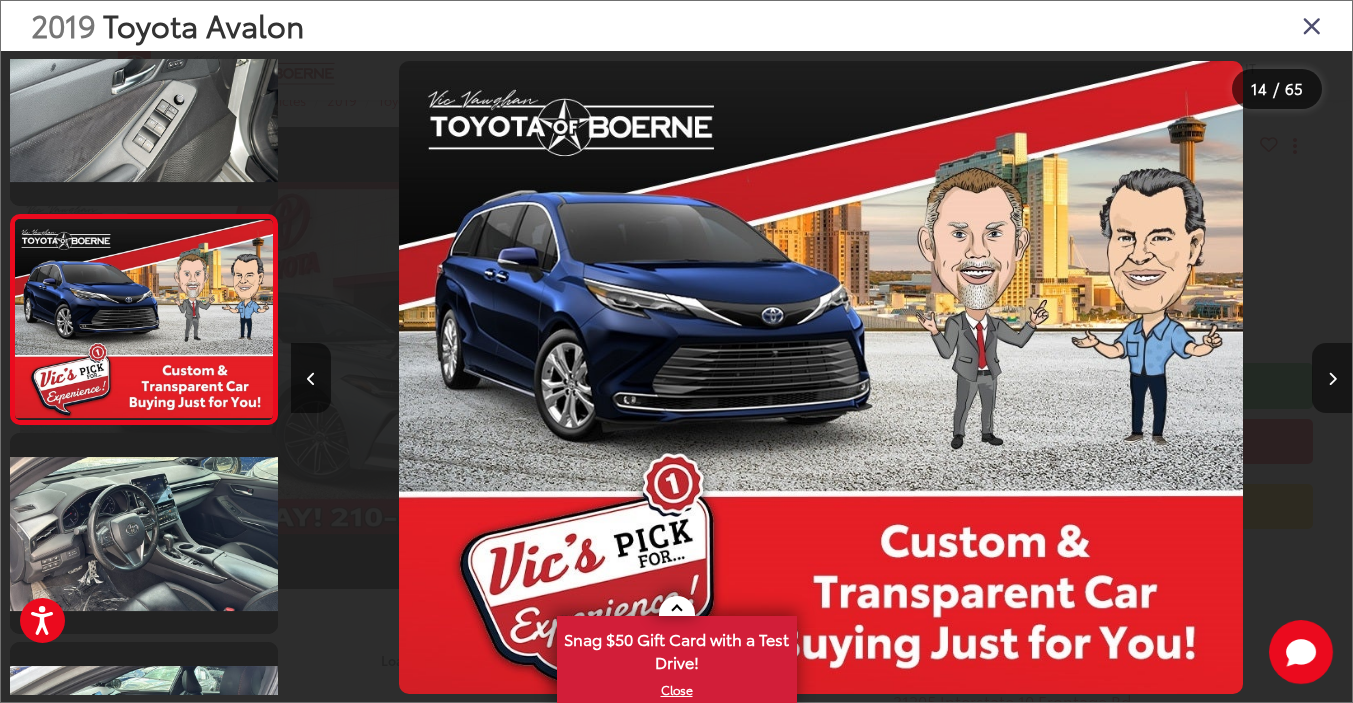 click at bounding box center [1332, 378] 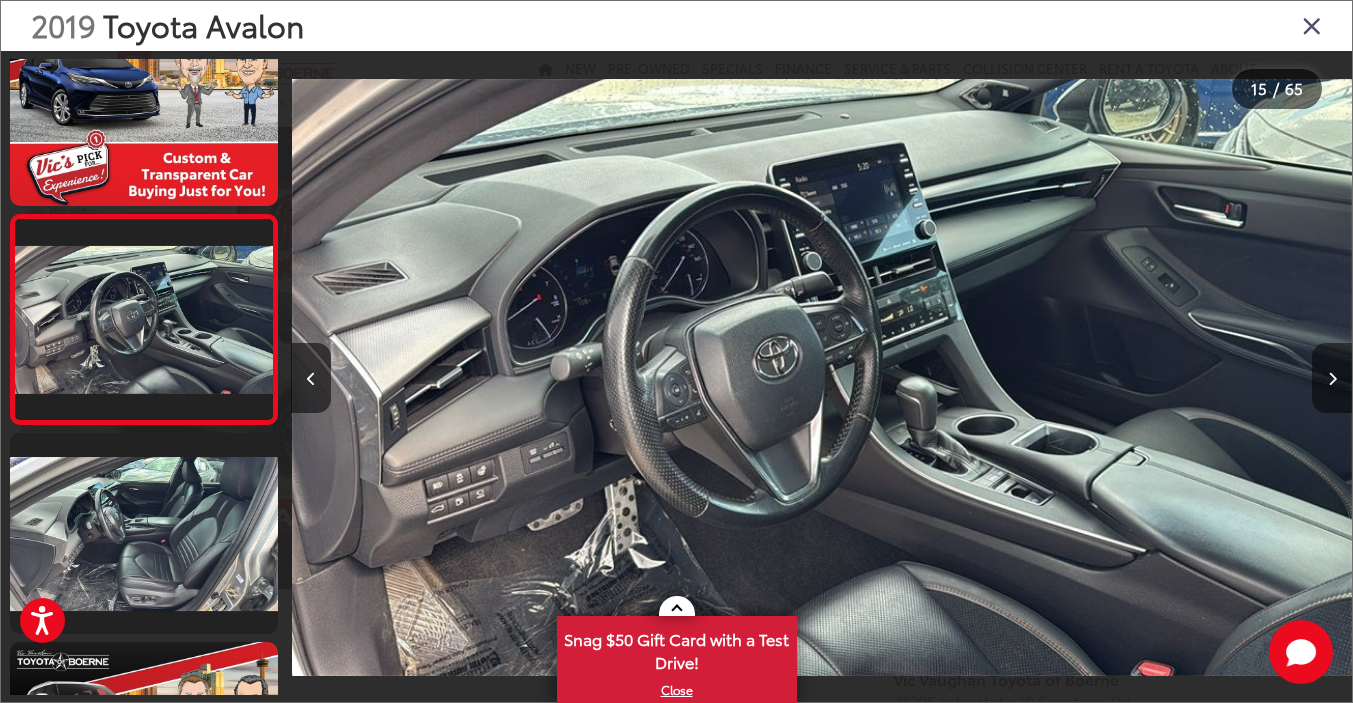 click at bounding box center (1332, 378) 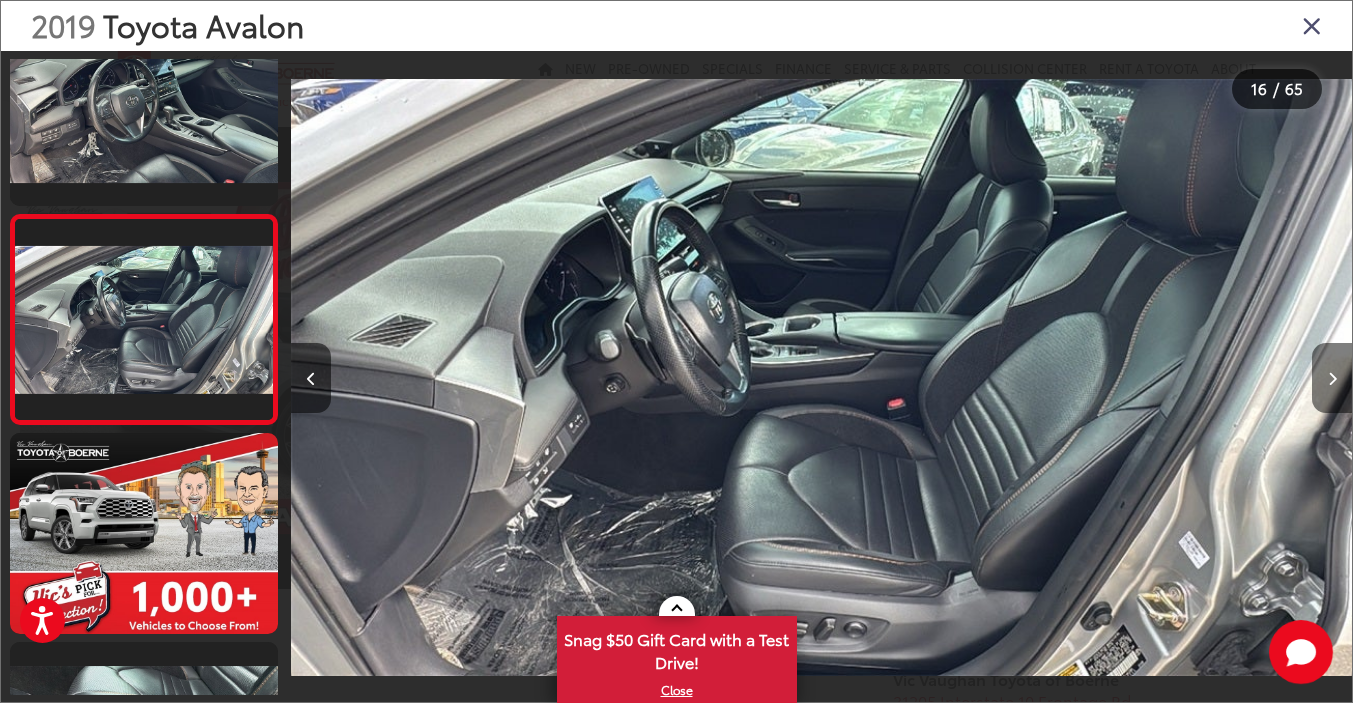 click at bounding box center [1332, 378] 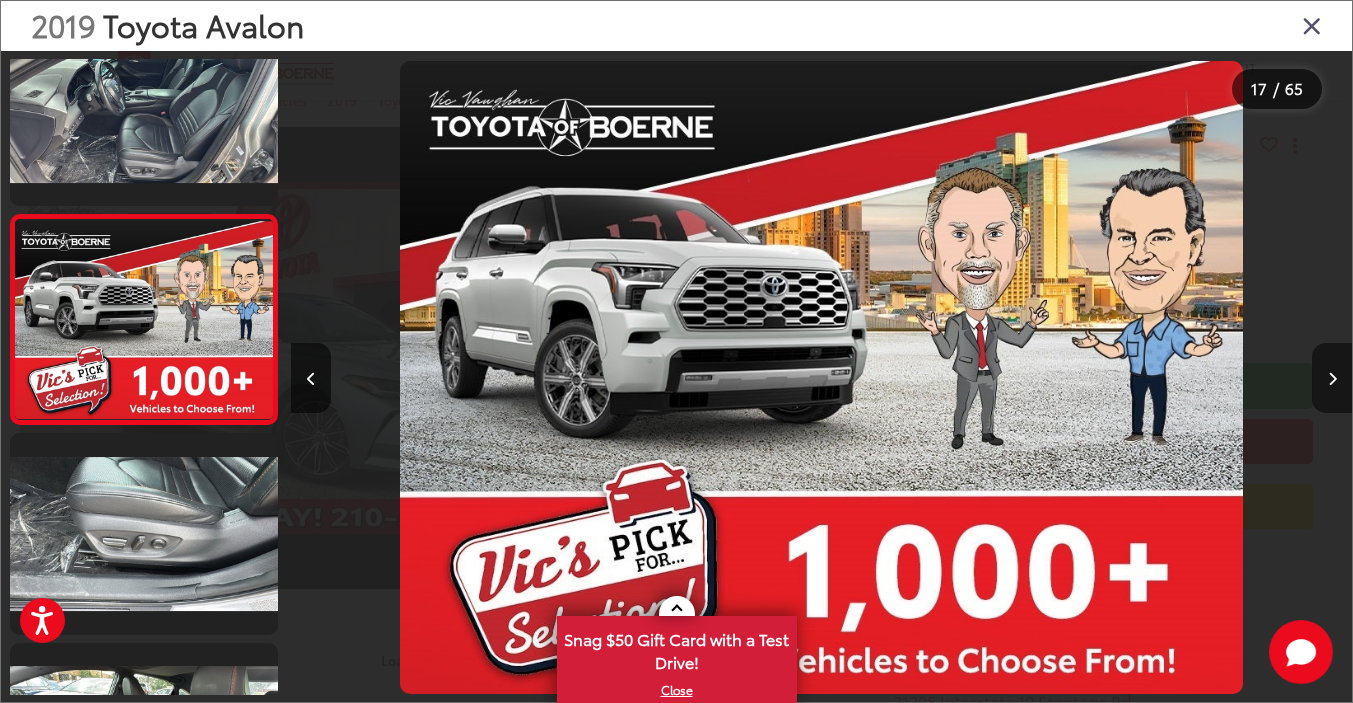 click at bounding box center (1332, 378) 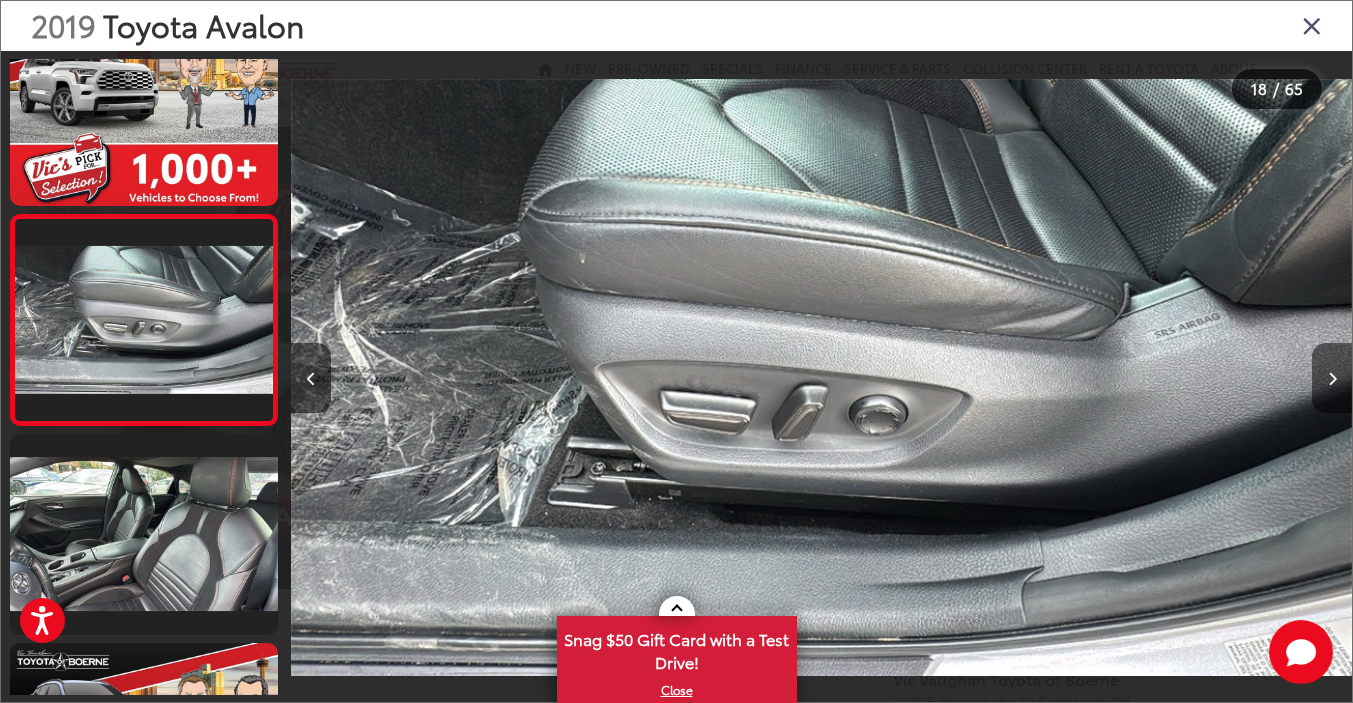 click at bounding box center [1332, 378] 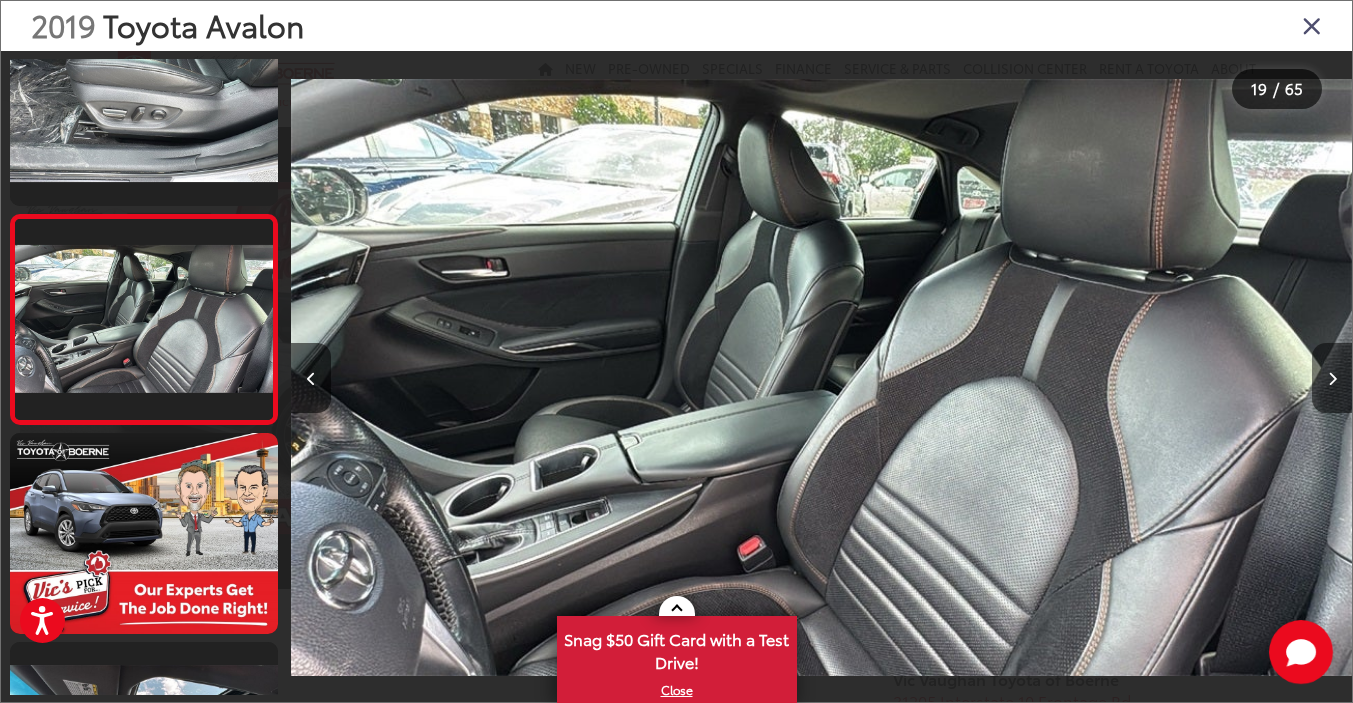 click at bounding box center [1332, 378] 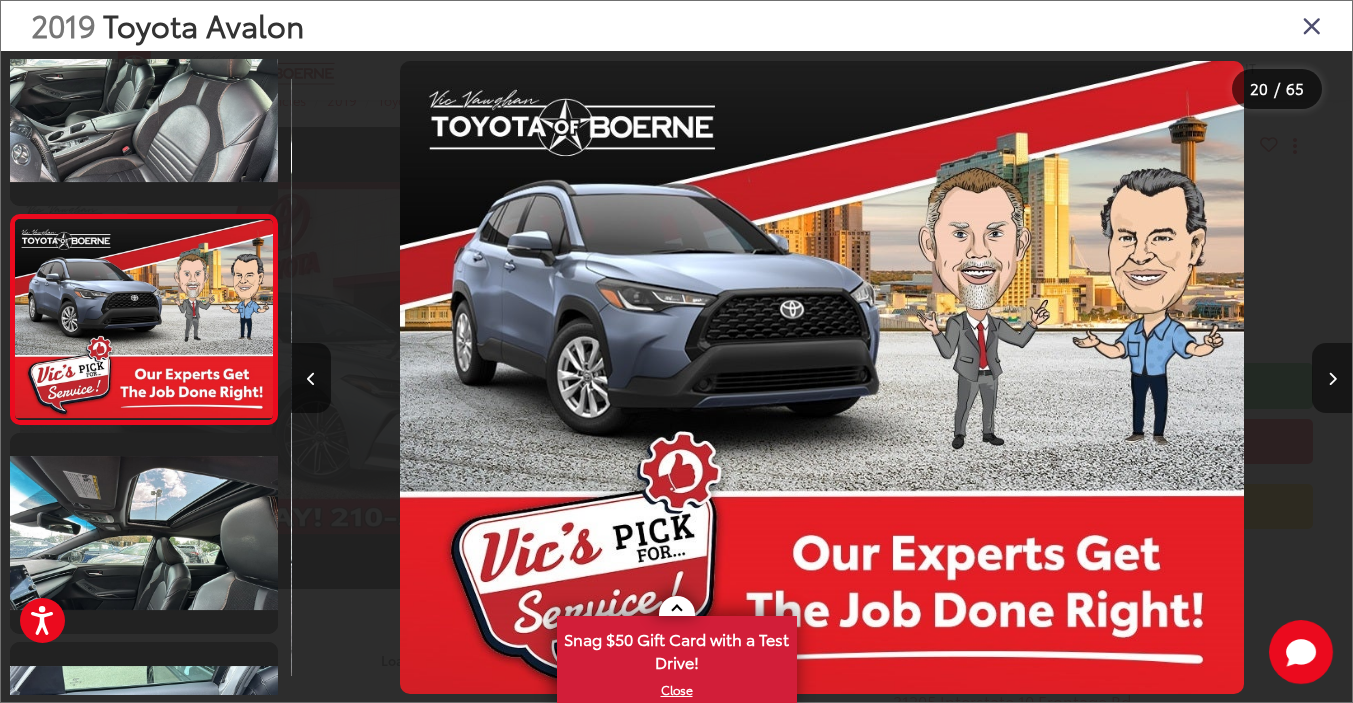 click at bounding box center (1332, 378) 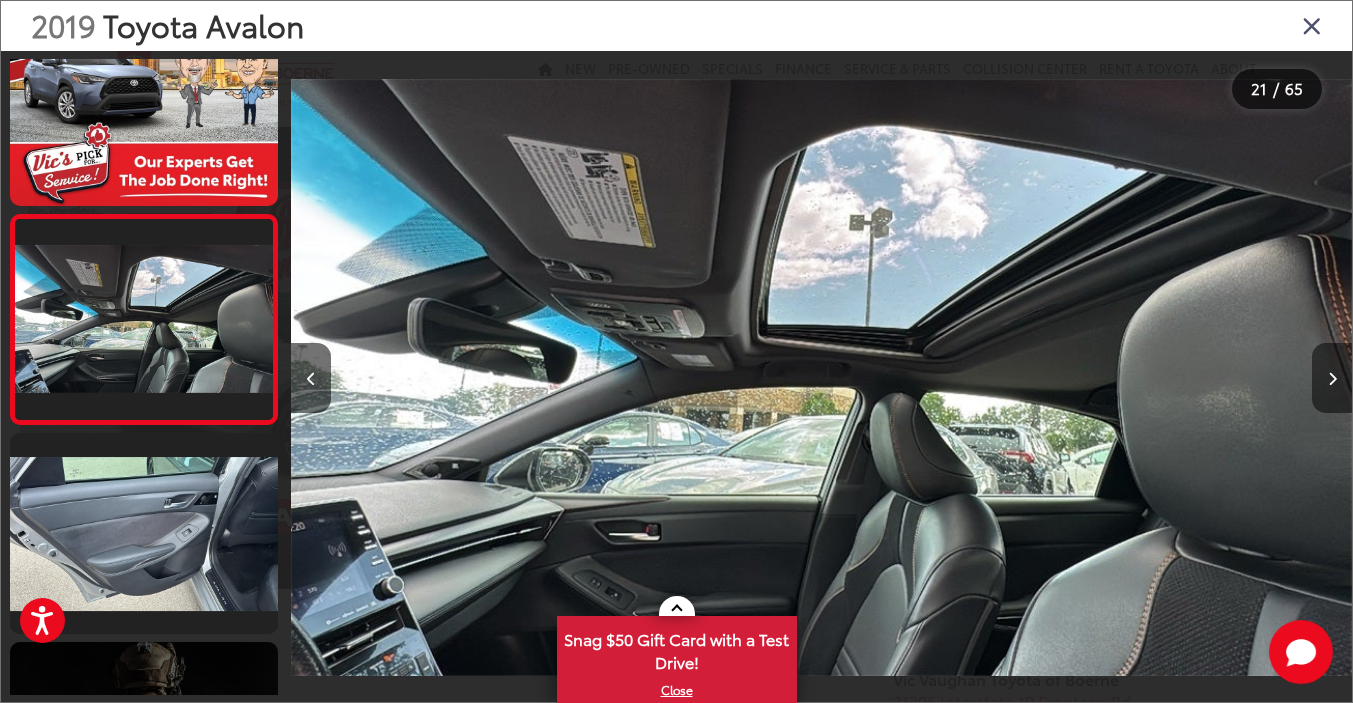 click at bounding box center [1332, 378] 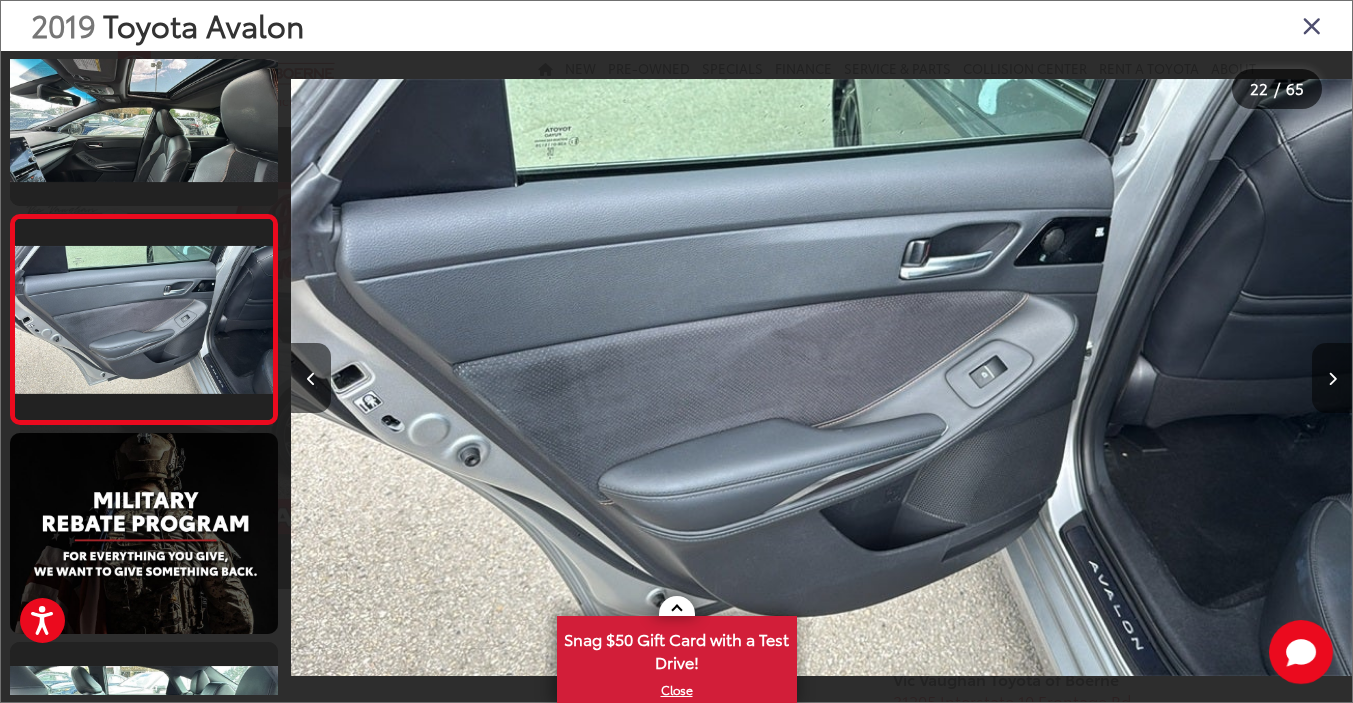click at bounding box center [1332, 378] 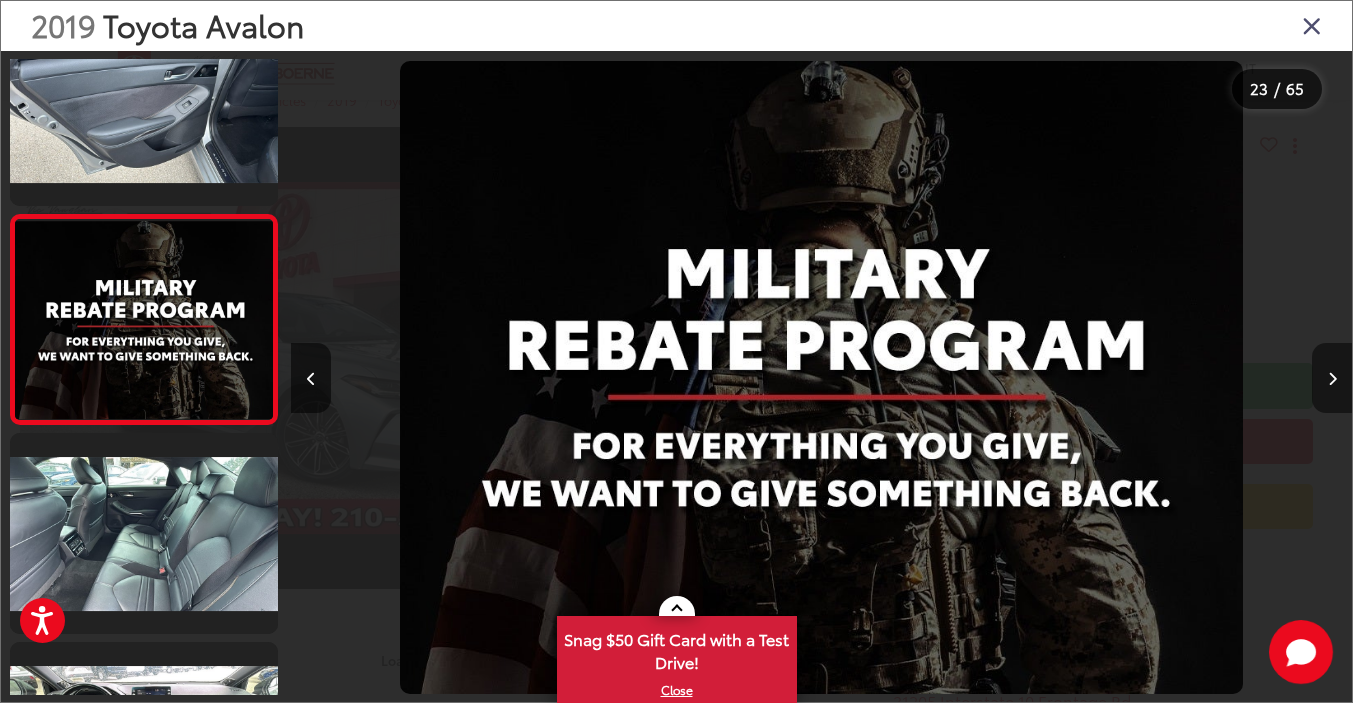 click at bounding box center [1332, 378] 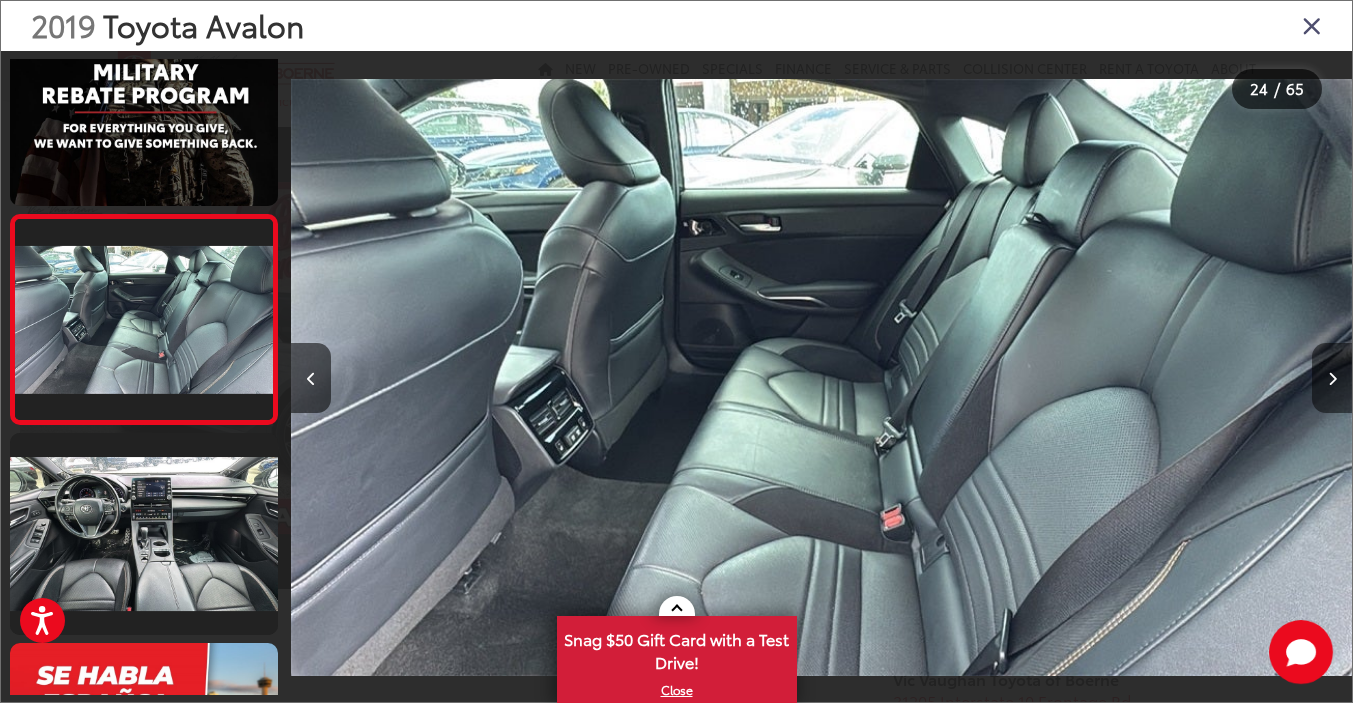 click at bounding box center [1332, 378] 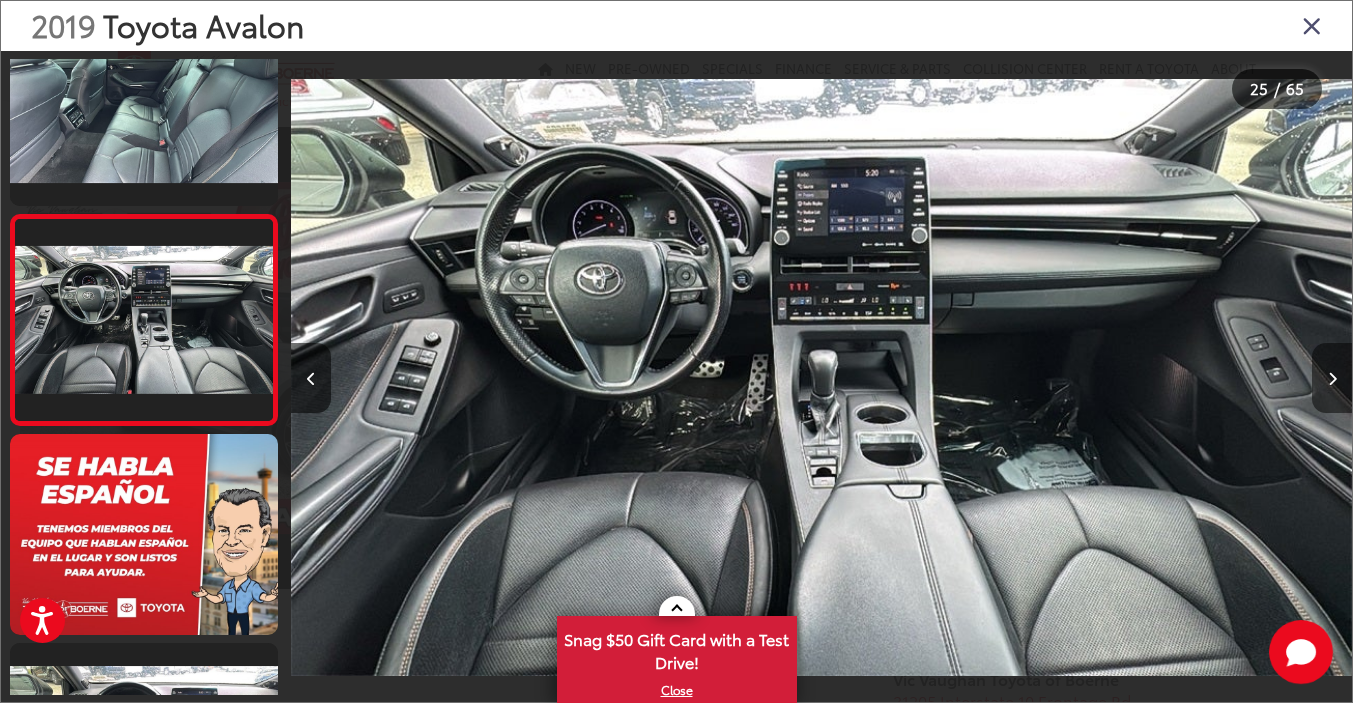 click at bounding box center [1332, 378] 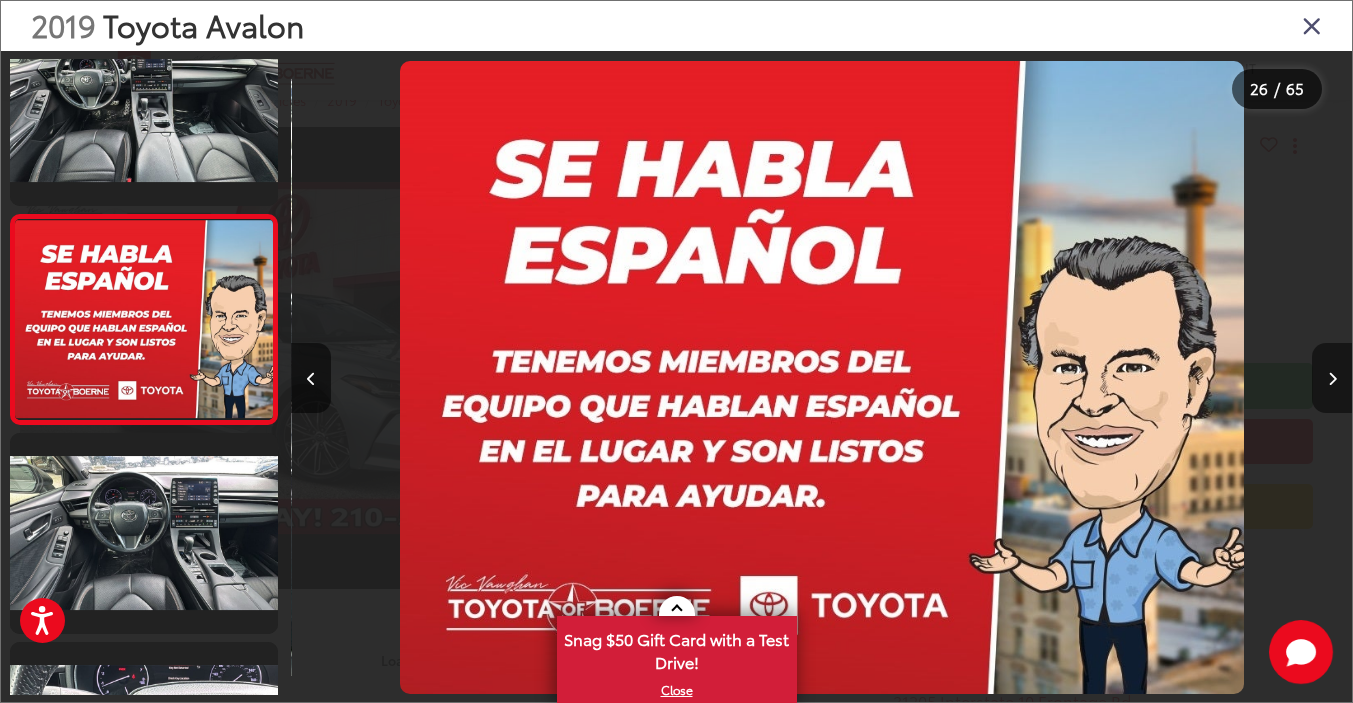 click at bounding box center (1332, 378) 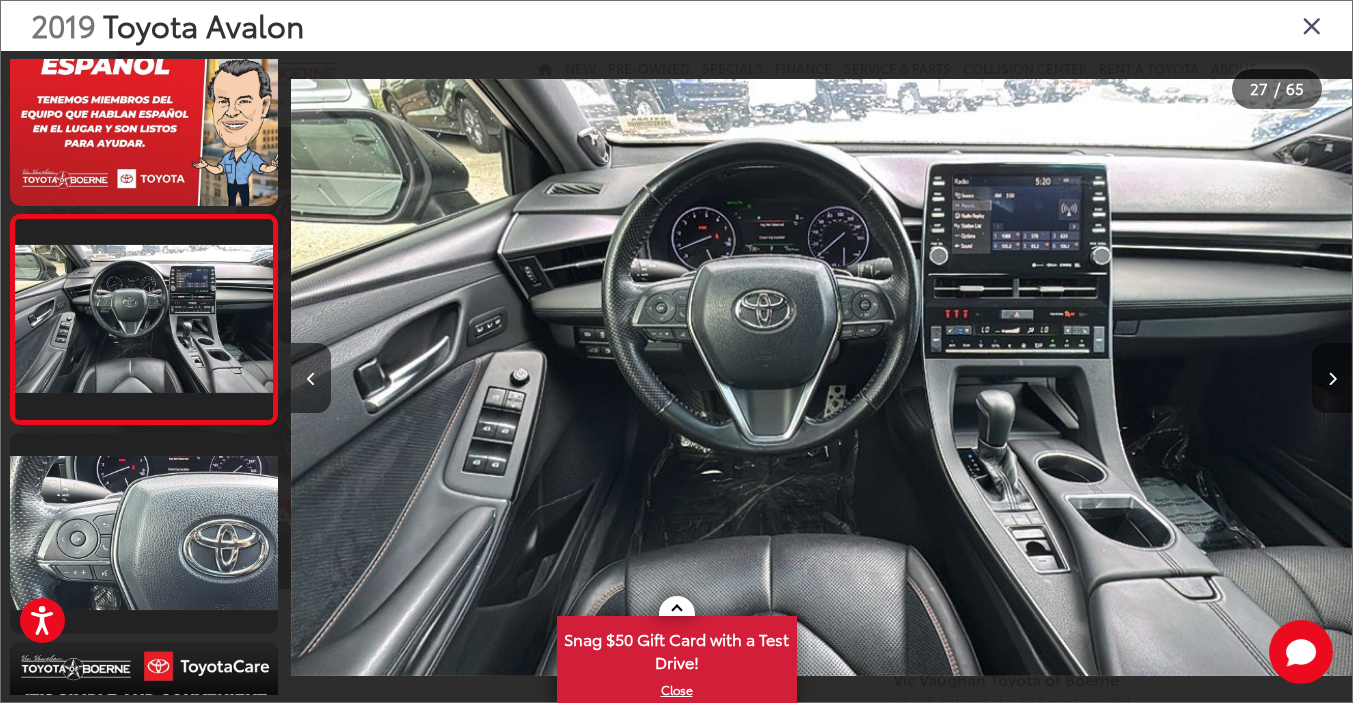 click at bounding box center (1332, 378) 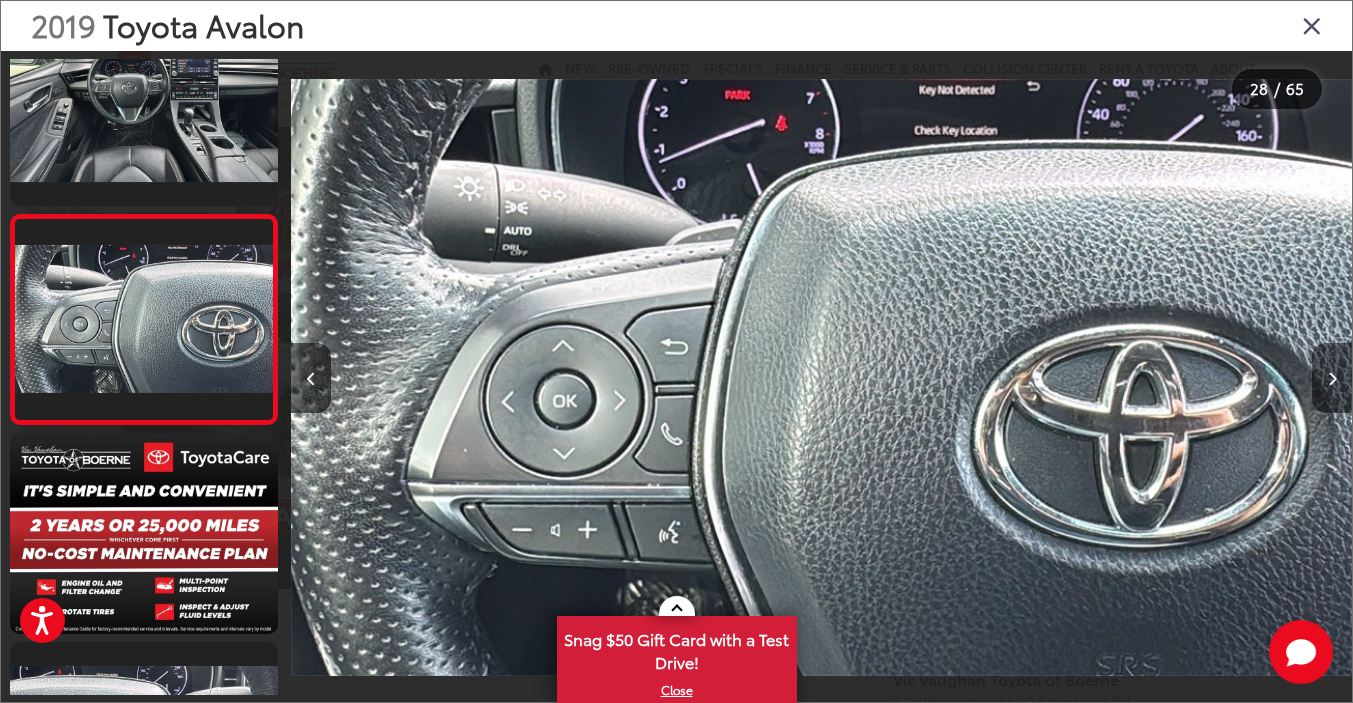 click at bounding box center (1332, 378) 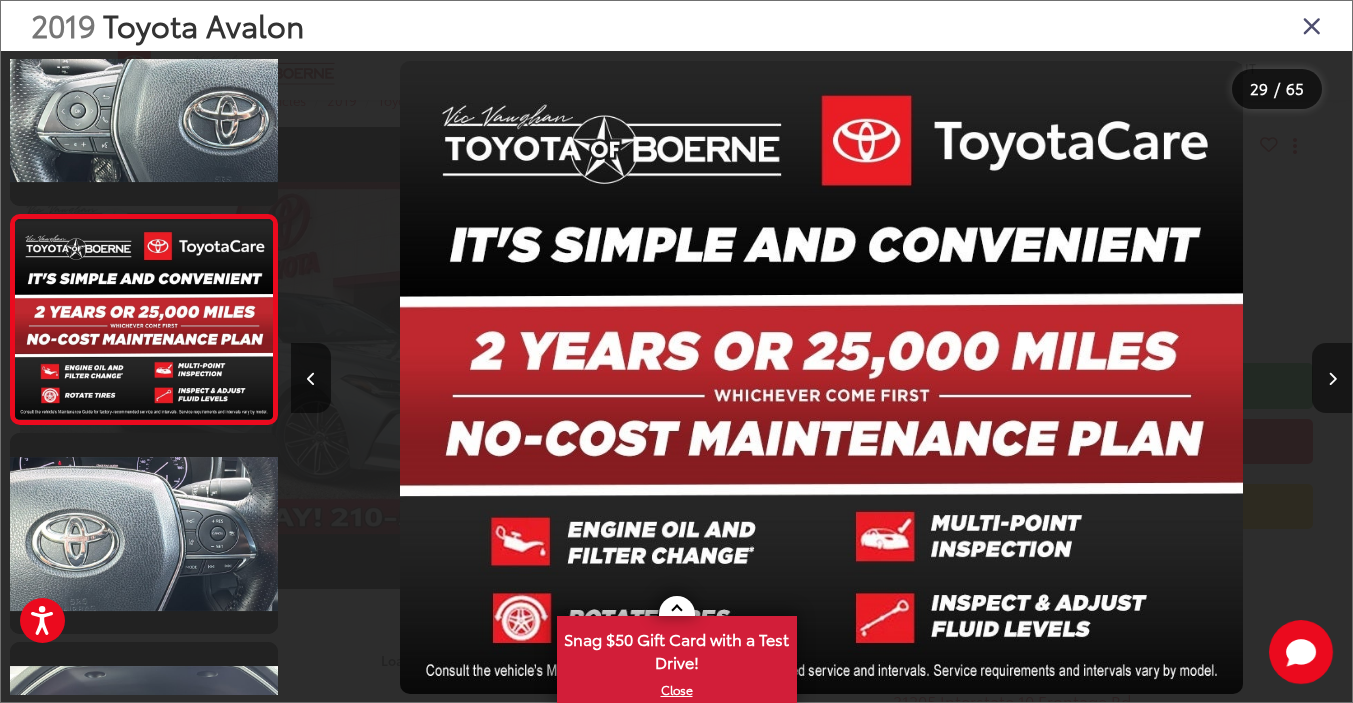 click at bounding box center (1332, 378) 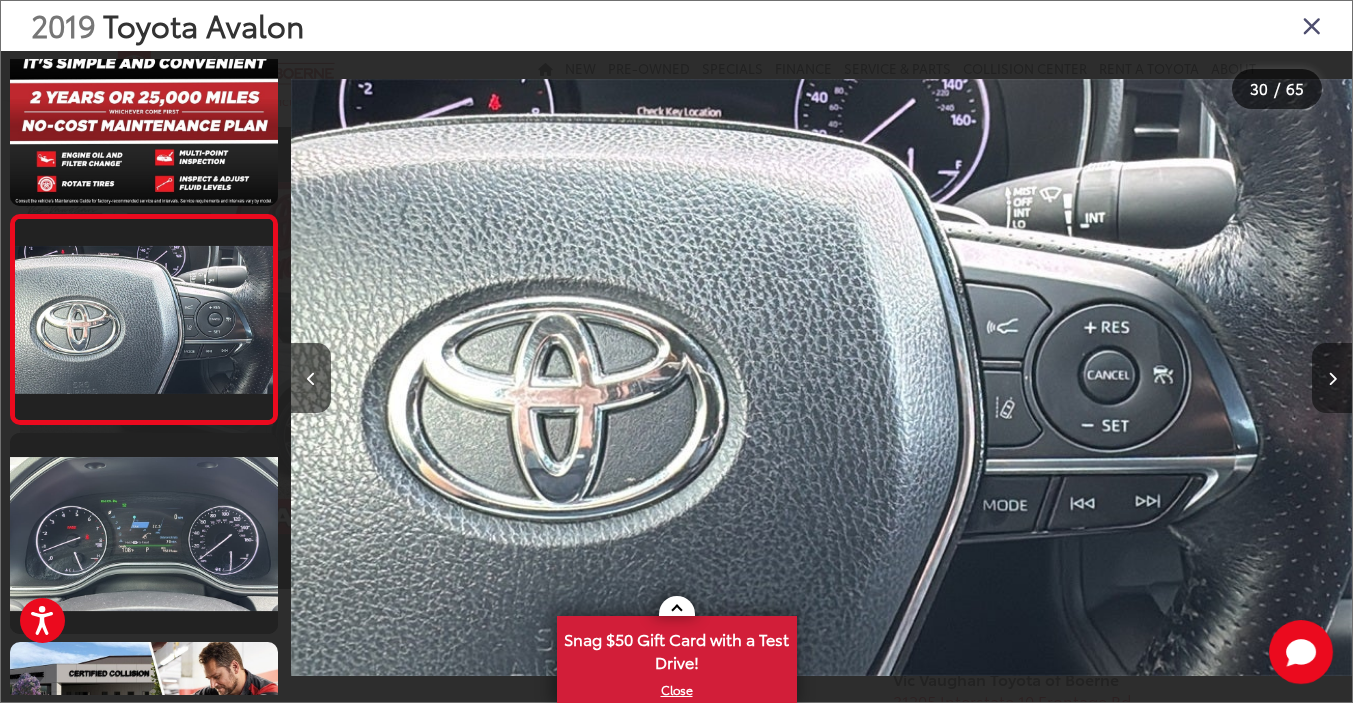 click at bounding box center (1332, 378) 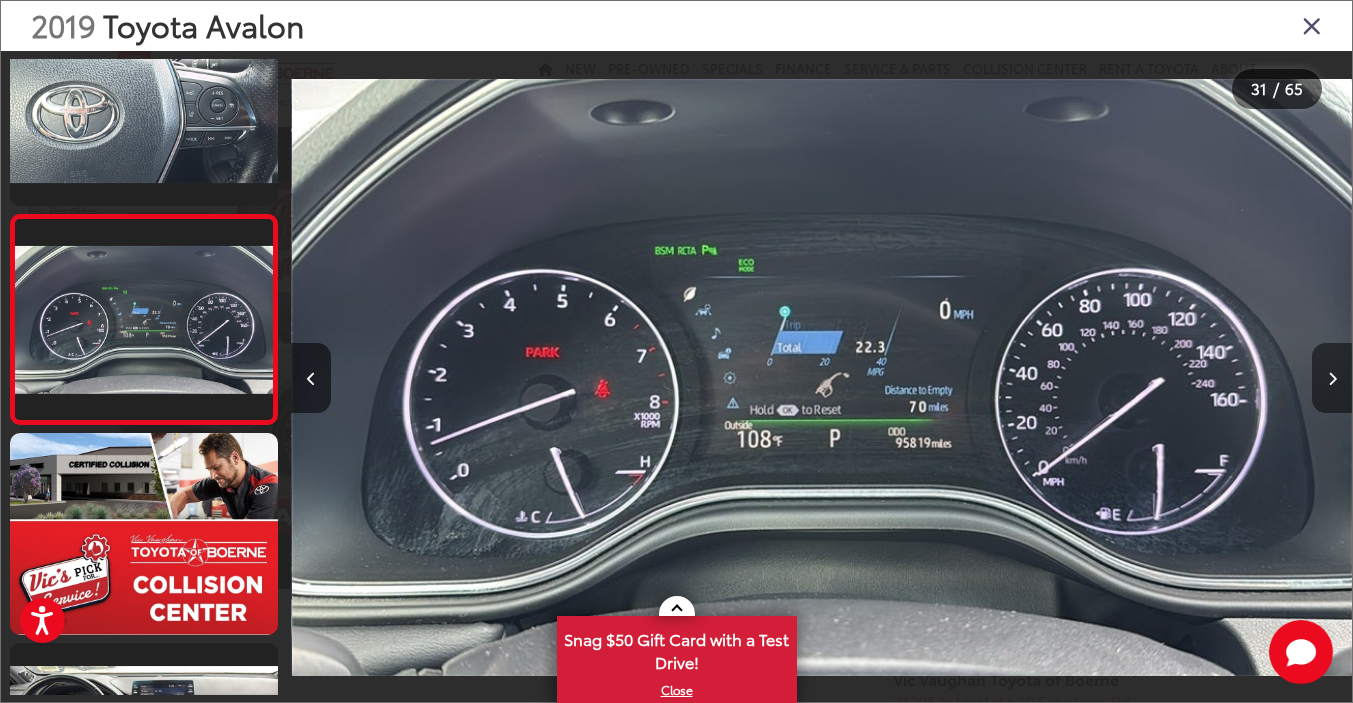 click at bounding box center [1332, 378] 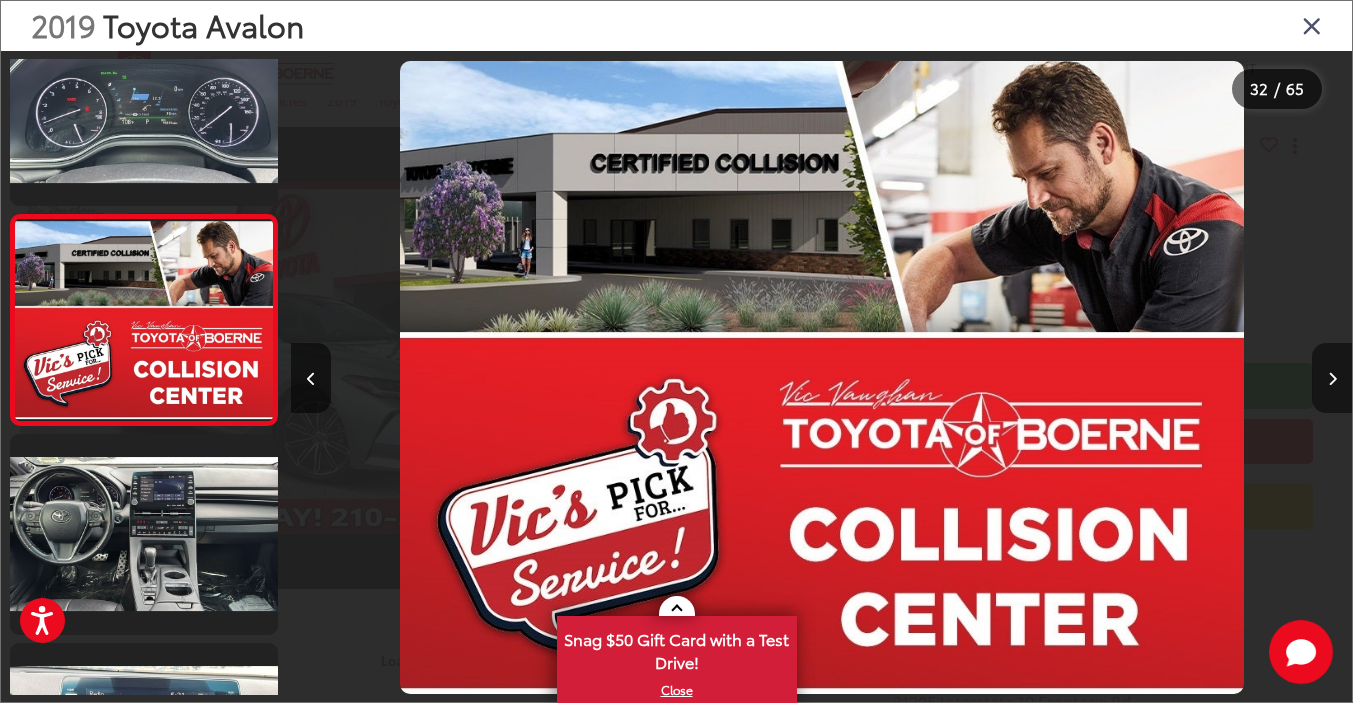 click at bounding box center [1332, 378] 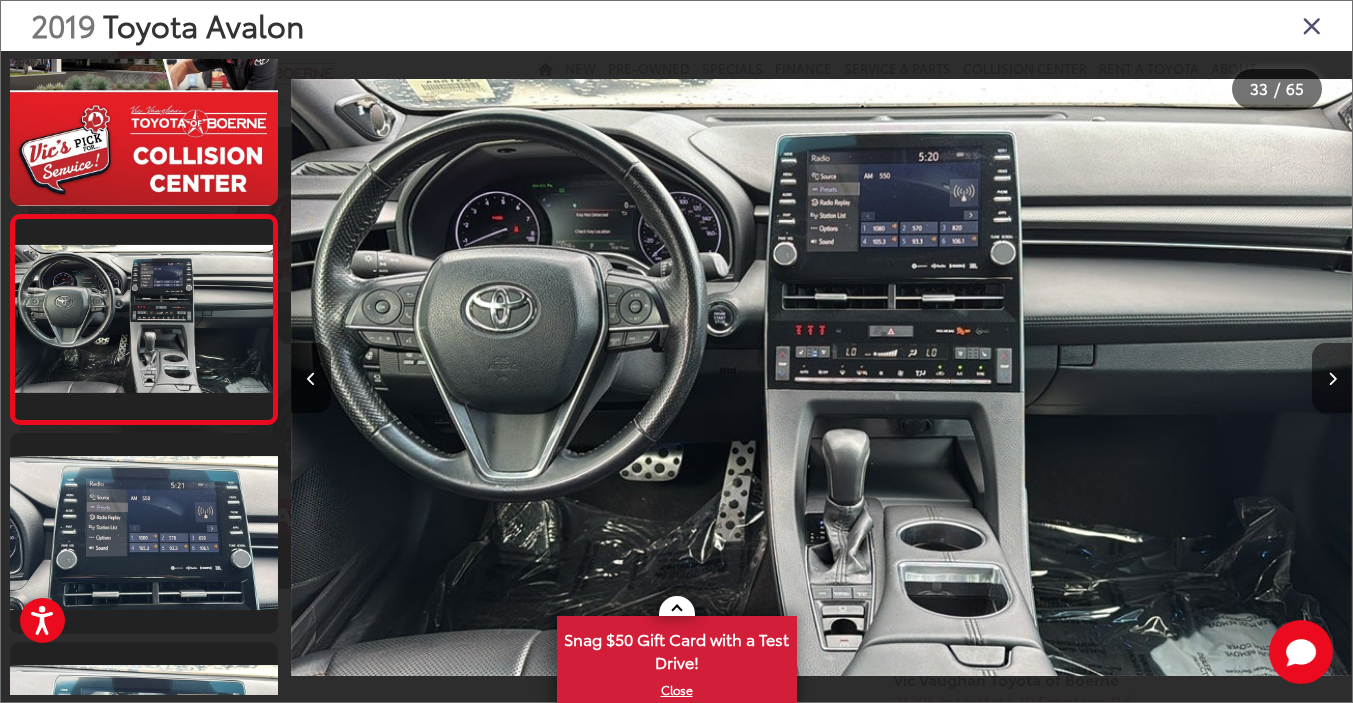 click at bounding box center (1332, 378) 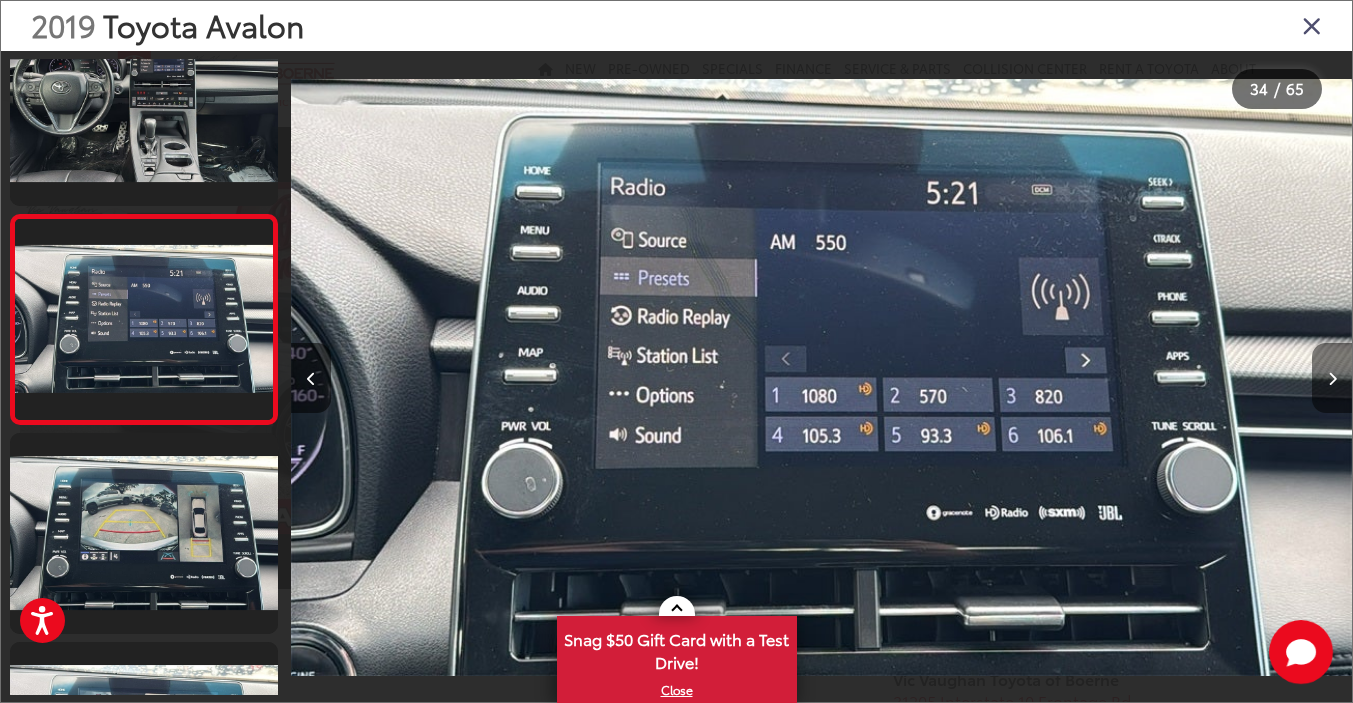 click at bounding box center (1332, 378) 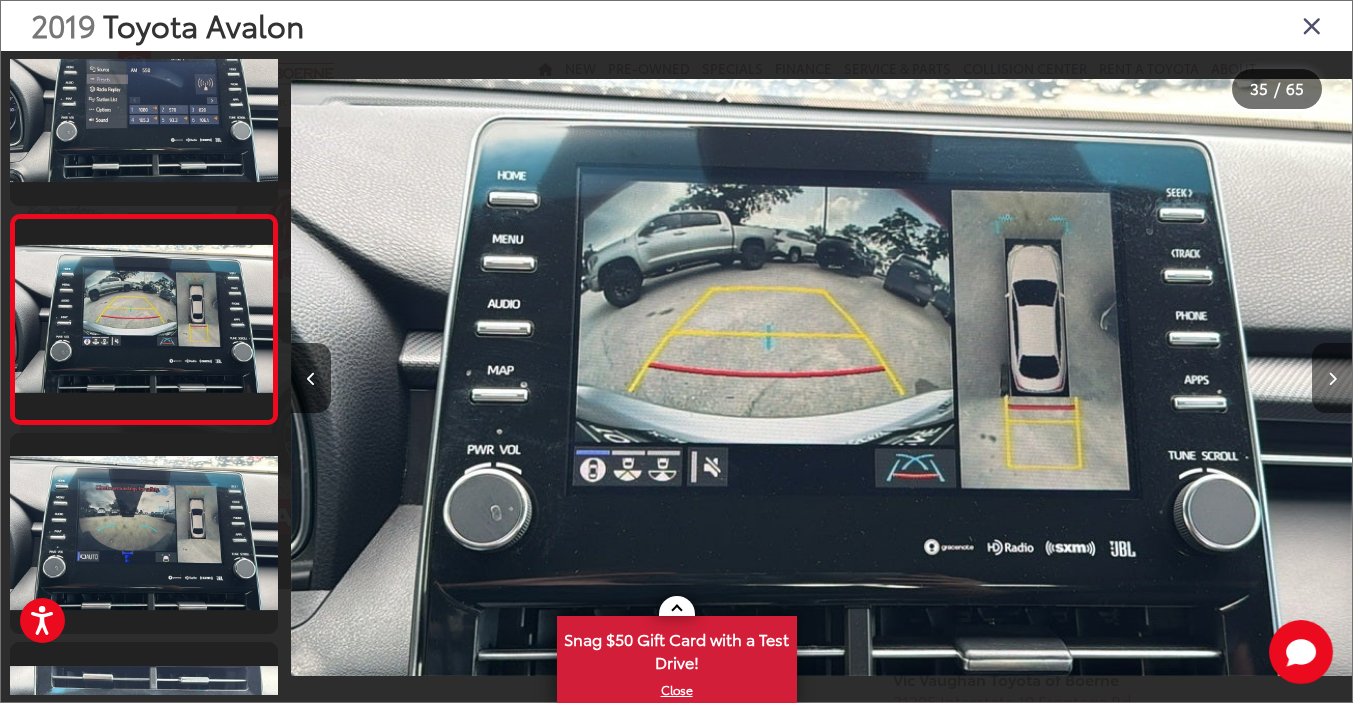 click at bounding box center [1332, 378] 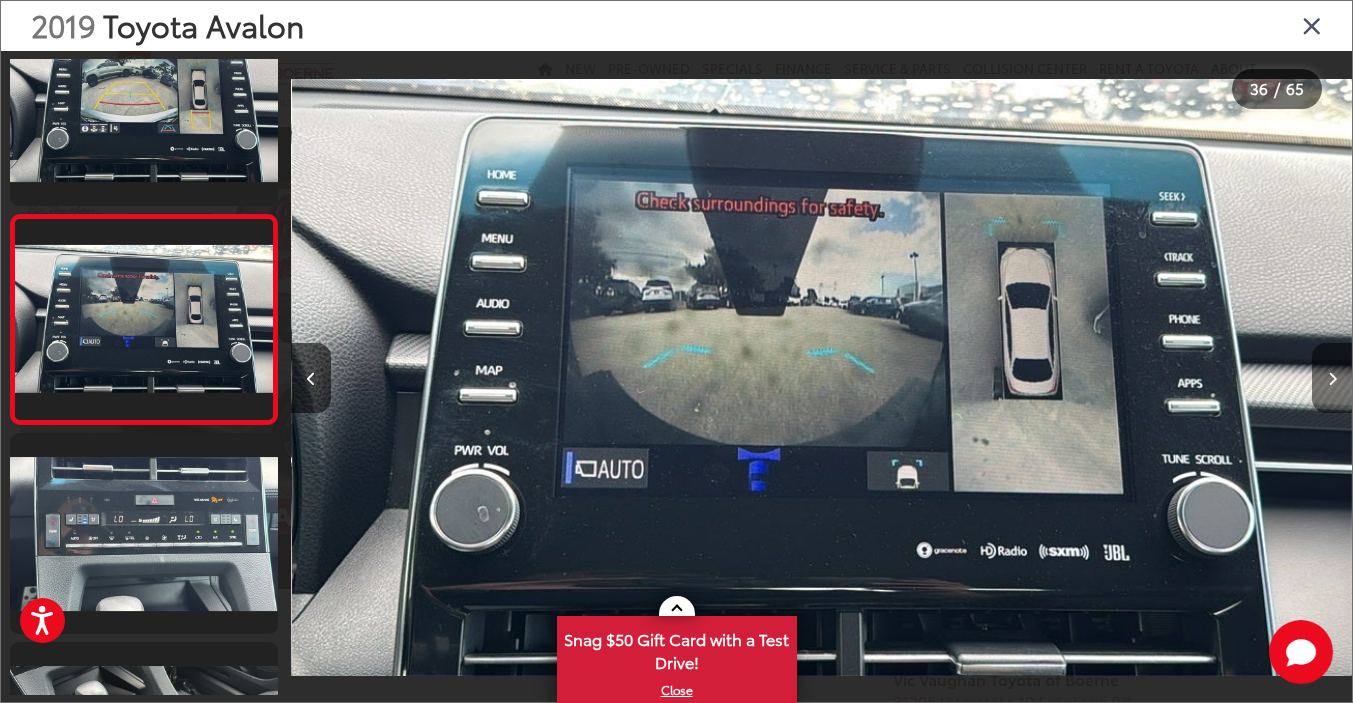 click at bounding box center [1332, 378] 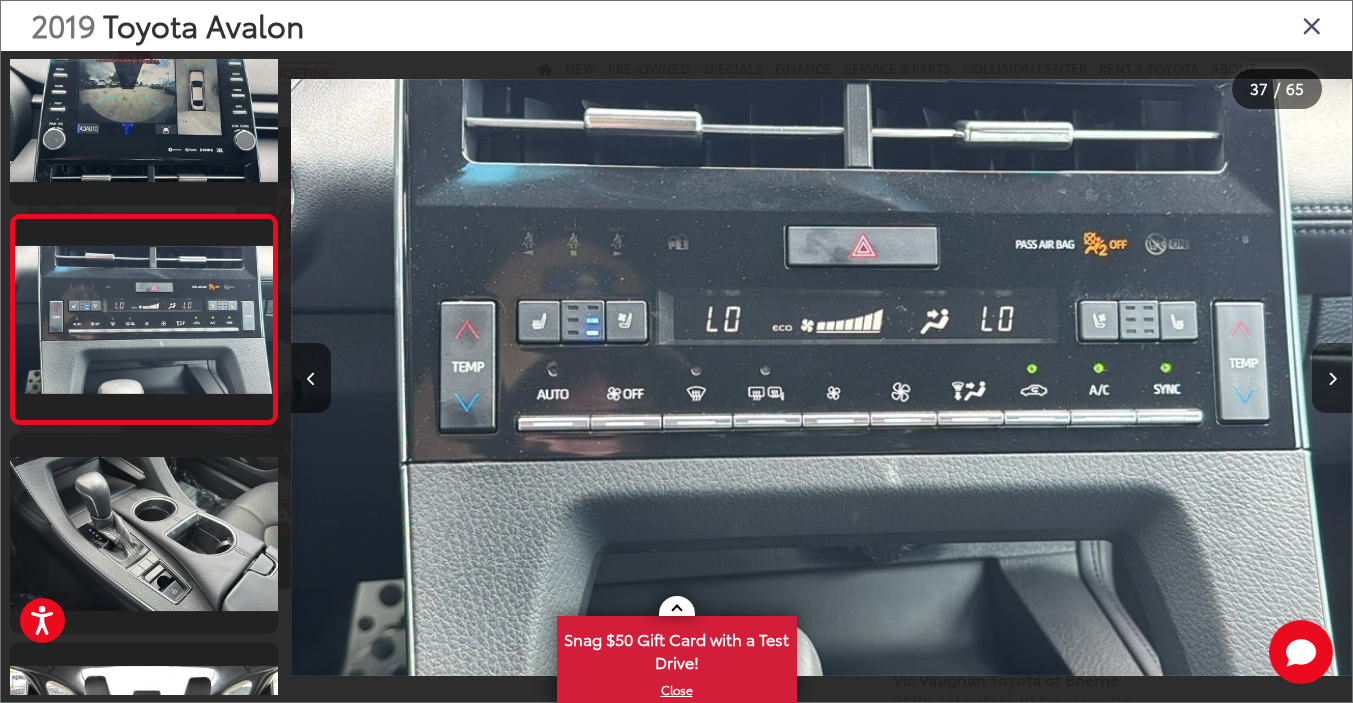click at bounding box center [1332, 378] 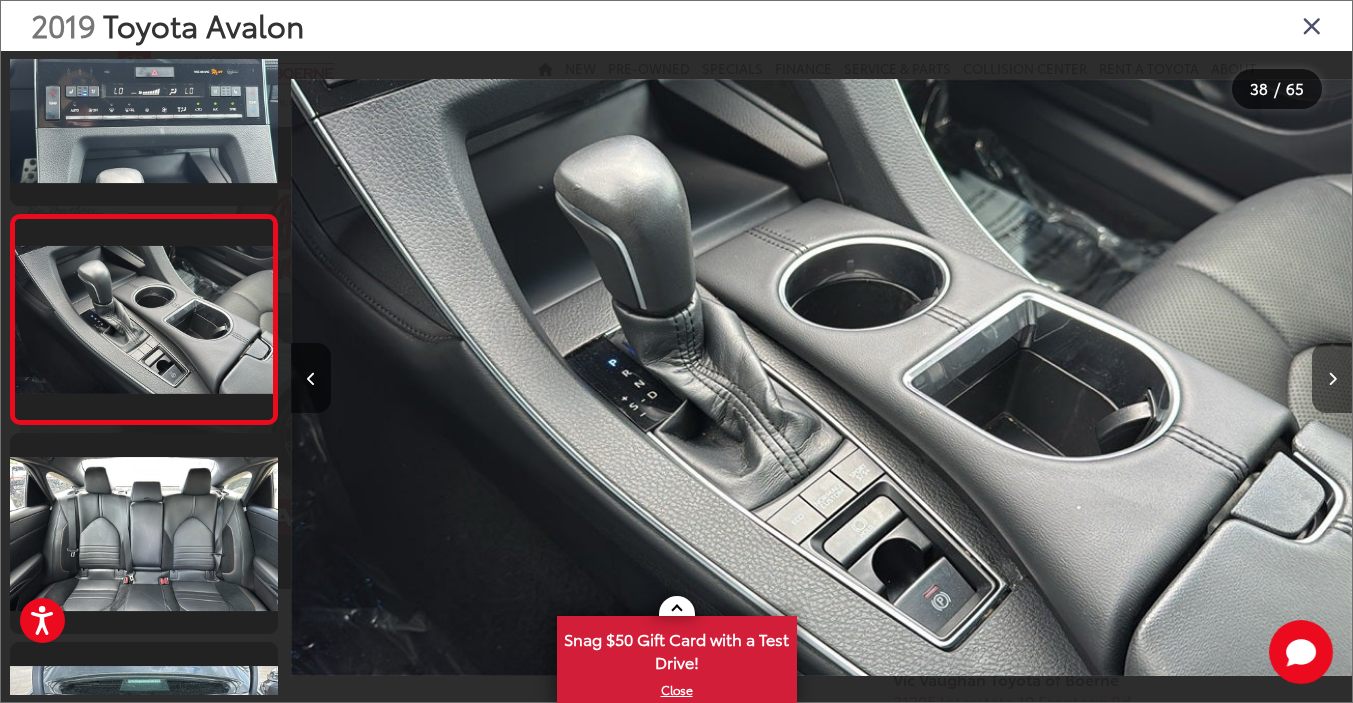 click at bounding box center [1332, 378] 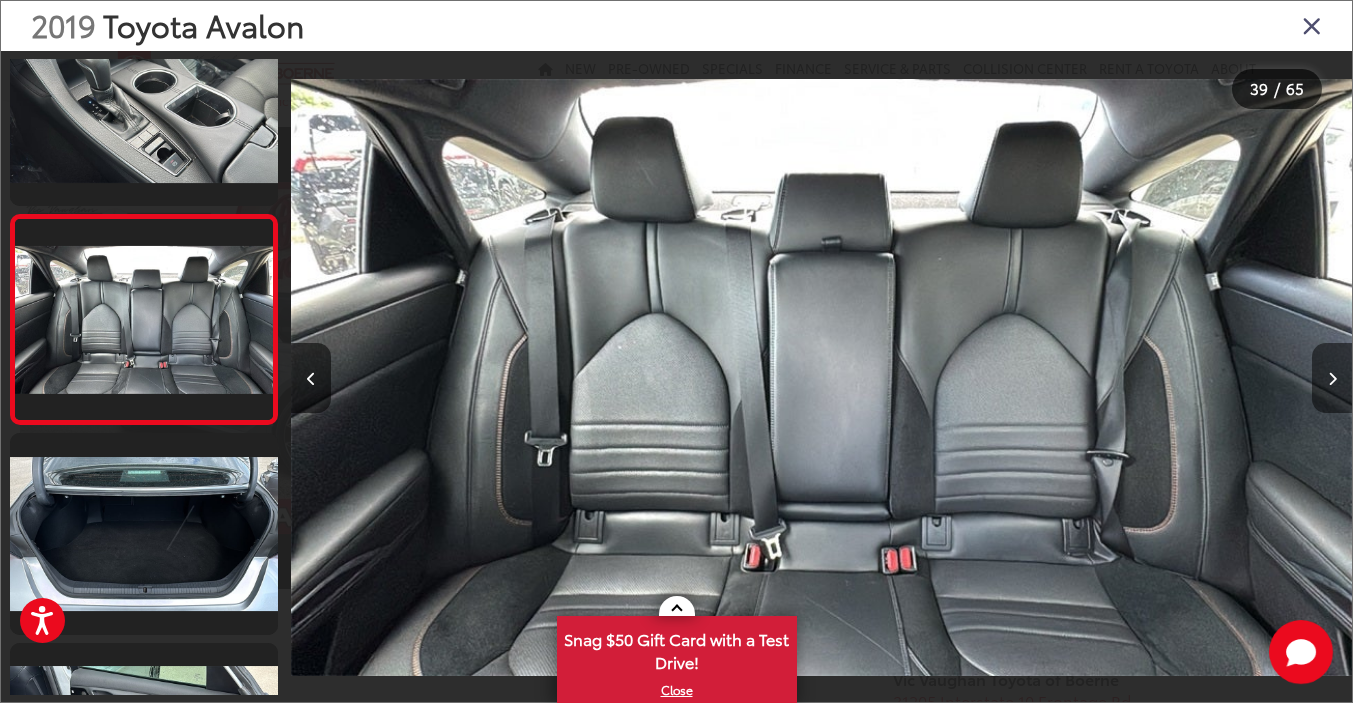 click at bounding box center [1332, 378] 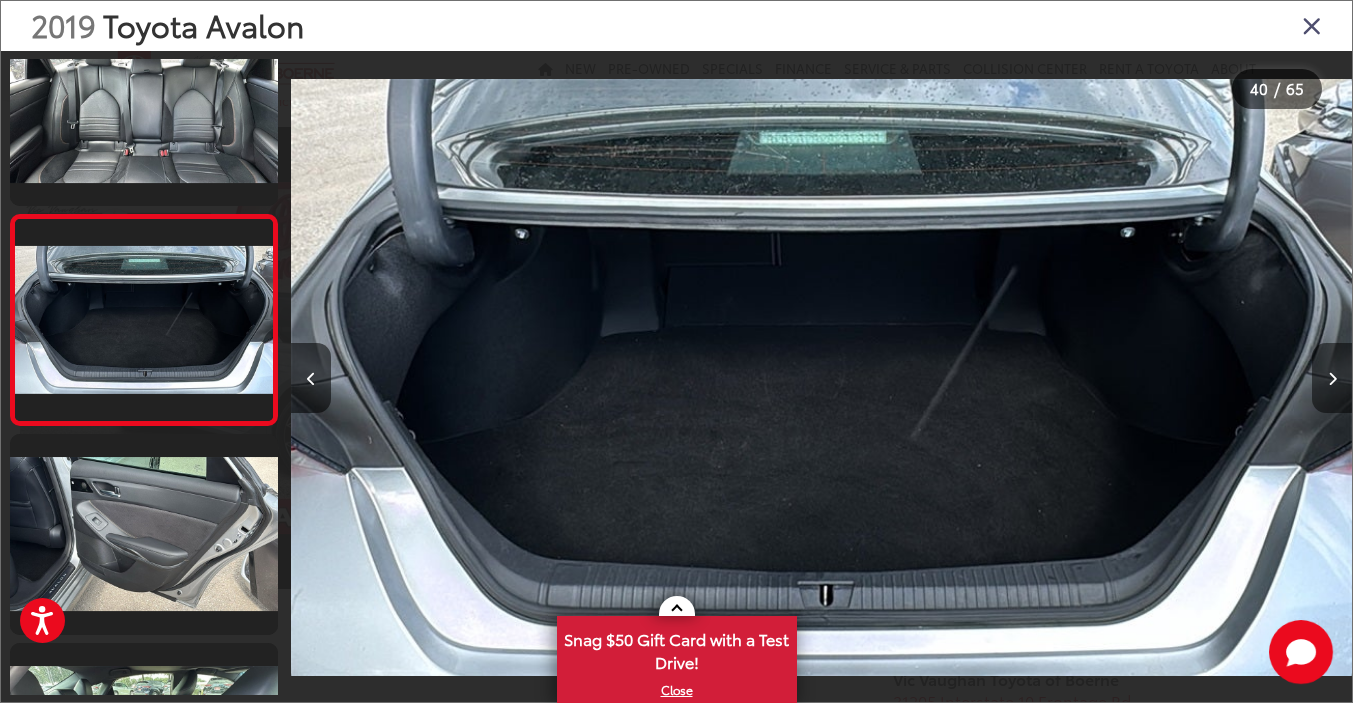 click at bounding box center [1332, 378] 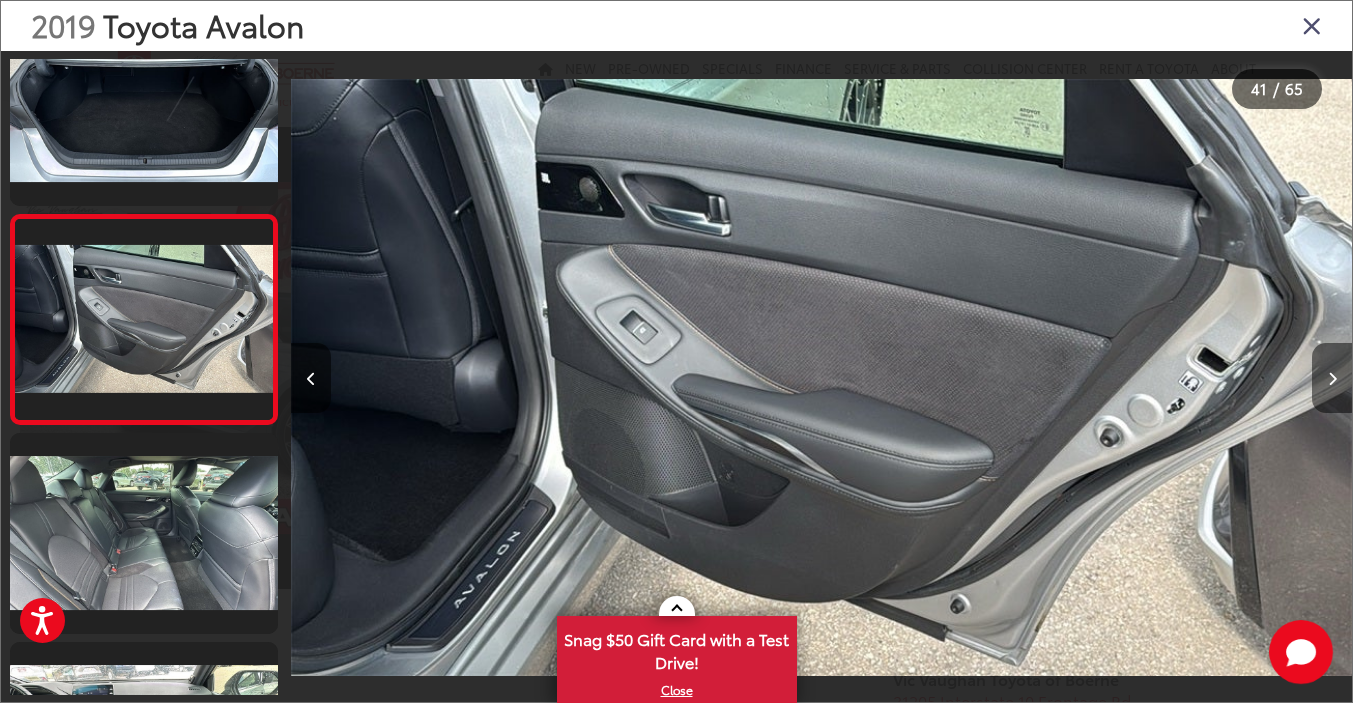 click at bounding box center [1332, 378] 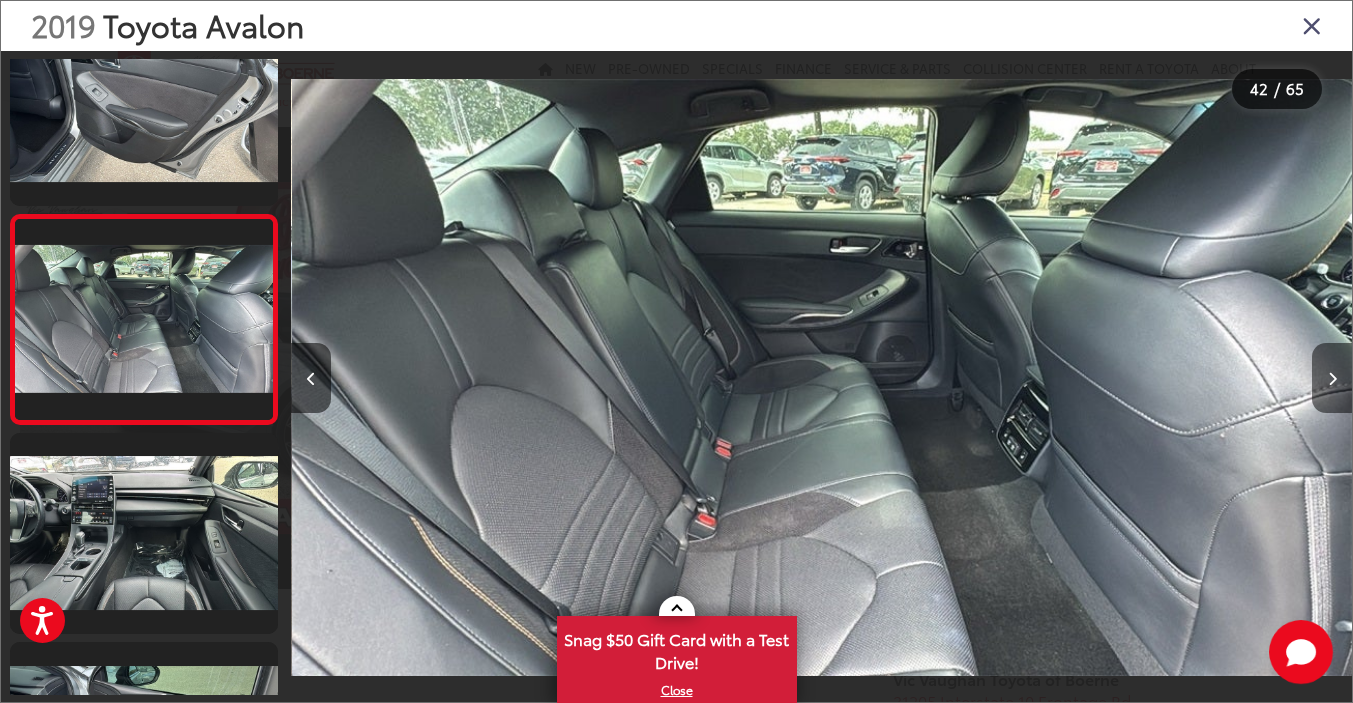 click at bounding box center [1332, 378] 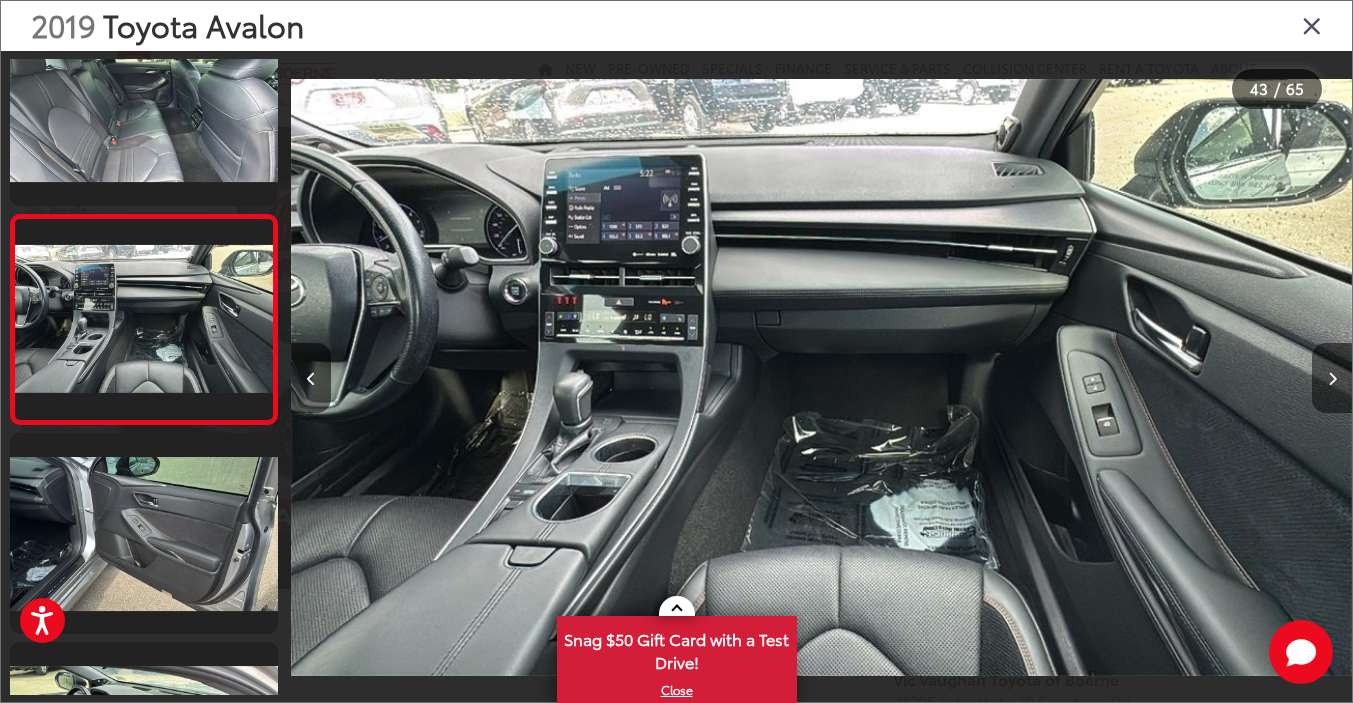 click at bounding box center [1332, 378] 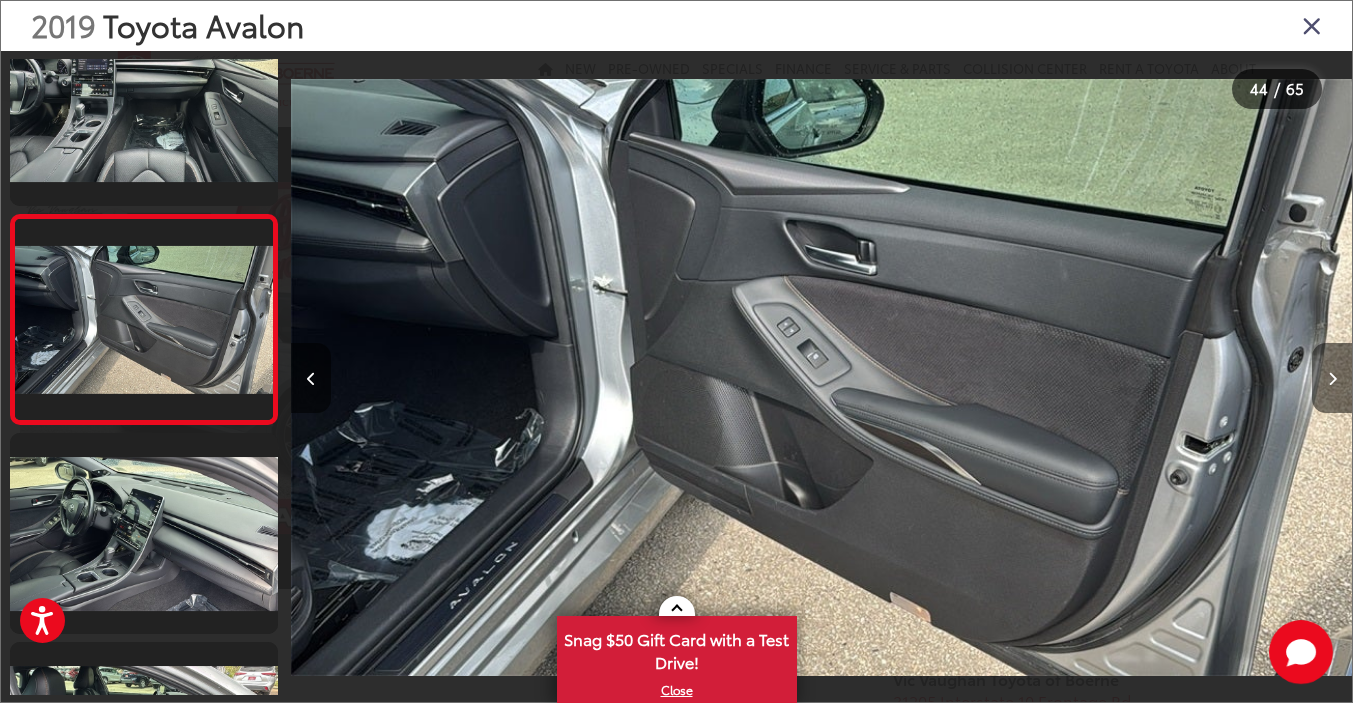 click at bounding box center [1332, 378] 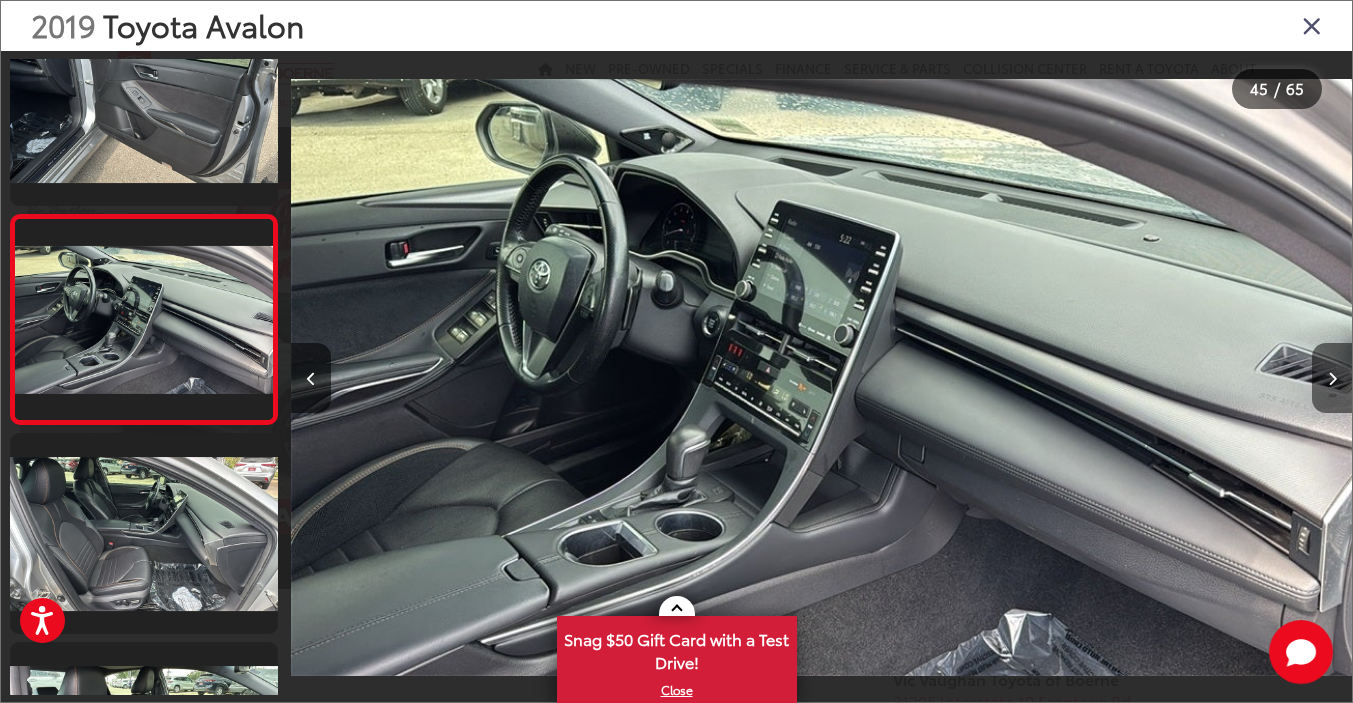 click at bounding box center (1332, 378) 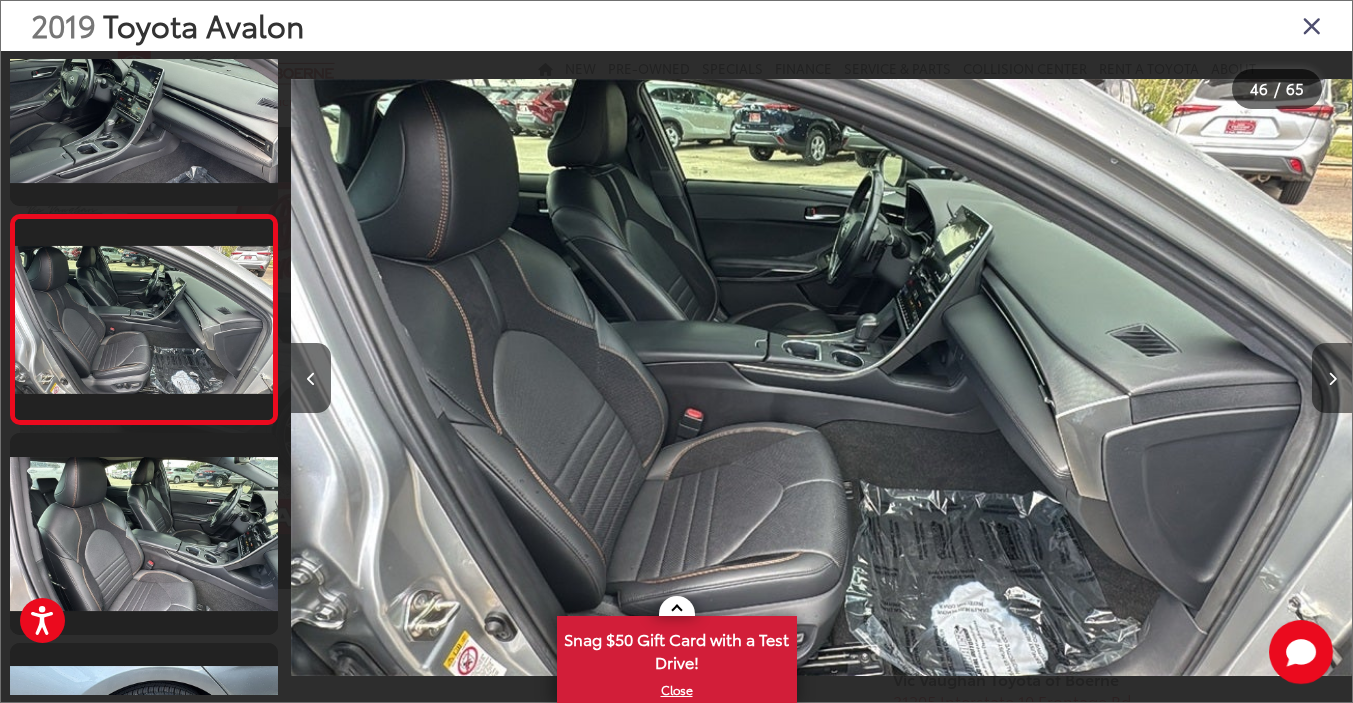 click at bounding box center [1332, 378] 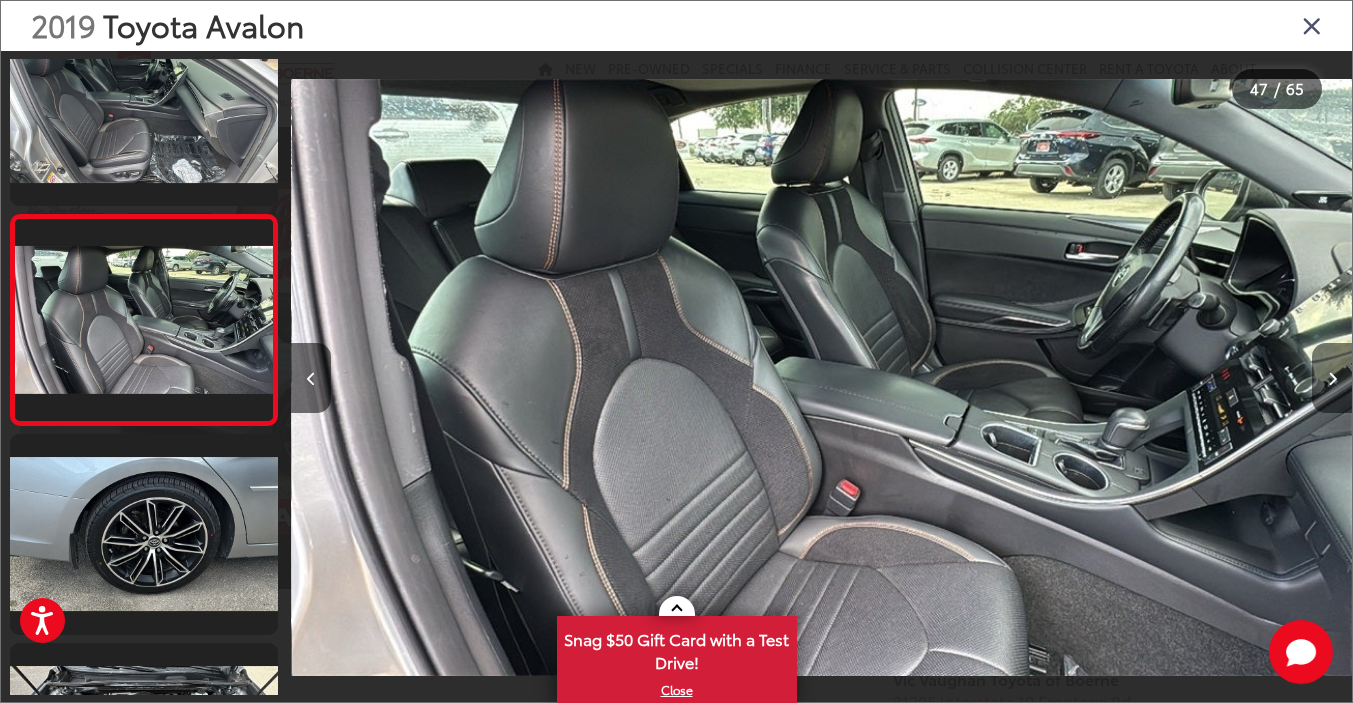 click at bounding box center [1332, 378] 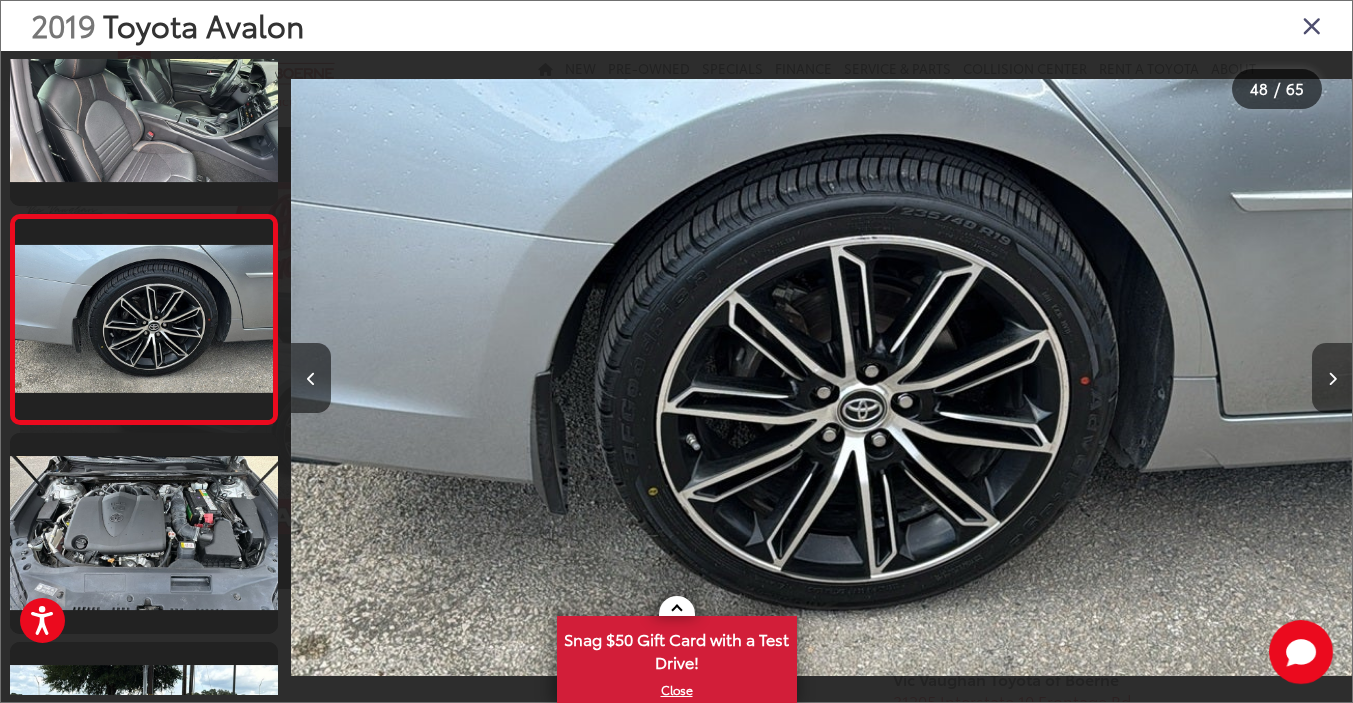 click at bounding box center (1332, 378) 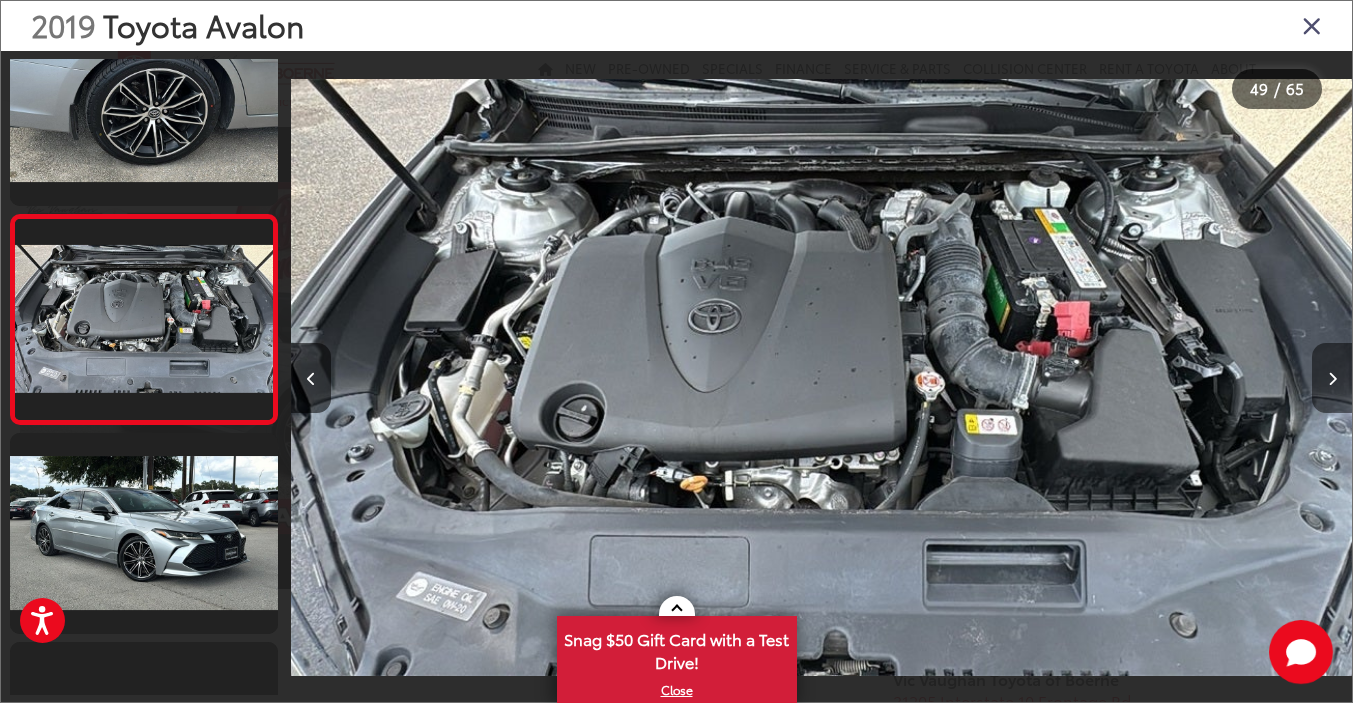 click at bounding box center [1332, 378] 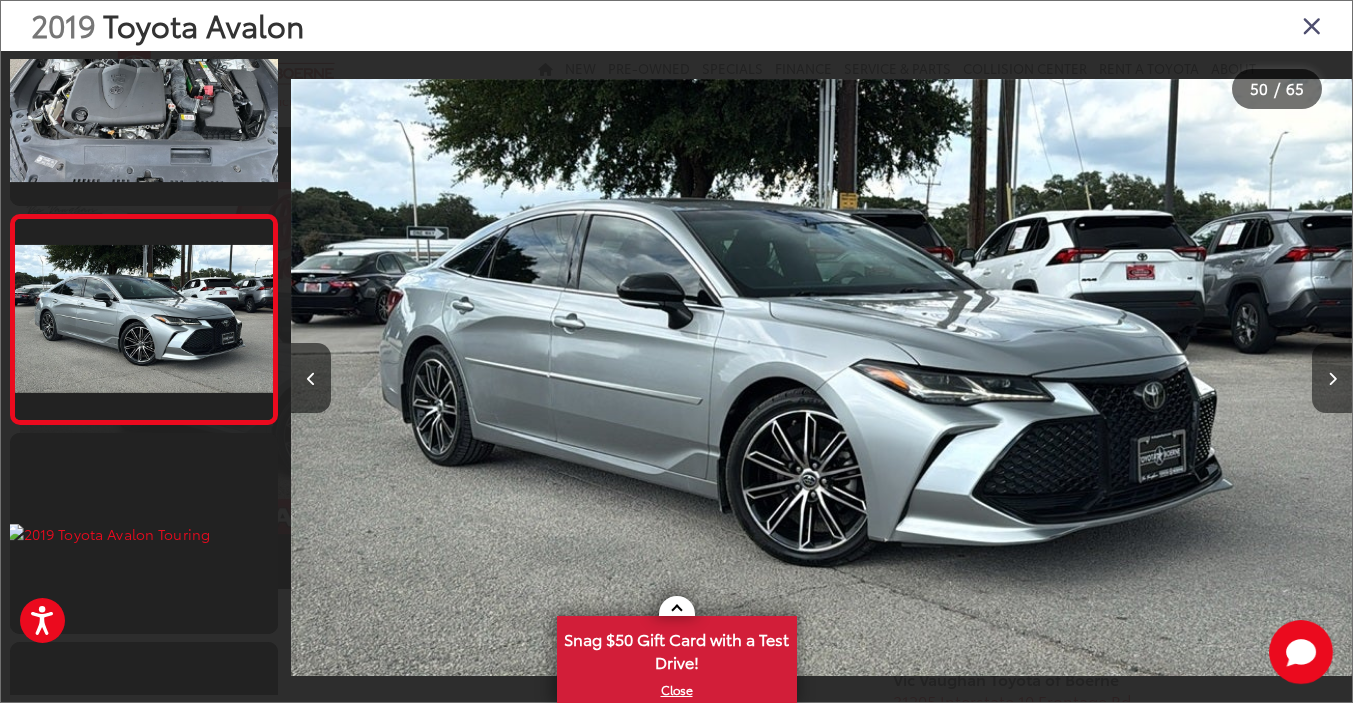 click at bounding box center [1332, 378] 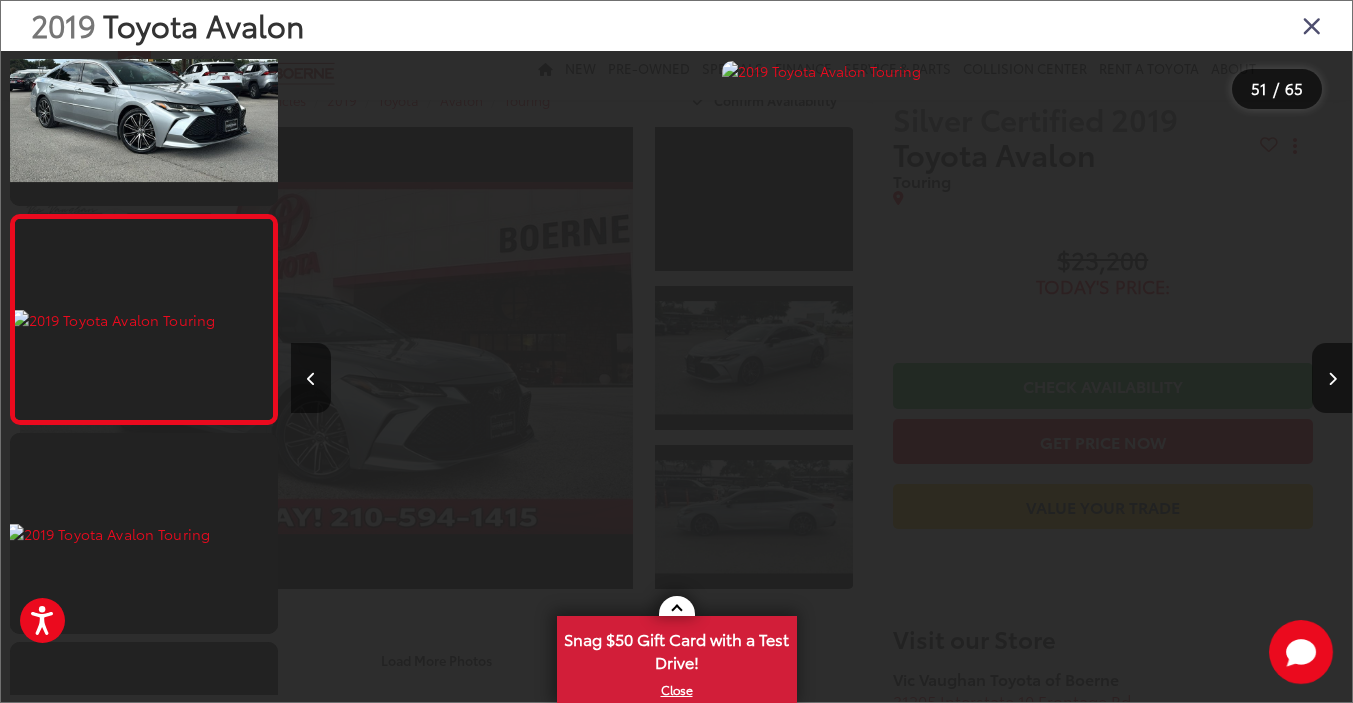 click at bounding box center [1312, 25] 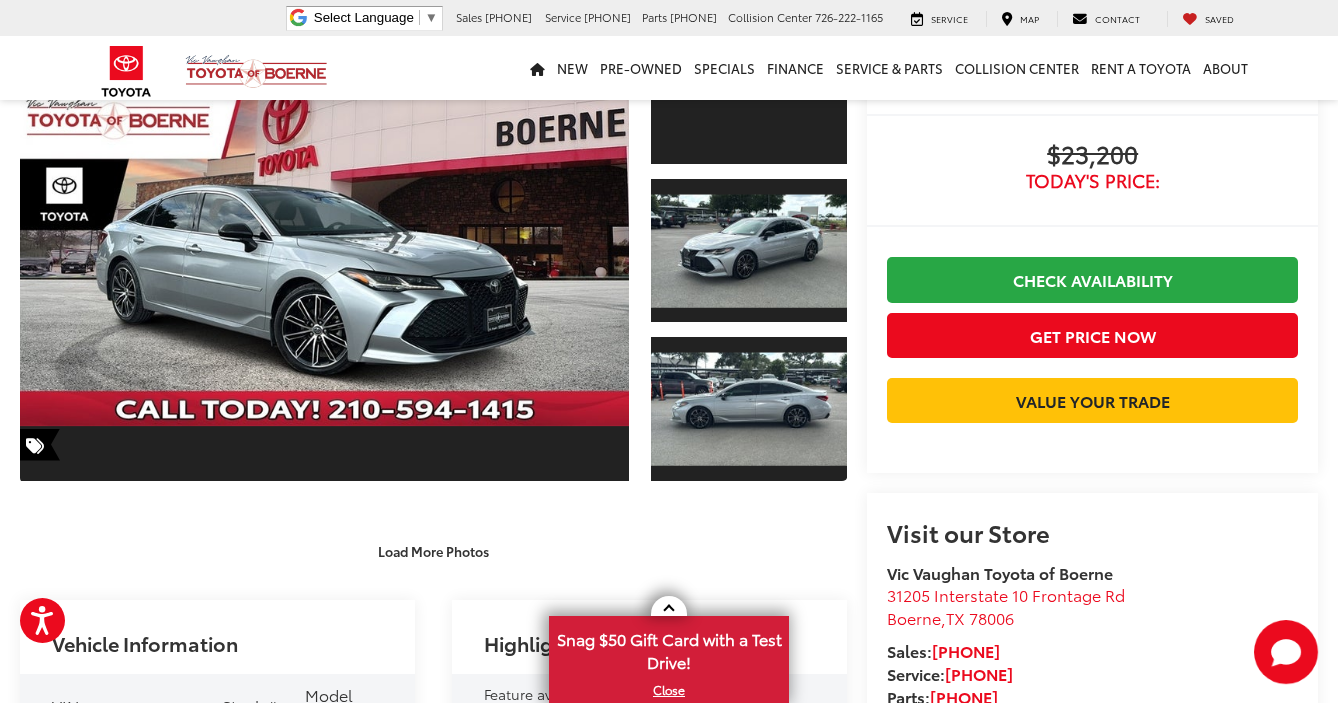 scroll, scrollTop: 106, scrollLeft: 0, axis: vertical 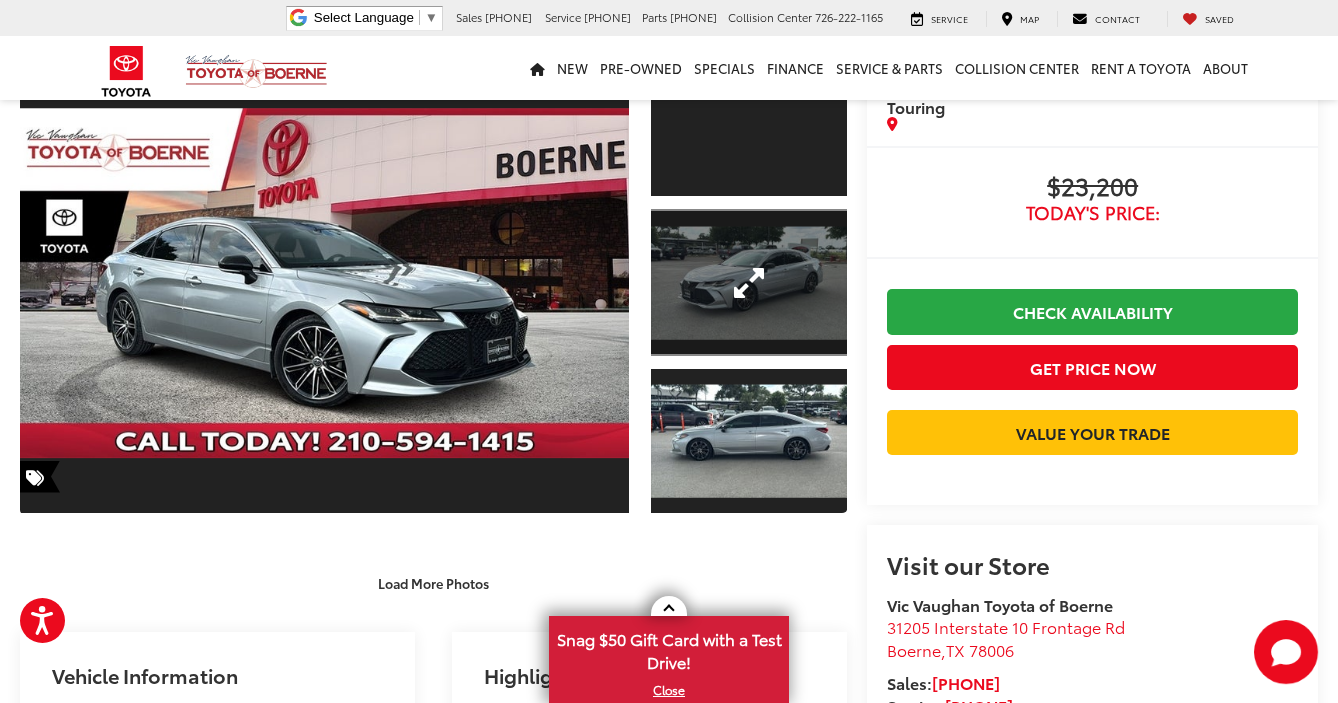 click at bounding box center [749, 282] 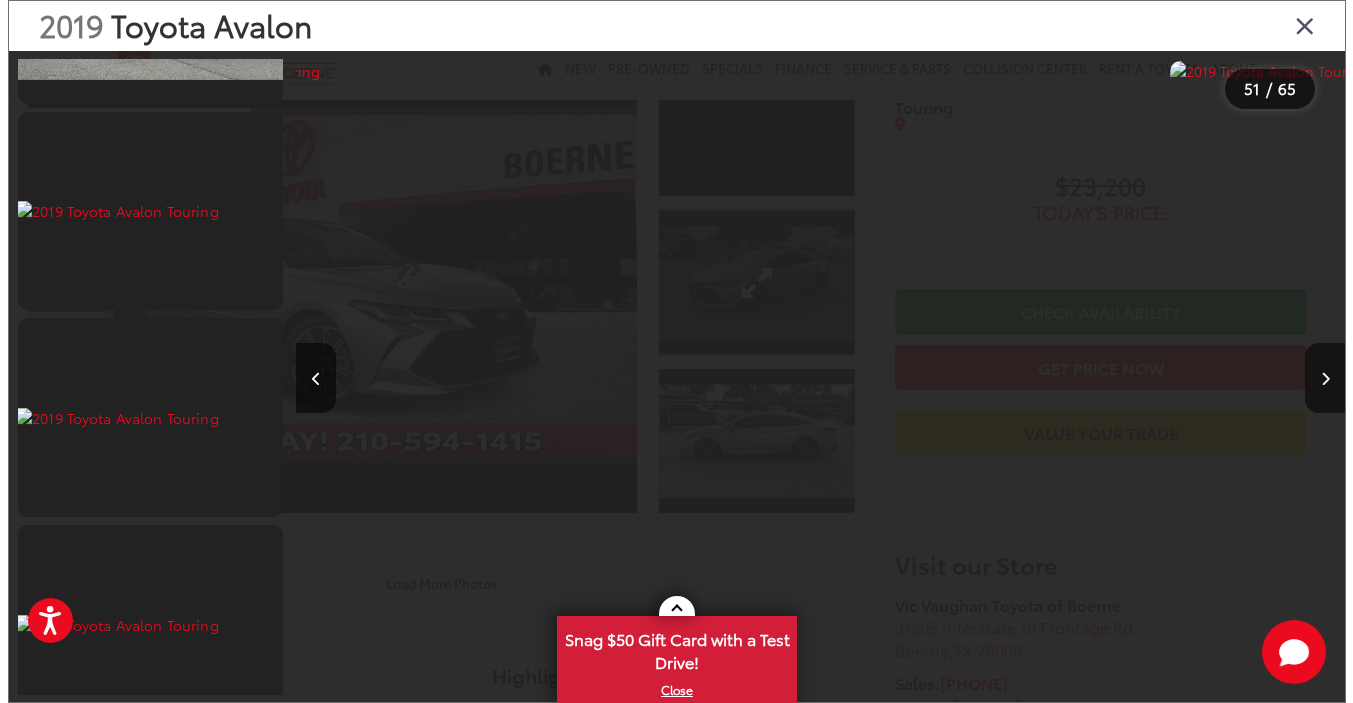 scroll, scrollTop: 264, scrollLeft: 0, axis: vertical 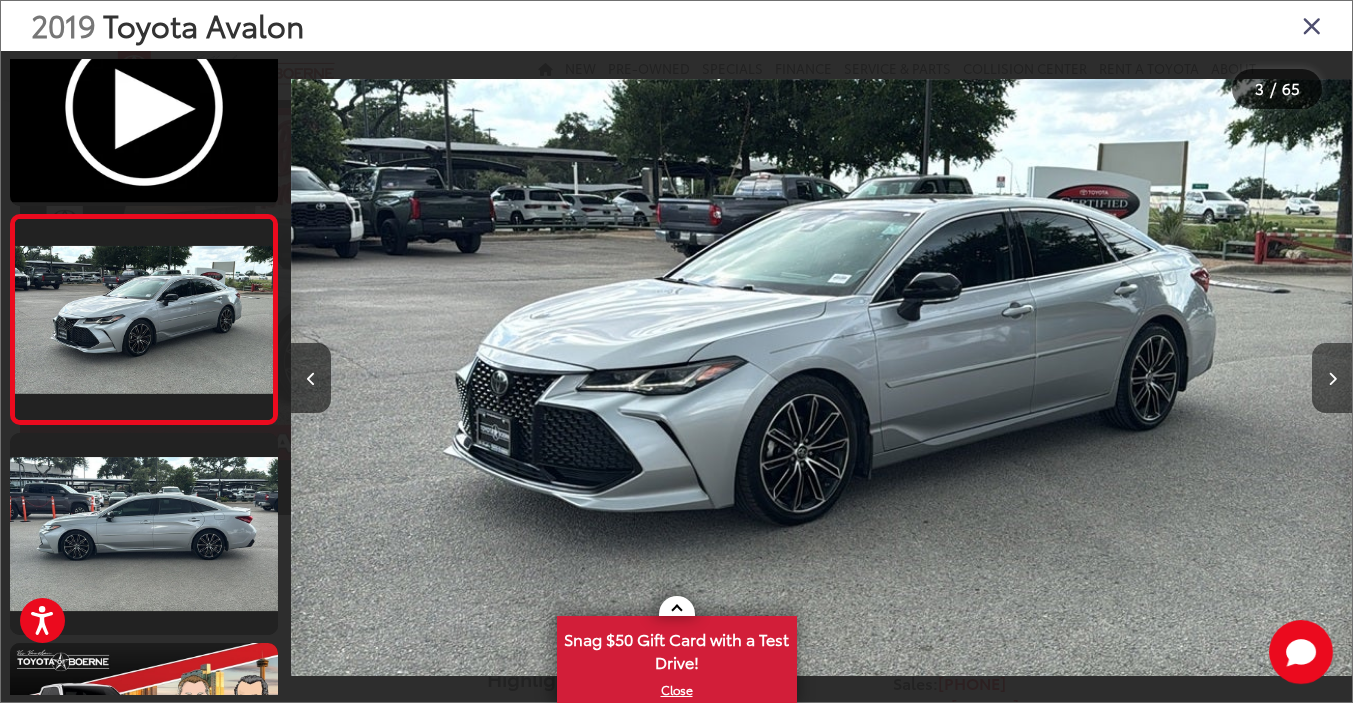 click at bounding box center (1332, 378) 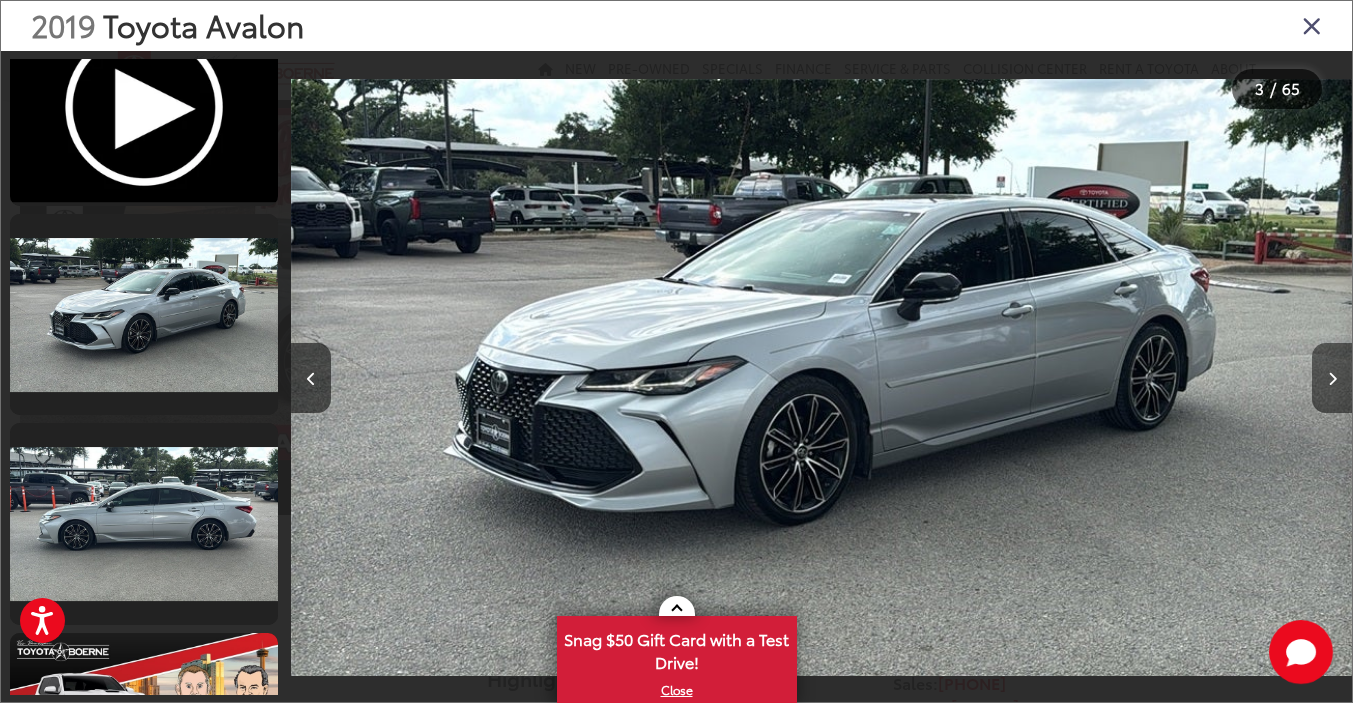 scroll, scrollTop: 0, scrollLeft: 3087, axis: horizontal 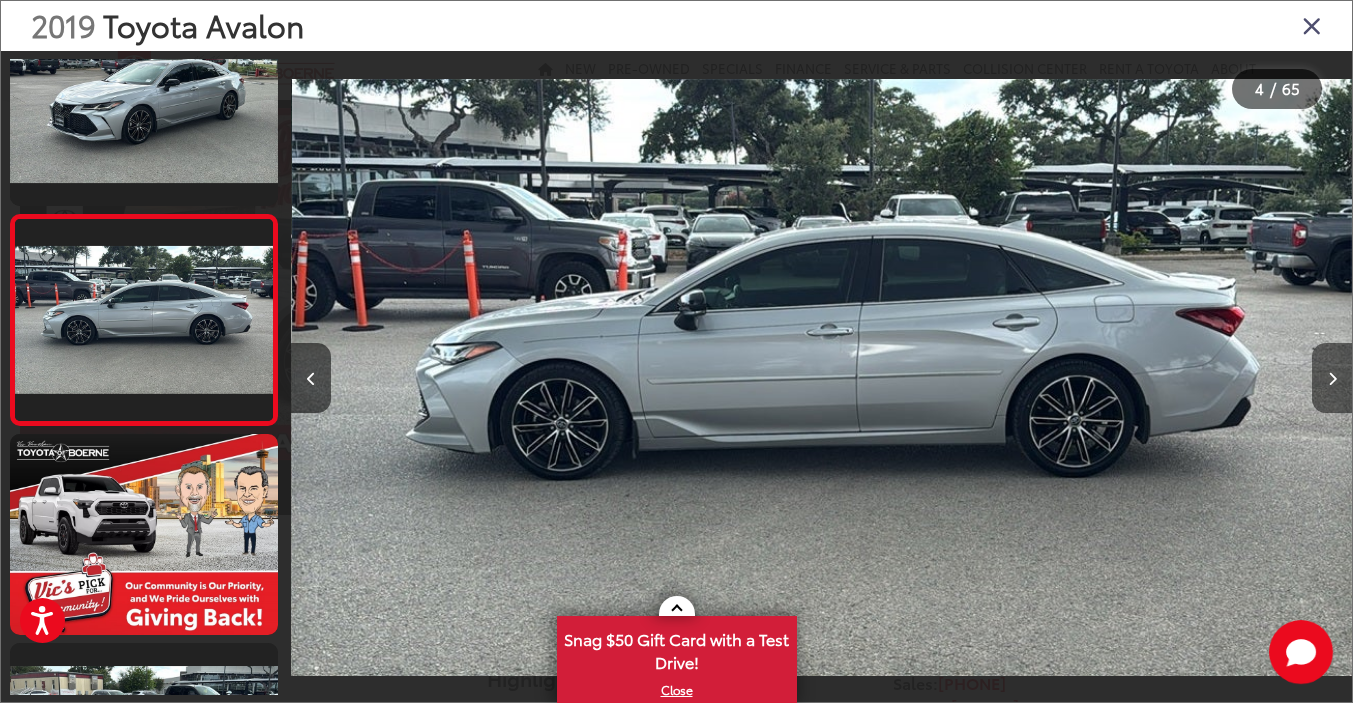 click at bounding box center (1332, 378) 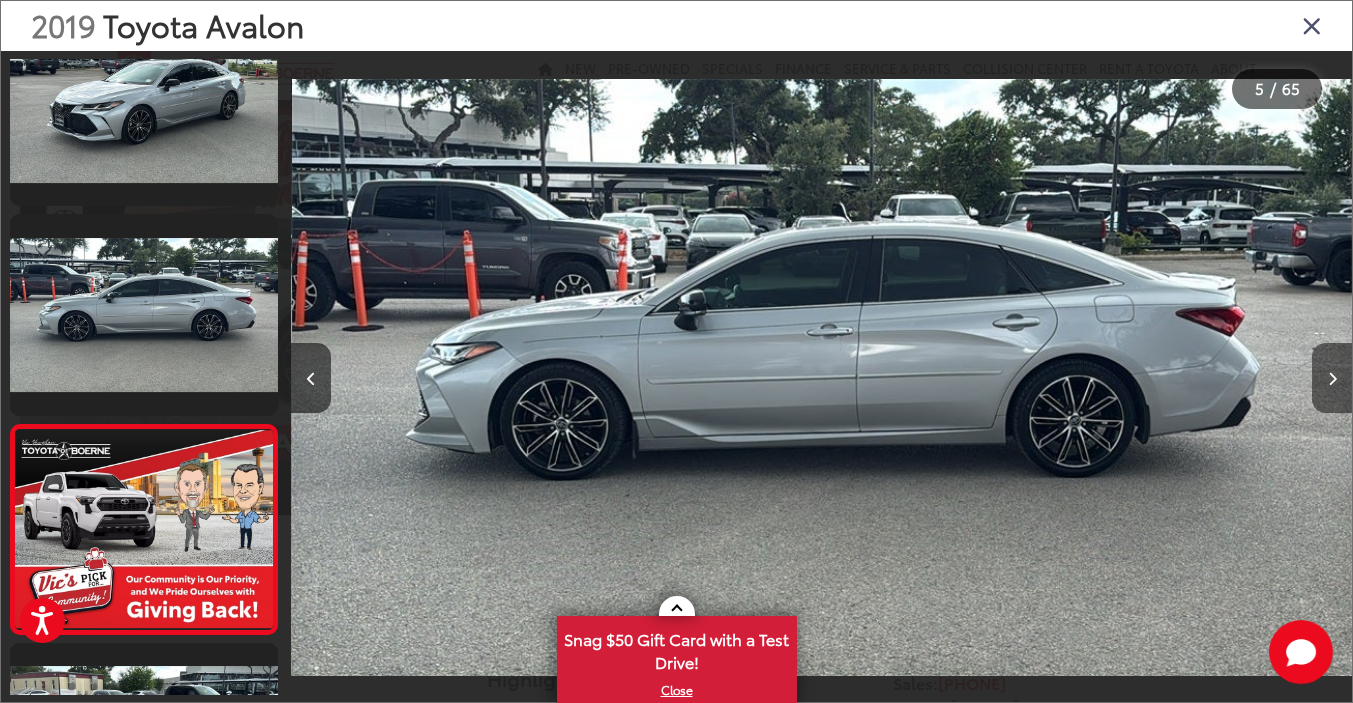 scroll, scrollTop: 0, scrollLeft: 4243, axis: horizontal 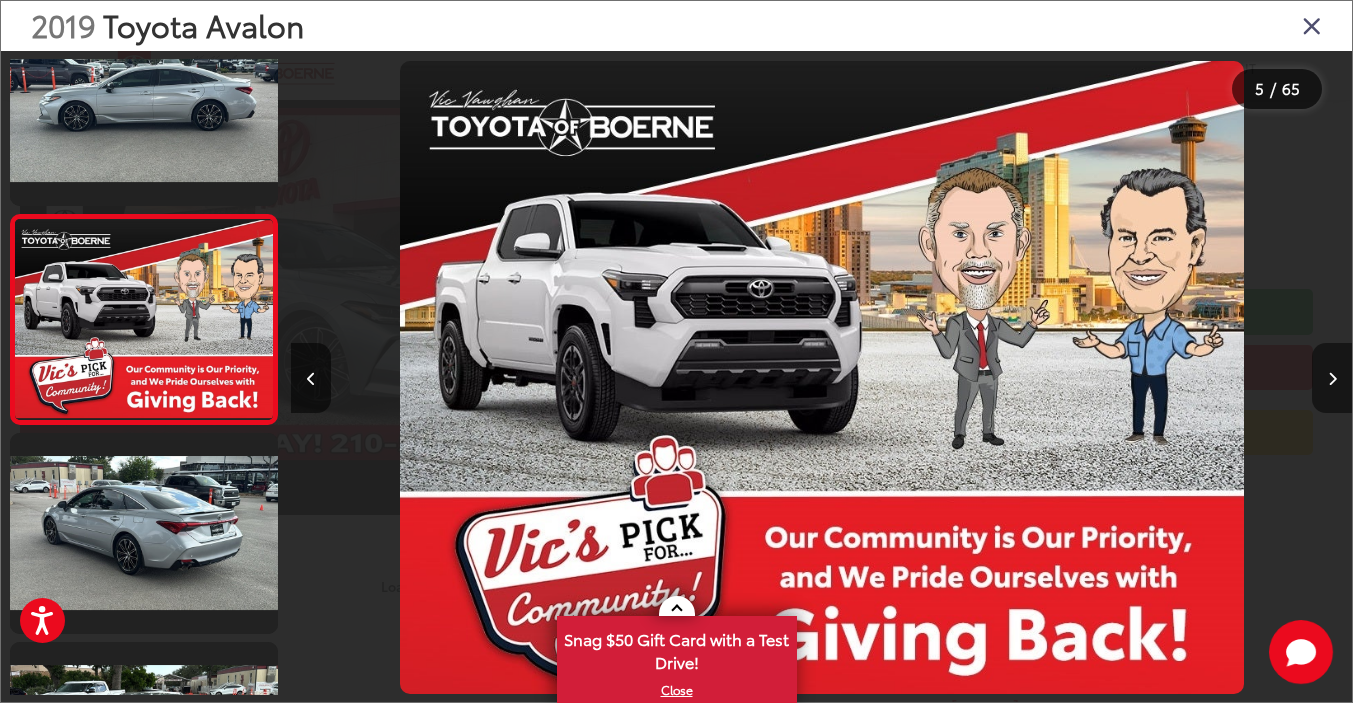 click at bounding box center (1332, 378) 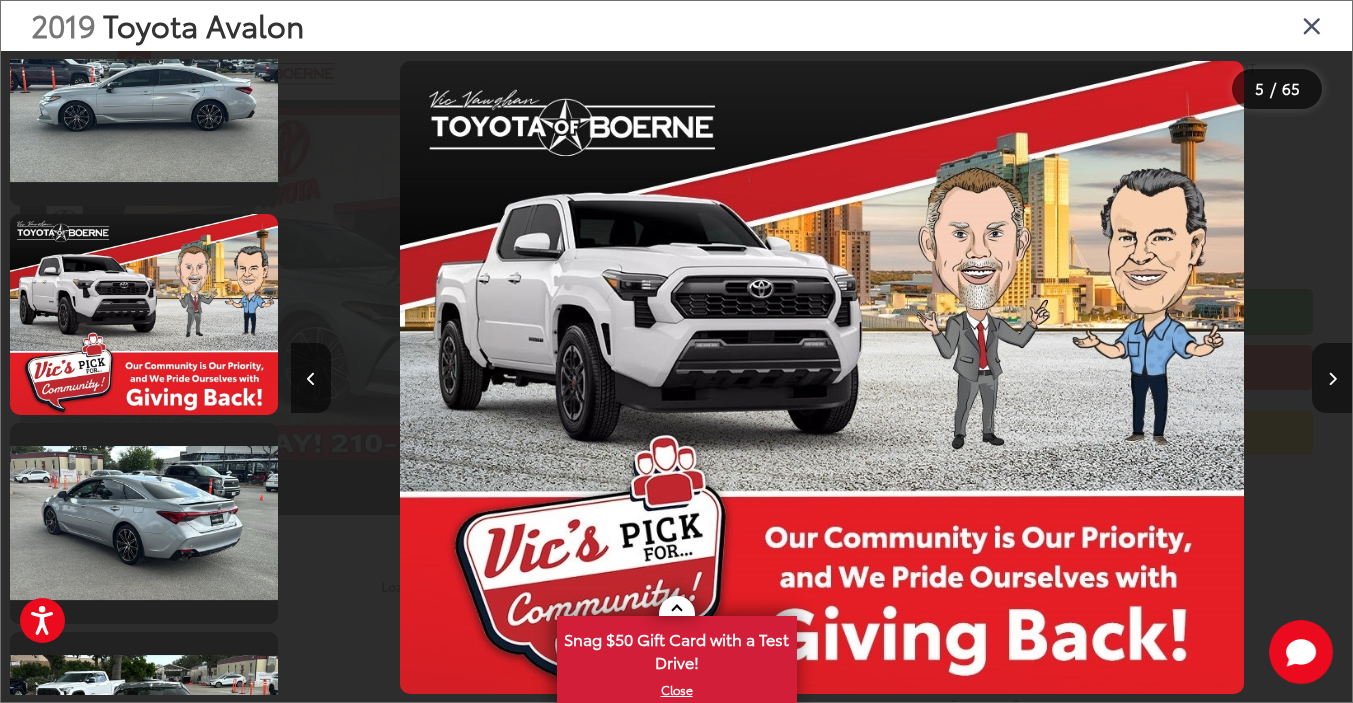 scroll, scrollTop: 0, scrollLeft: 5196, axis: horizontal 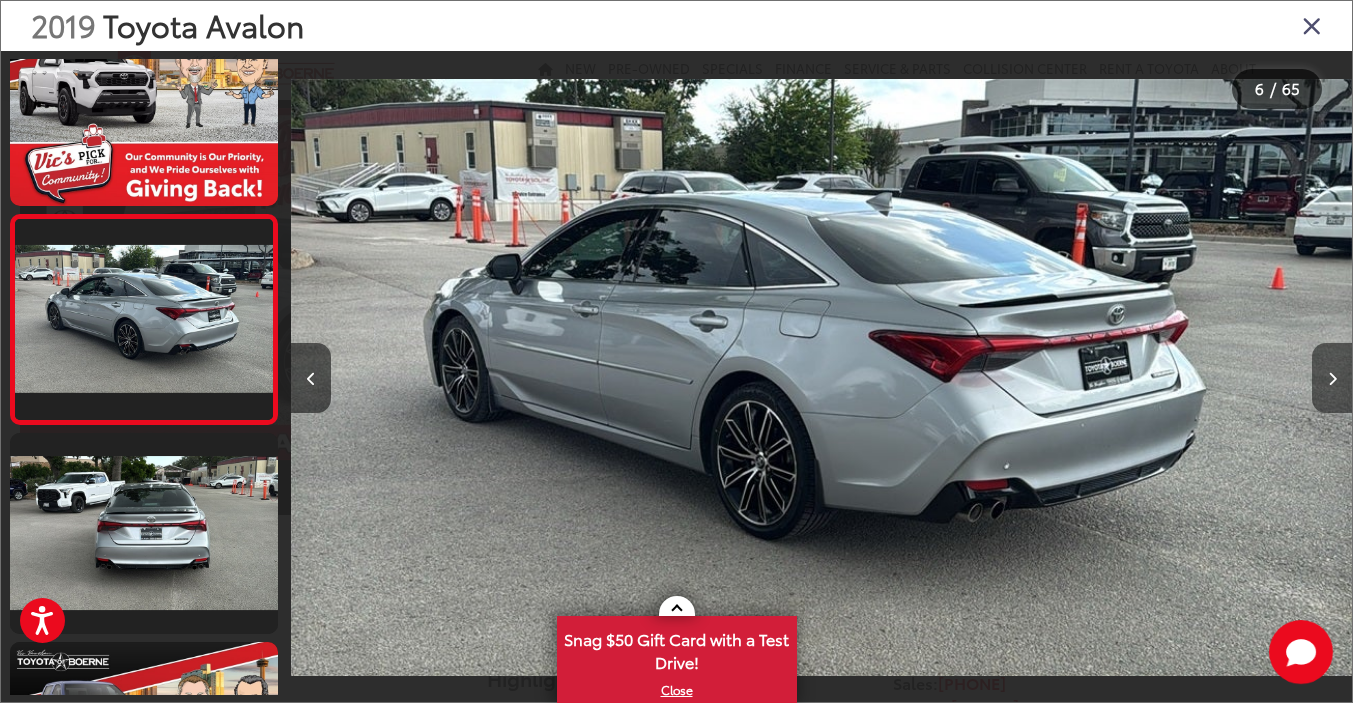 click at bounding box center (1332, 378) 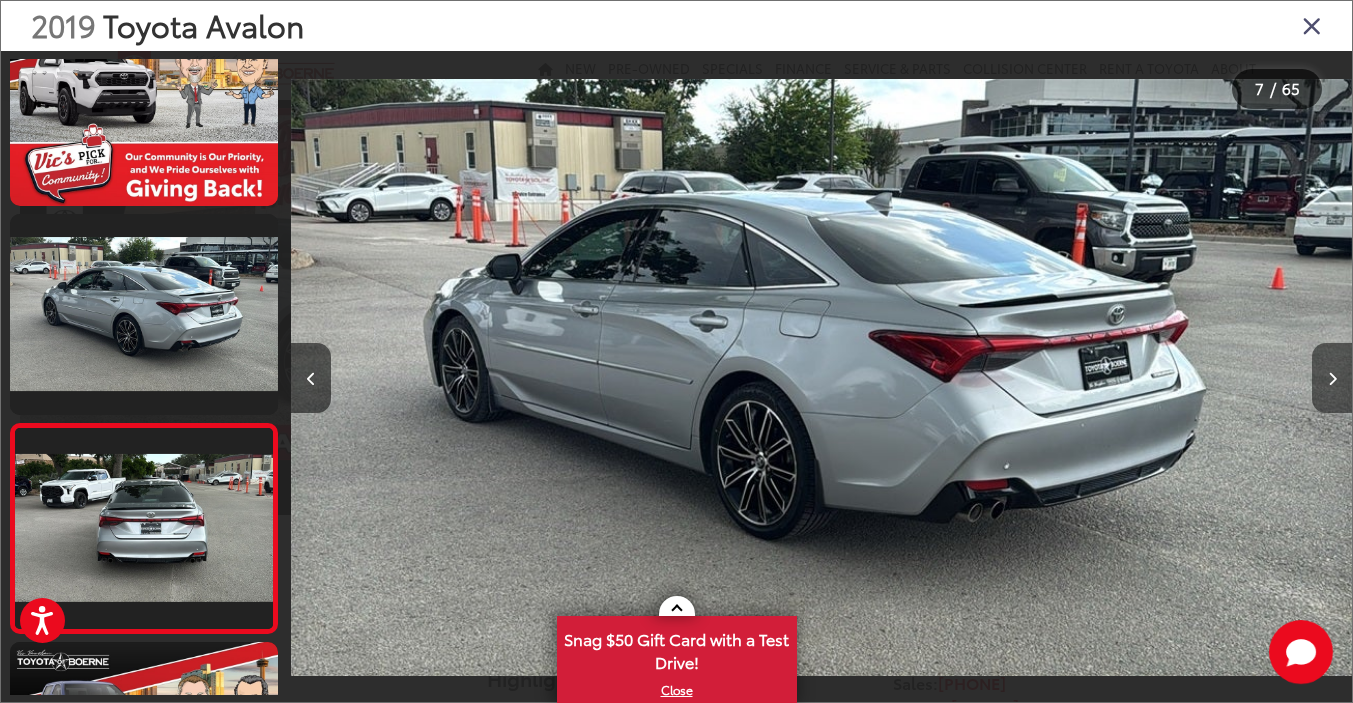 scroll, scrollTop: 0, scrollLeft: 6365, axis: horizontal 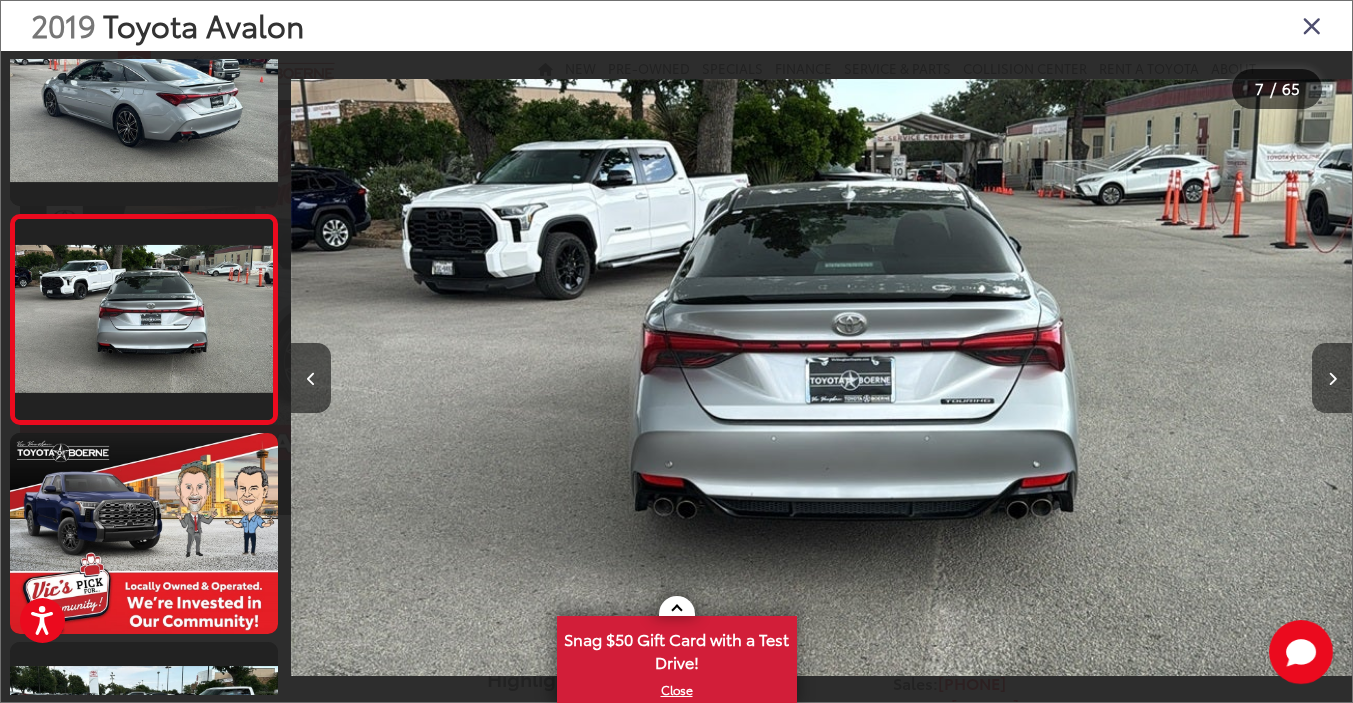 click at bounding box center [1332, 378] 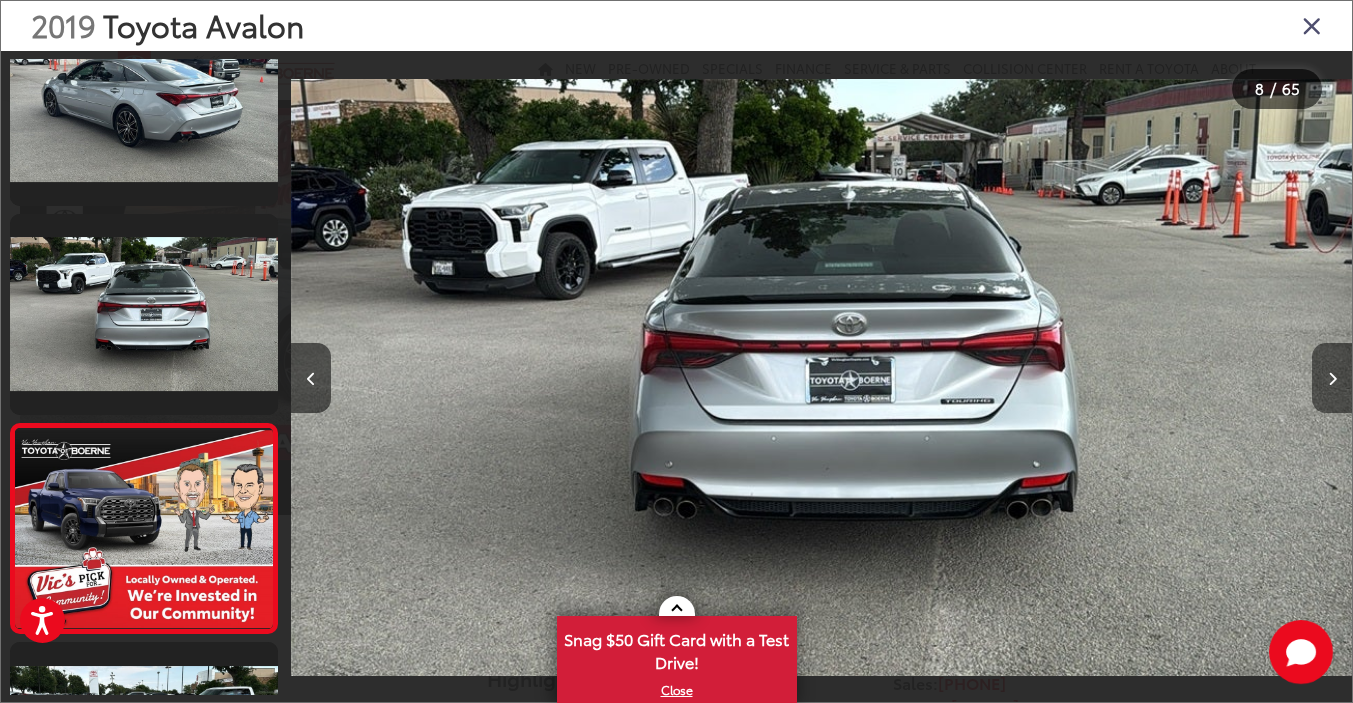 scroll, scrollTop: 0, scrollLeft: 7426, axis: horizontal 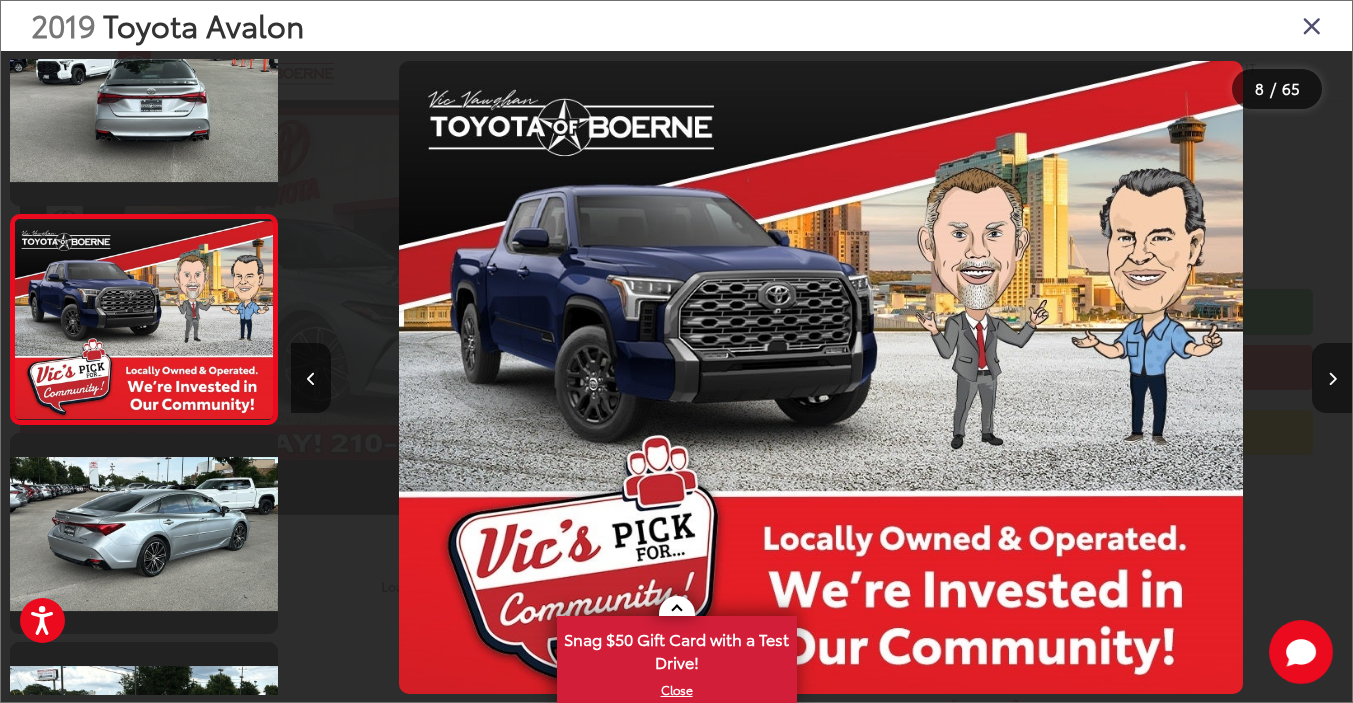 click at bounding box center [1332, 378] 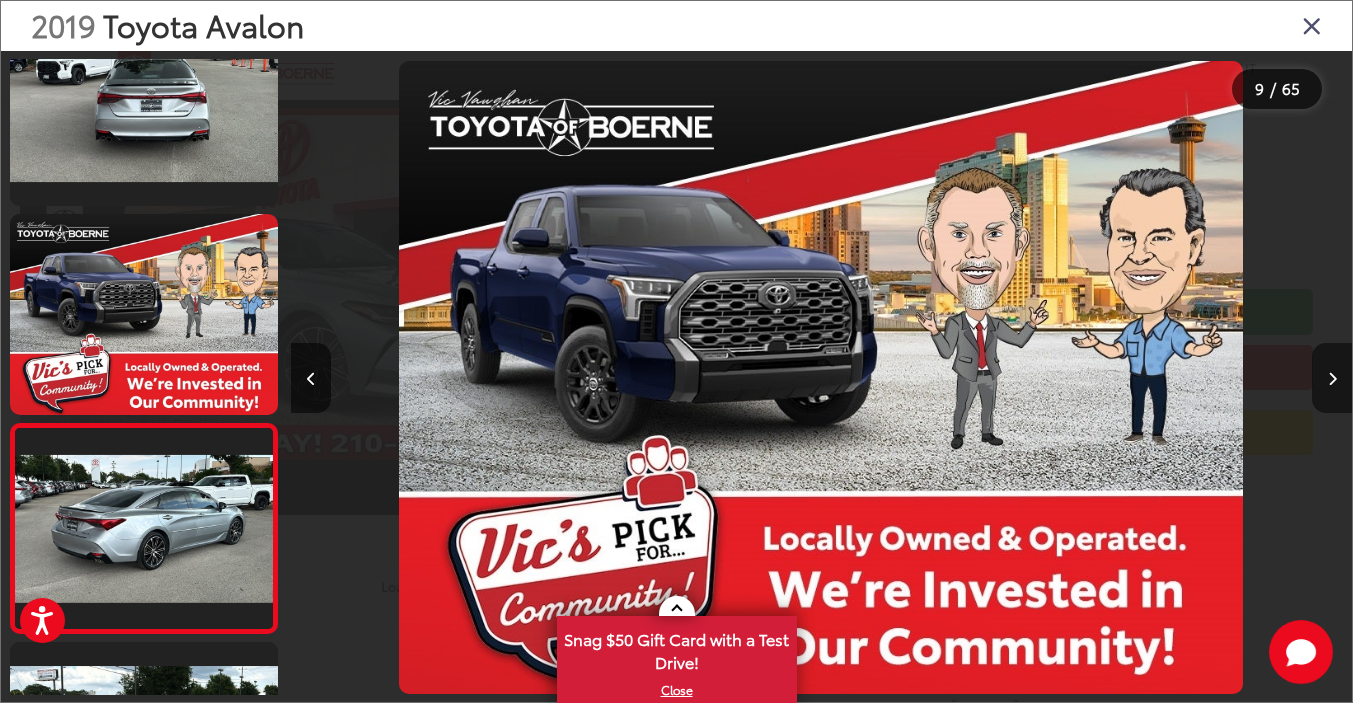 scroll, scrollTop: 0, scrollLeft: 8487, axis: horizontal 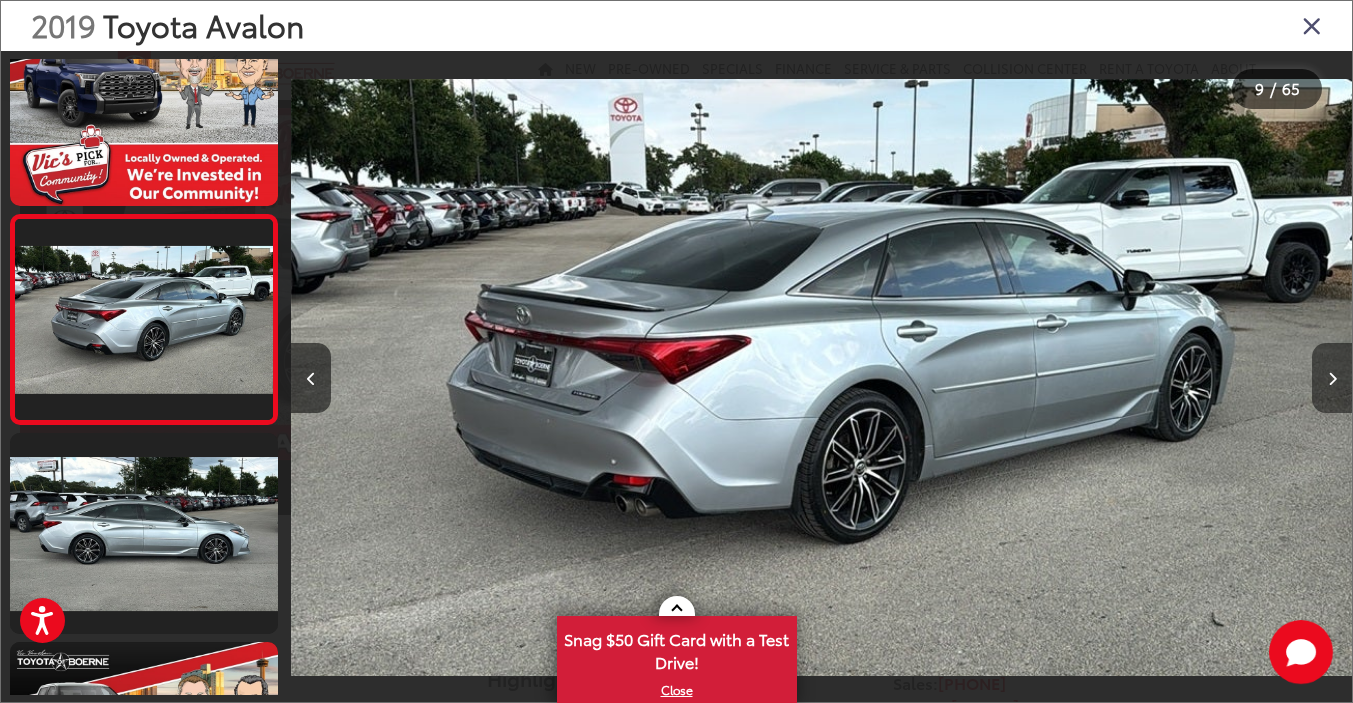 click at bounding box center (1332, 378) 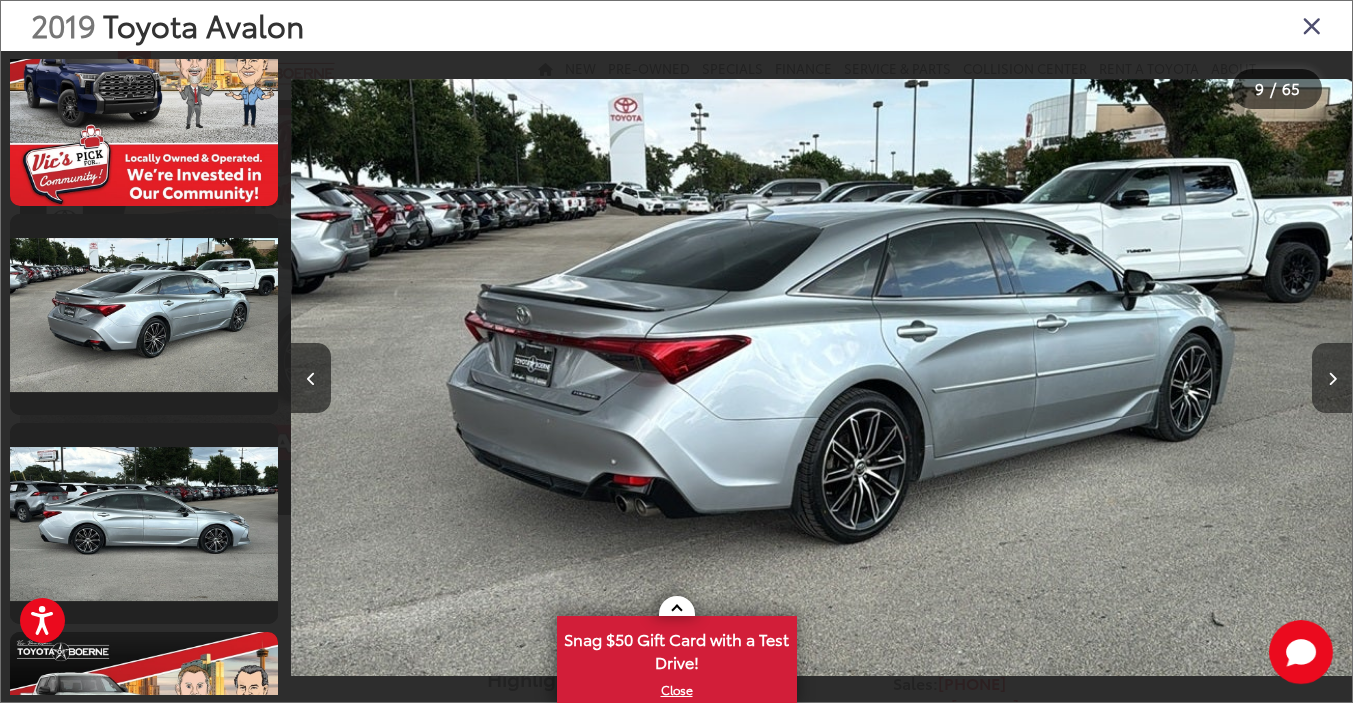 scroll, scrollTop: 0, scrollLeft: 9547, axis: horizontal 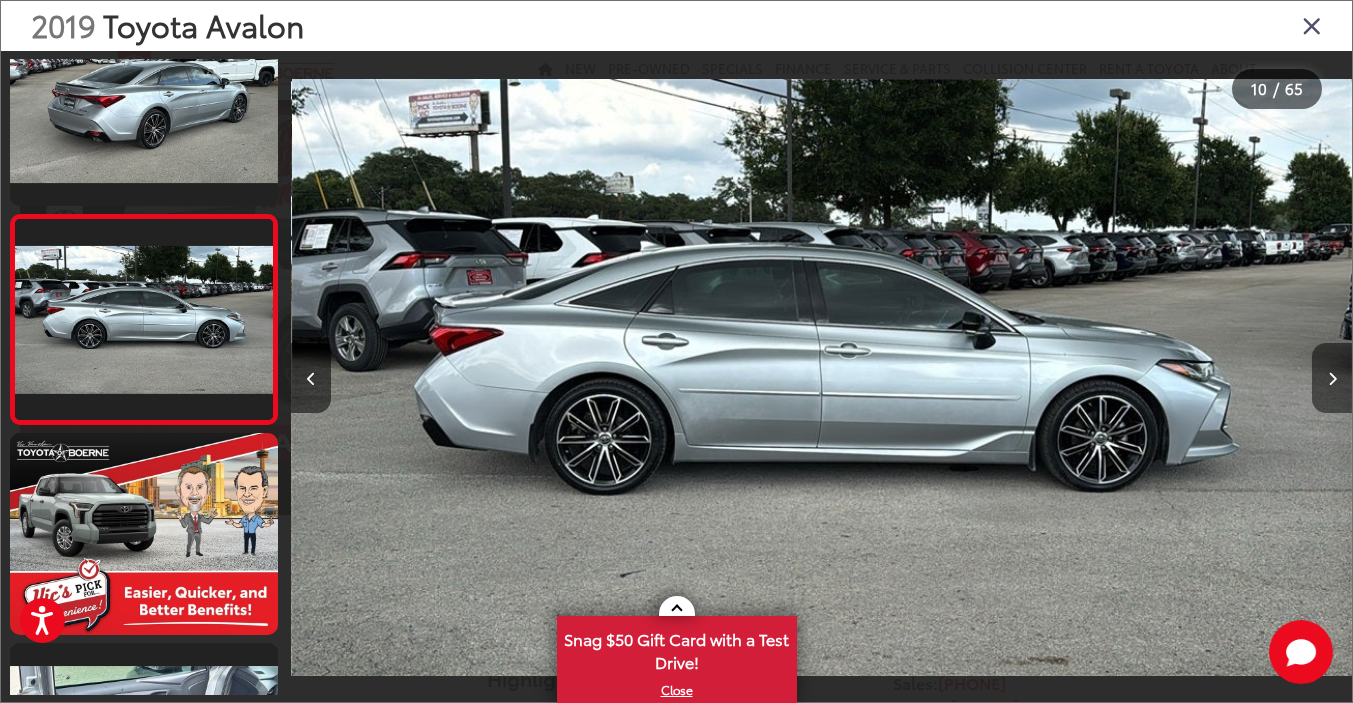 click at bounding box center (1332, 378) 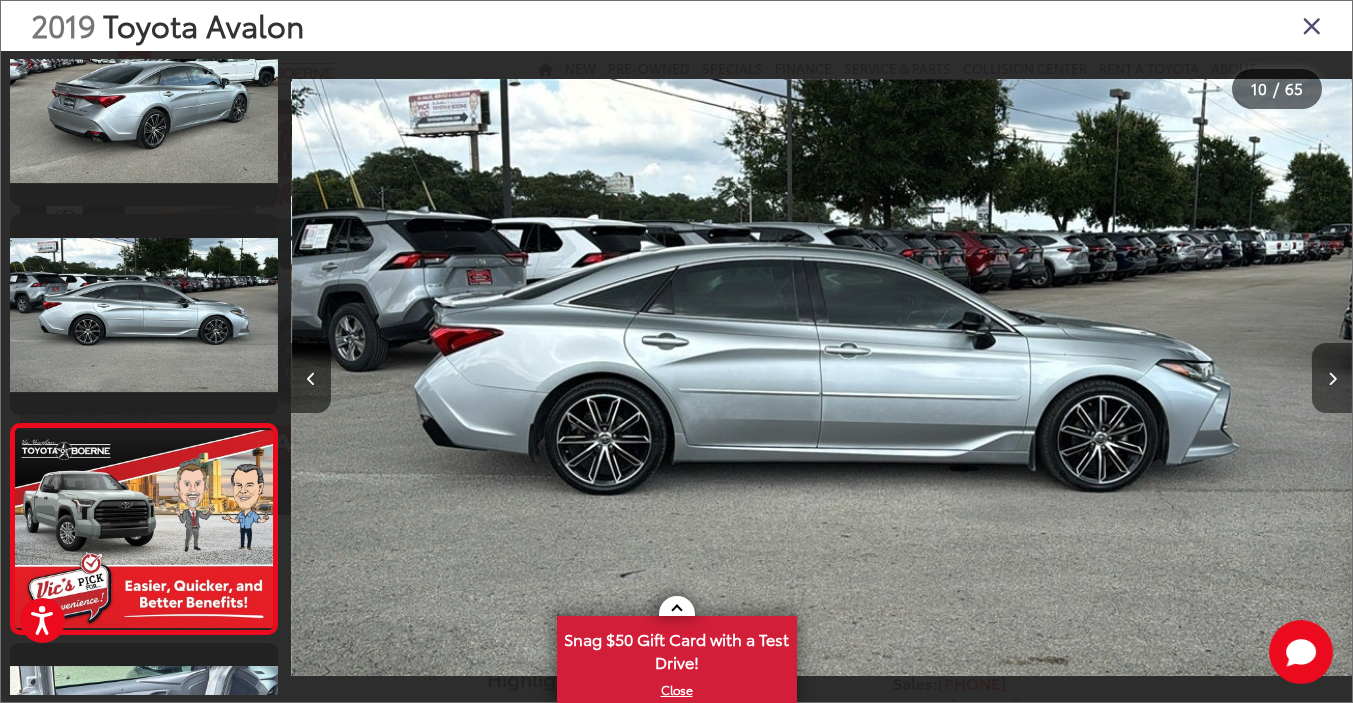 scroll, scrollTop: 0, scrollLeft: 10608, axis: horizontal 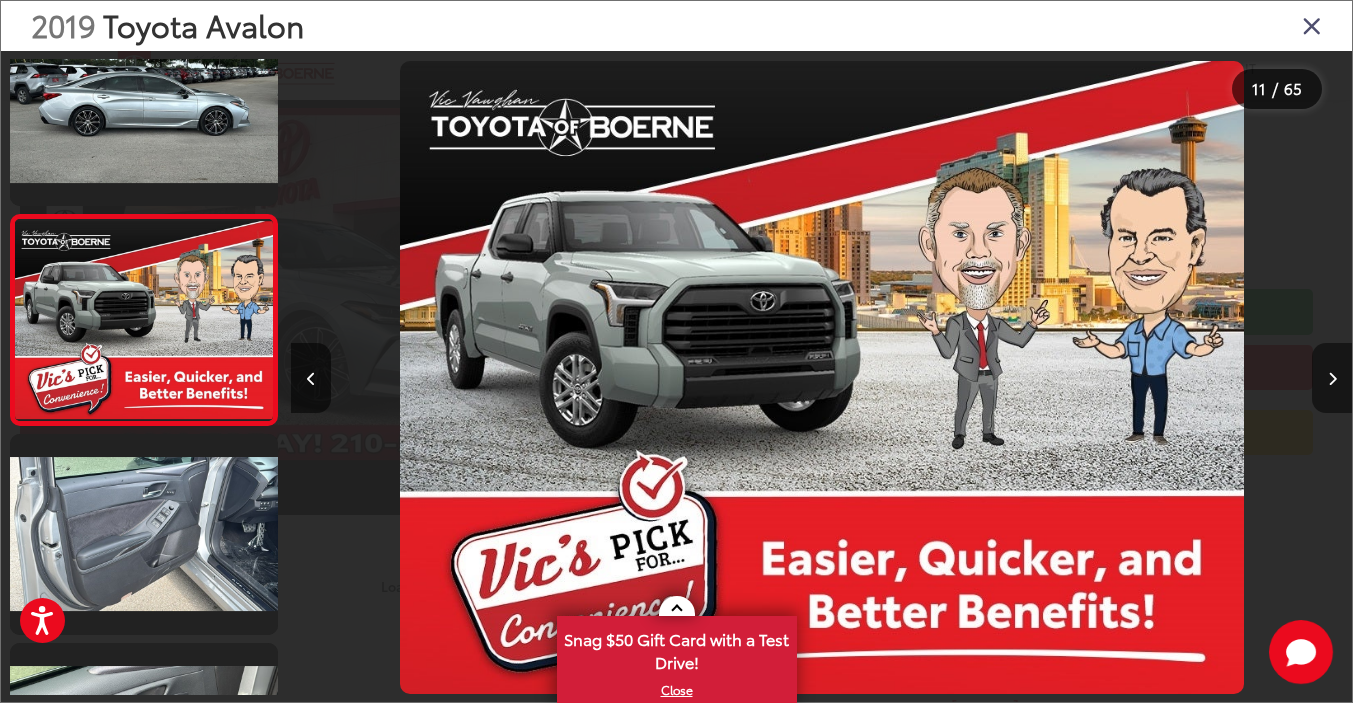 click at bounding box center [1332, 378] 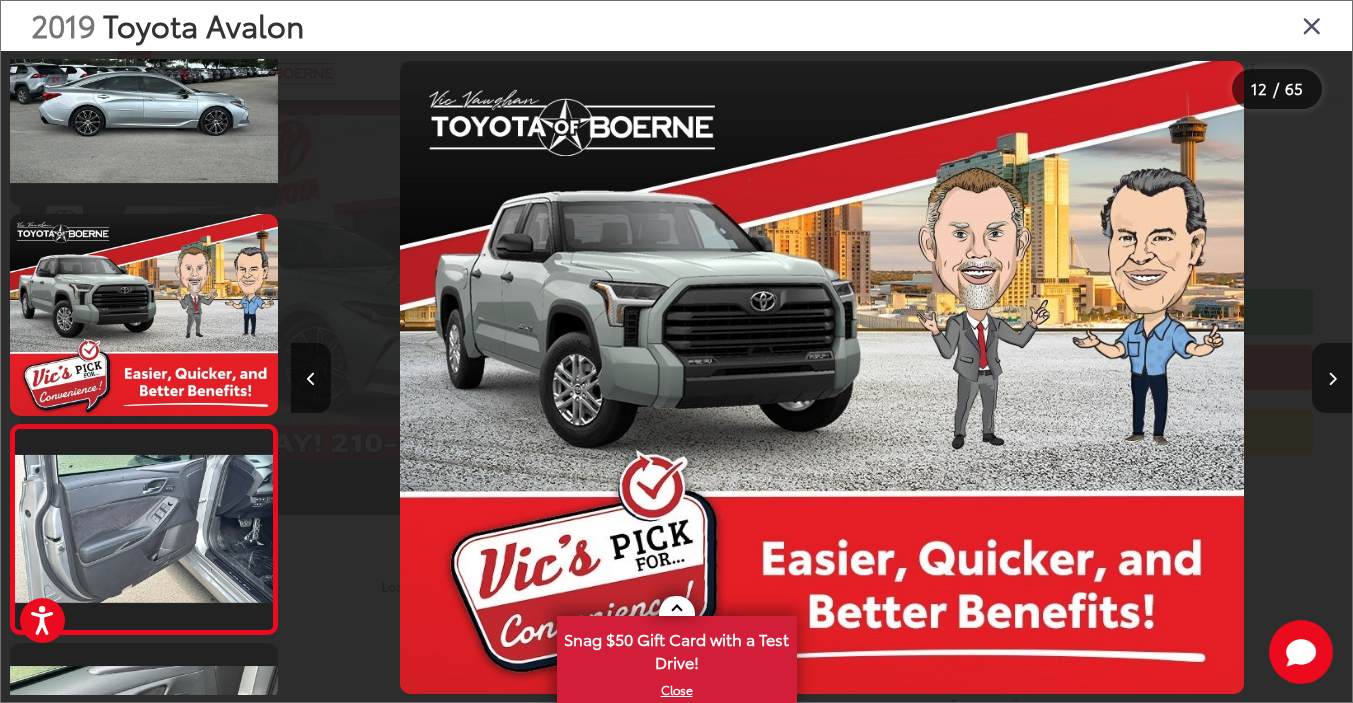 scroll, scrollTop: 0, scrollLeft: 11669, axis: horizontal 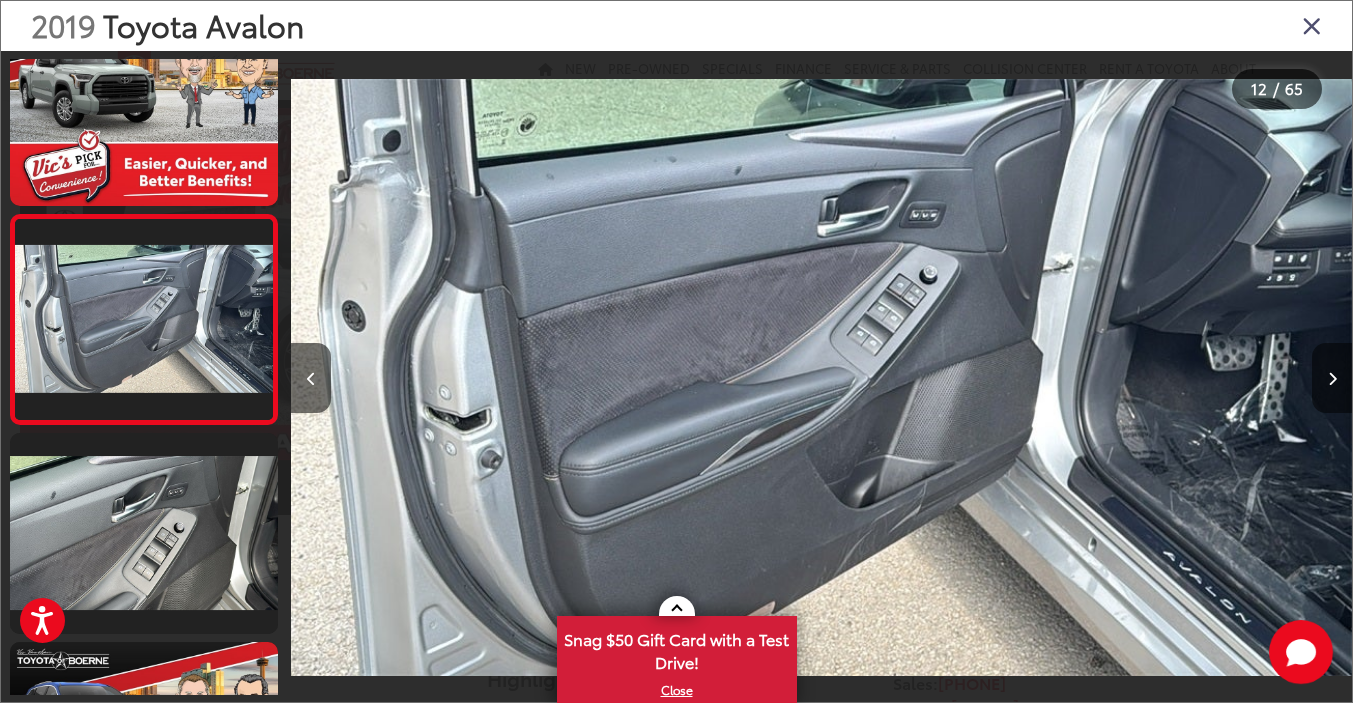 click at bounding box center (1332, 378) 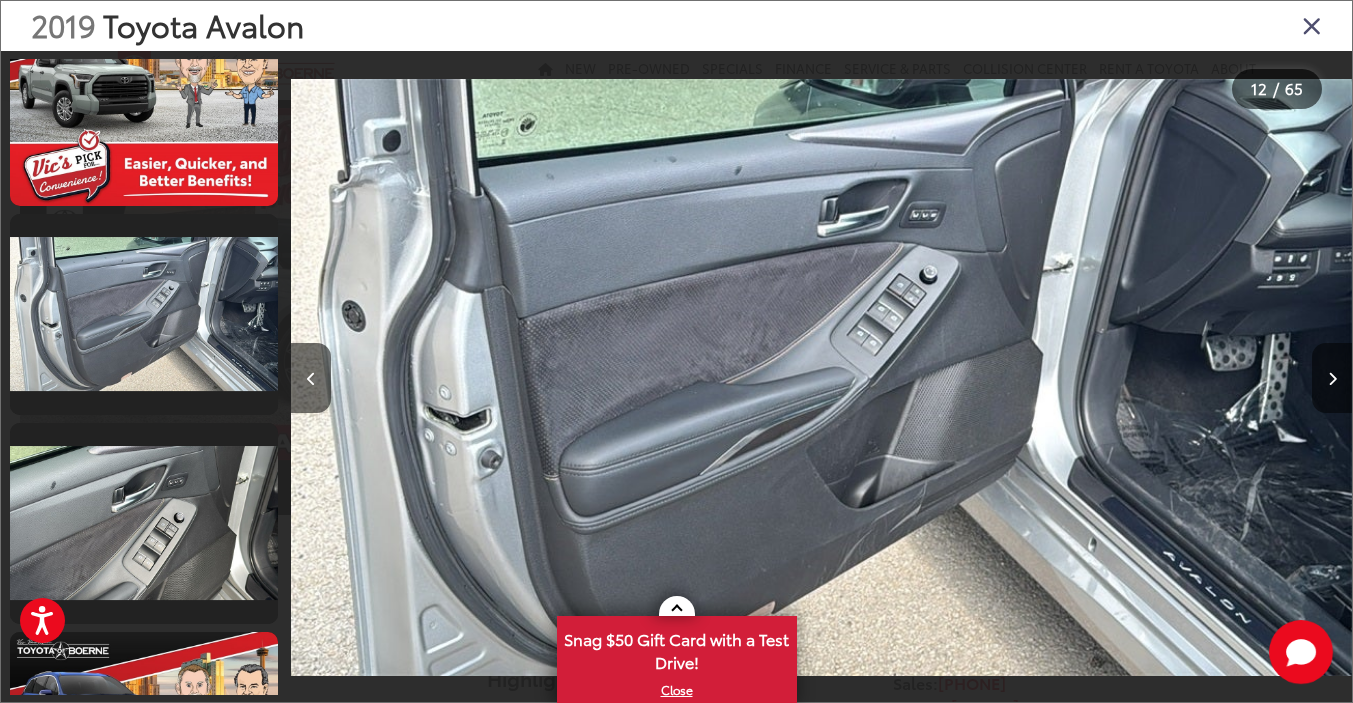 scroll, scrollTop: 0, scrollLeft: 12624, axis: horizontal 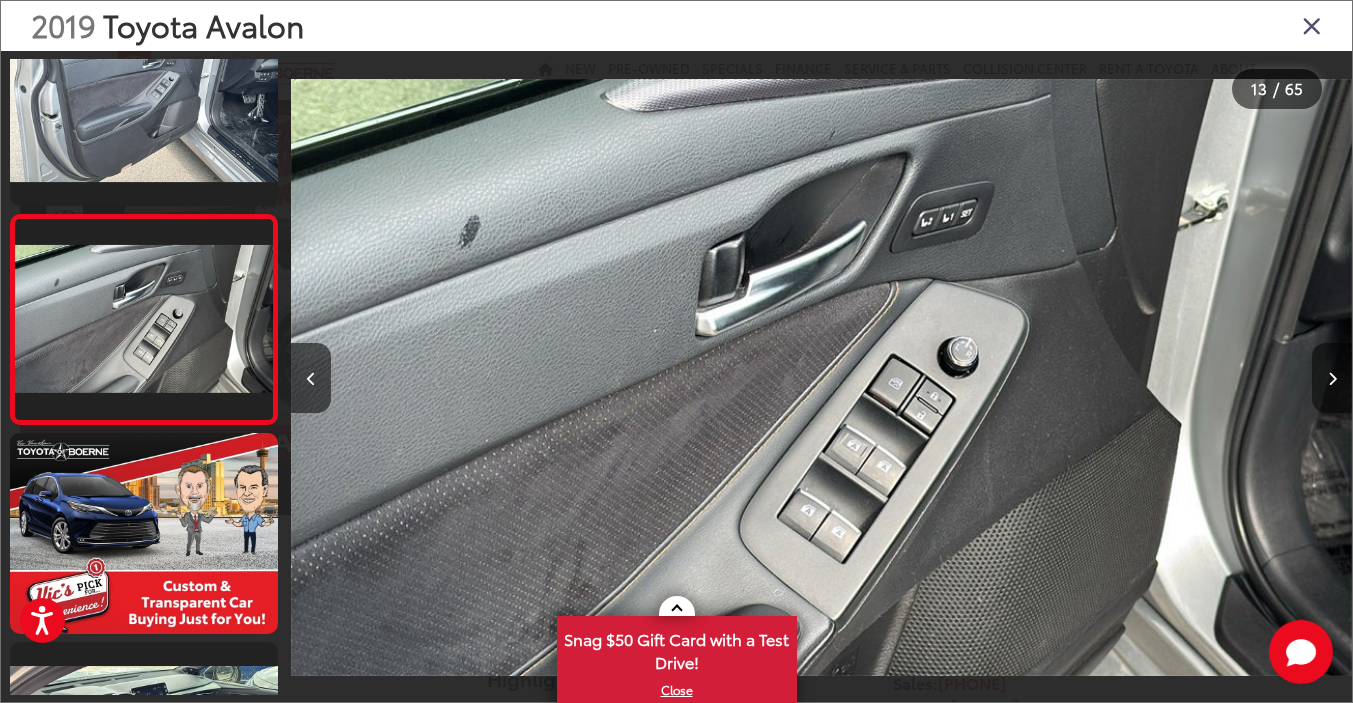 click at bounding box center [1332, 378] 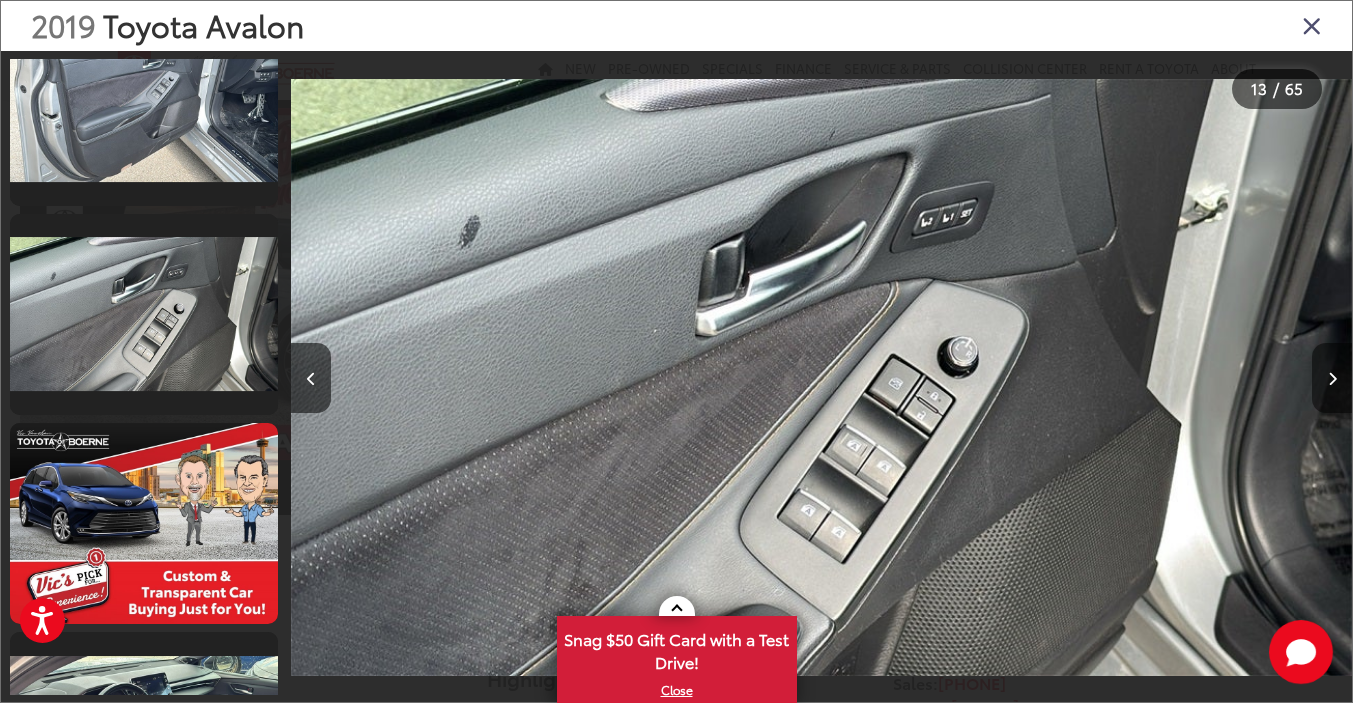 scroll, scrollTop: 0, scrollLeft: 13791, axis: horizontal 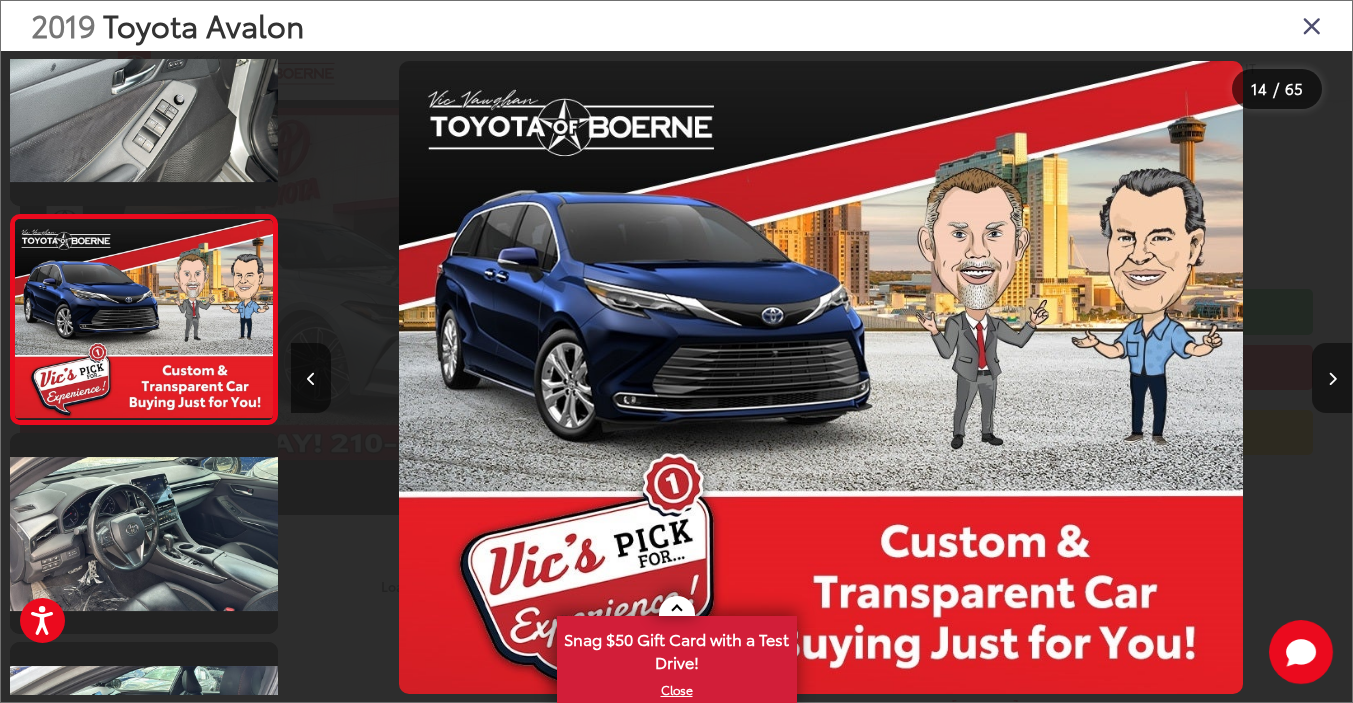 click at bounding box center [1332, 378] 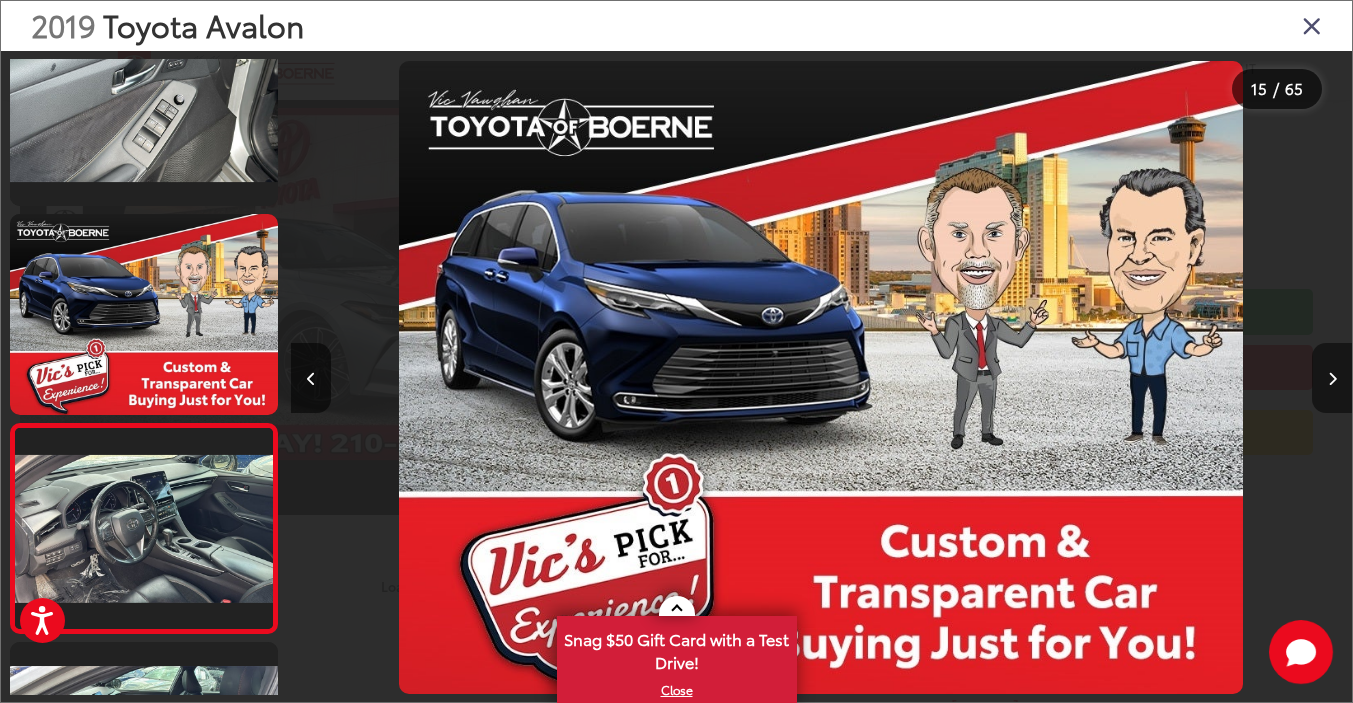 scroll, scrollTop: 0, scrollLeft: 14851, axis: horizontal 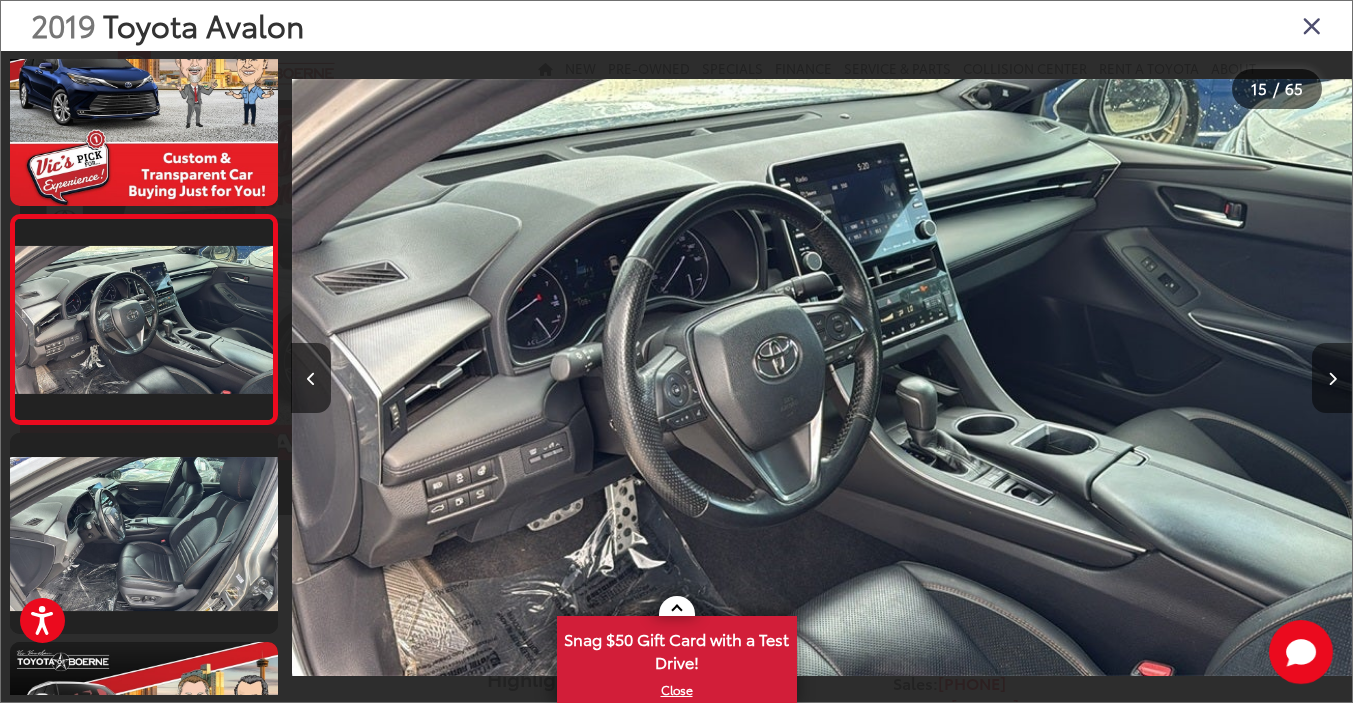 click at bounding box center [1332, 378] 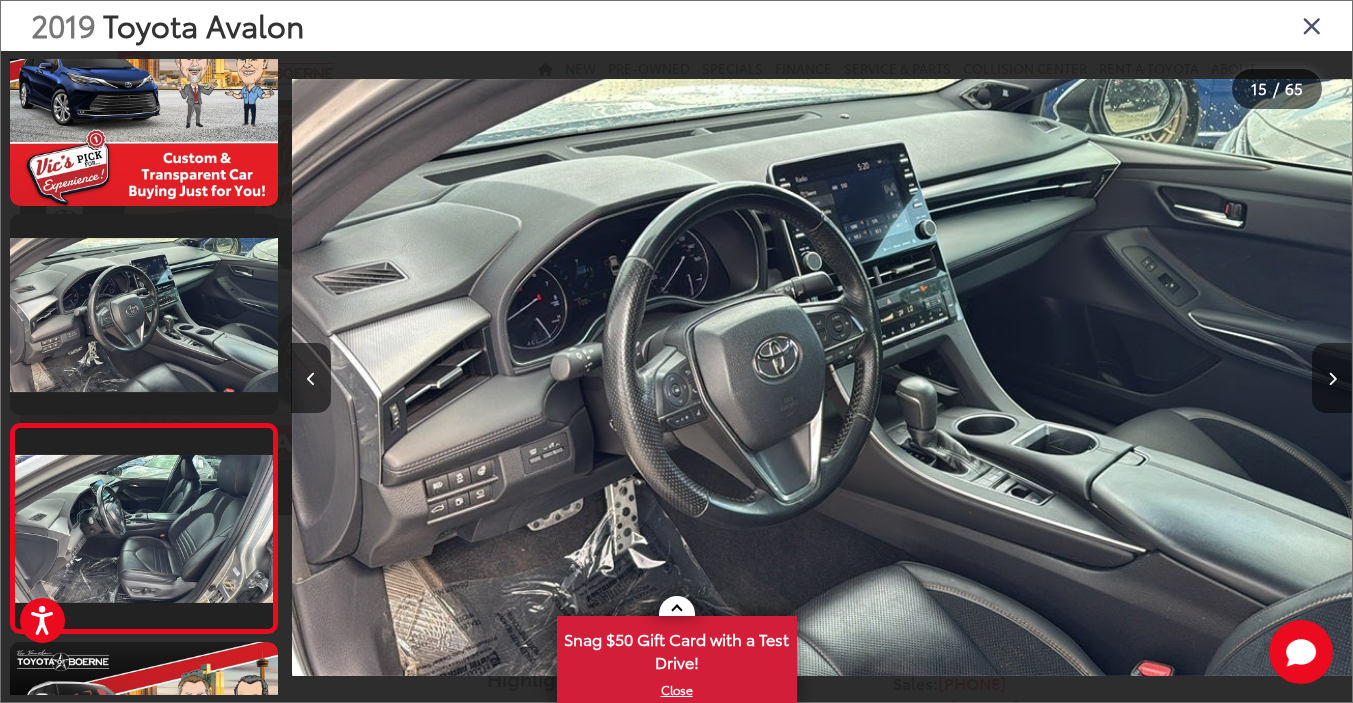 scroll, scrollTop: 0, scrollLeft: 15911, axis: horizontal 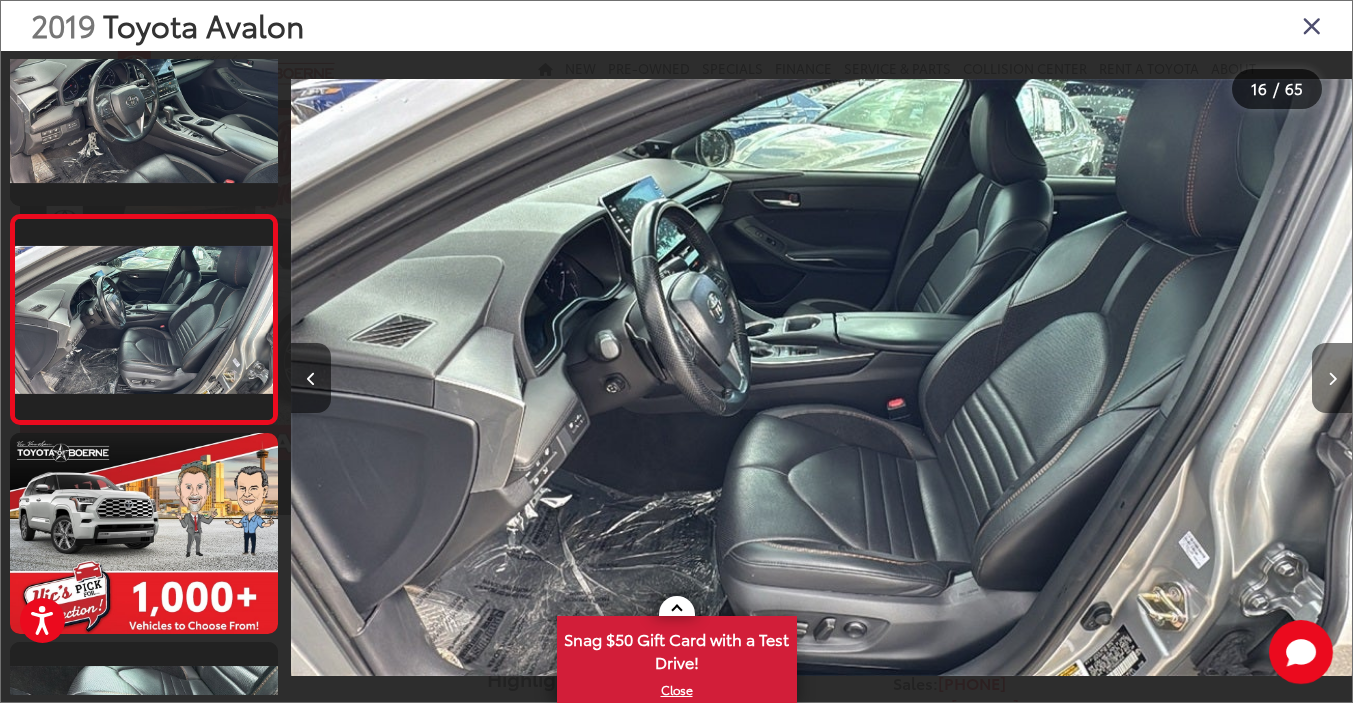 click at bounding box center [1332, 378] 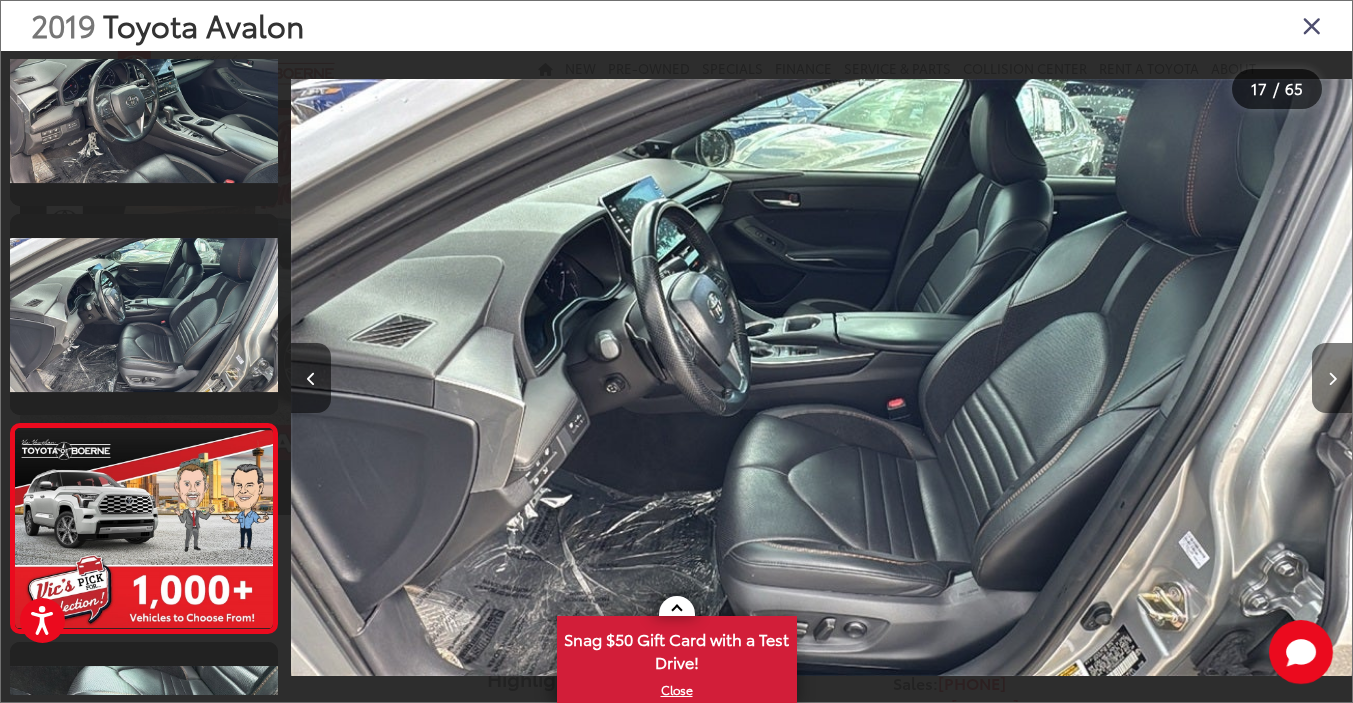 scroll, scrollTop: 0, scrollLeft: 16973, axis: horizontal 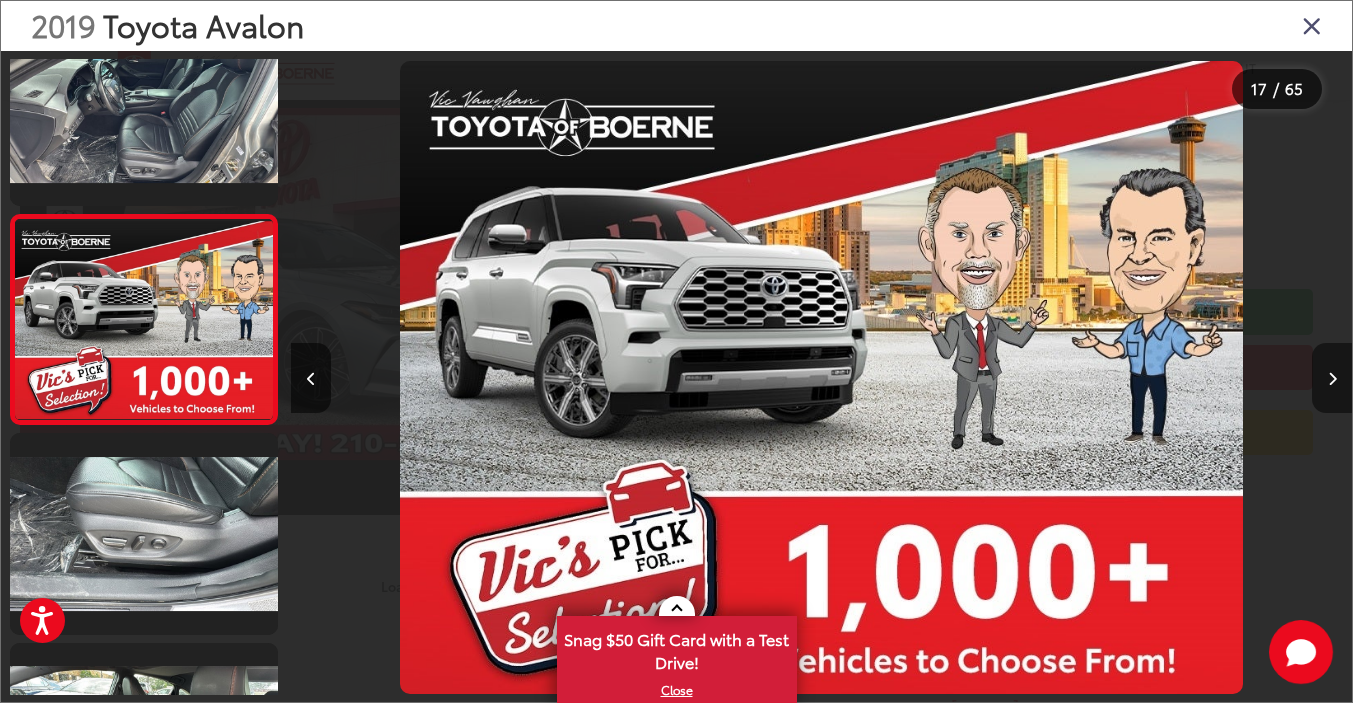 click at bounding box center [1332, 378] 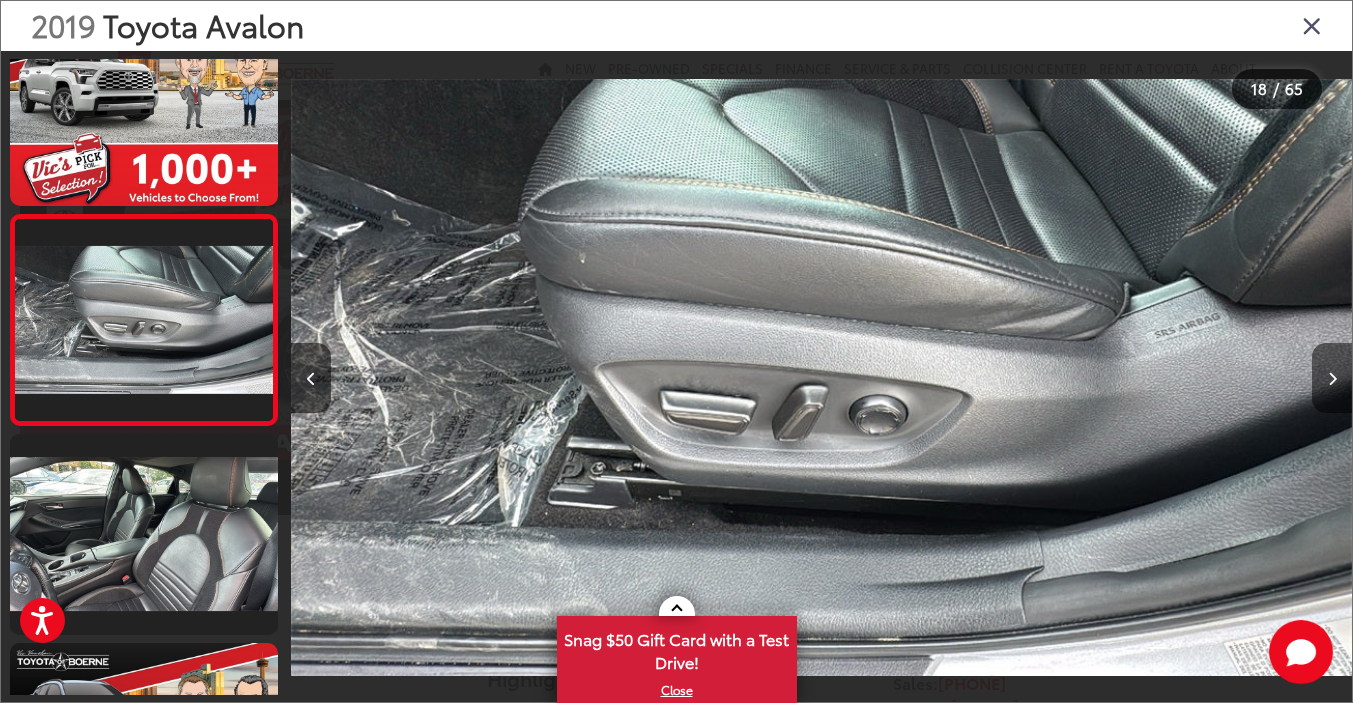 click at bounding box center (1332, 378) 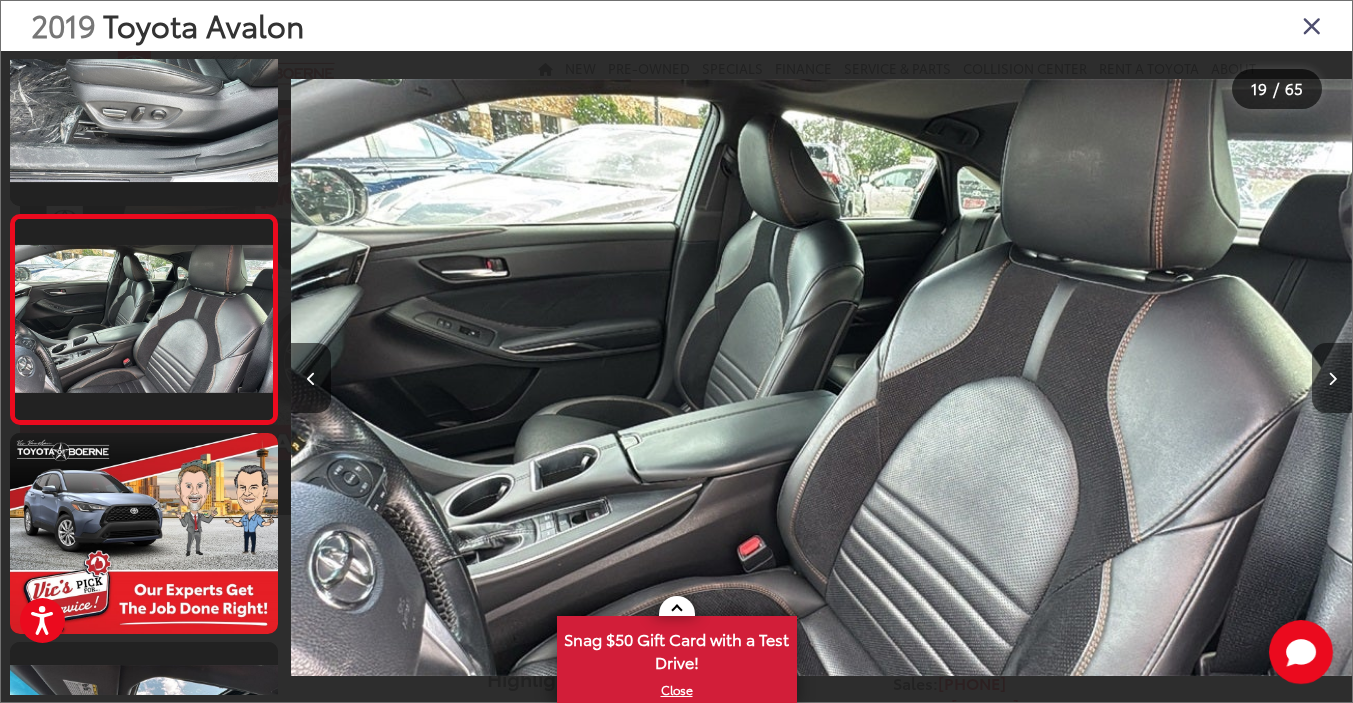 click at bounding box center (1332, 378) 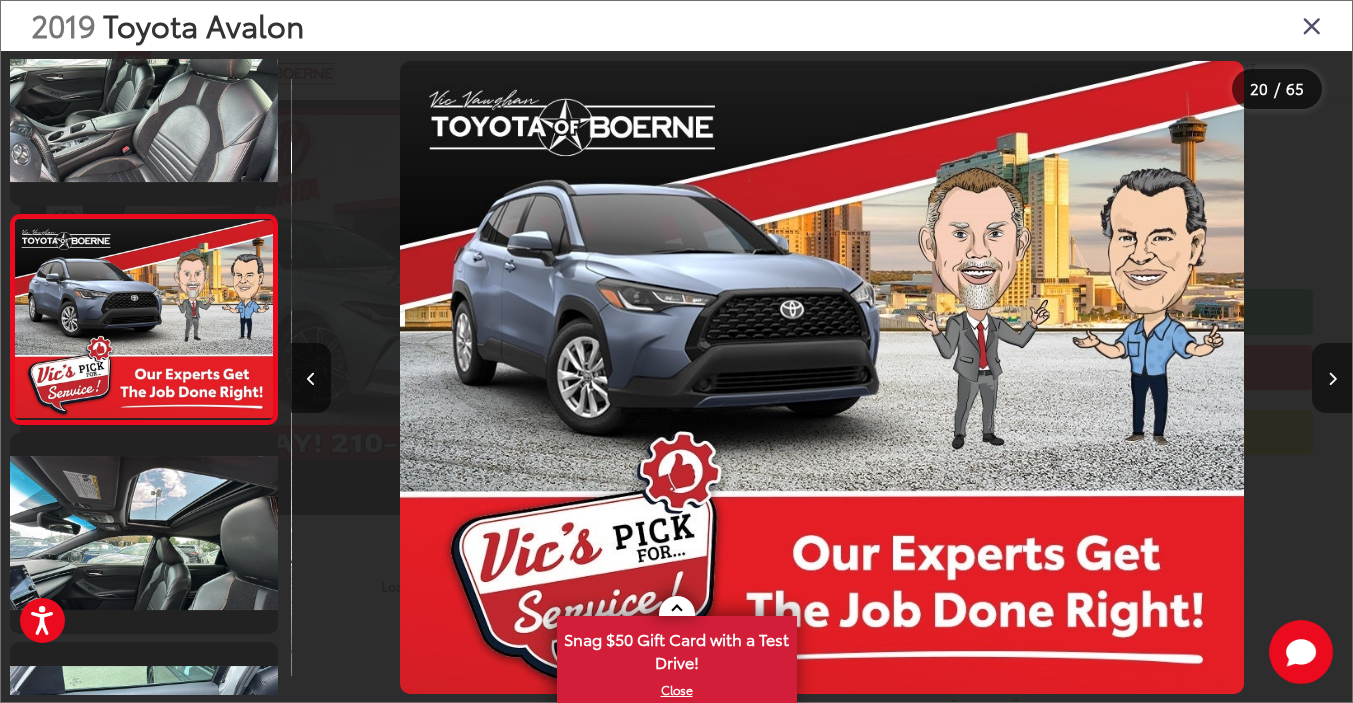 click at bounding box center [1332, 378] 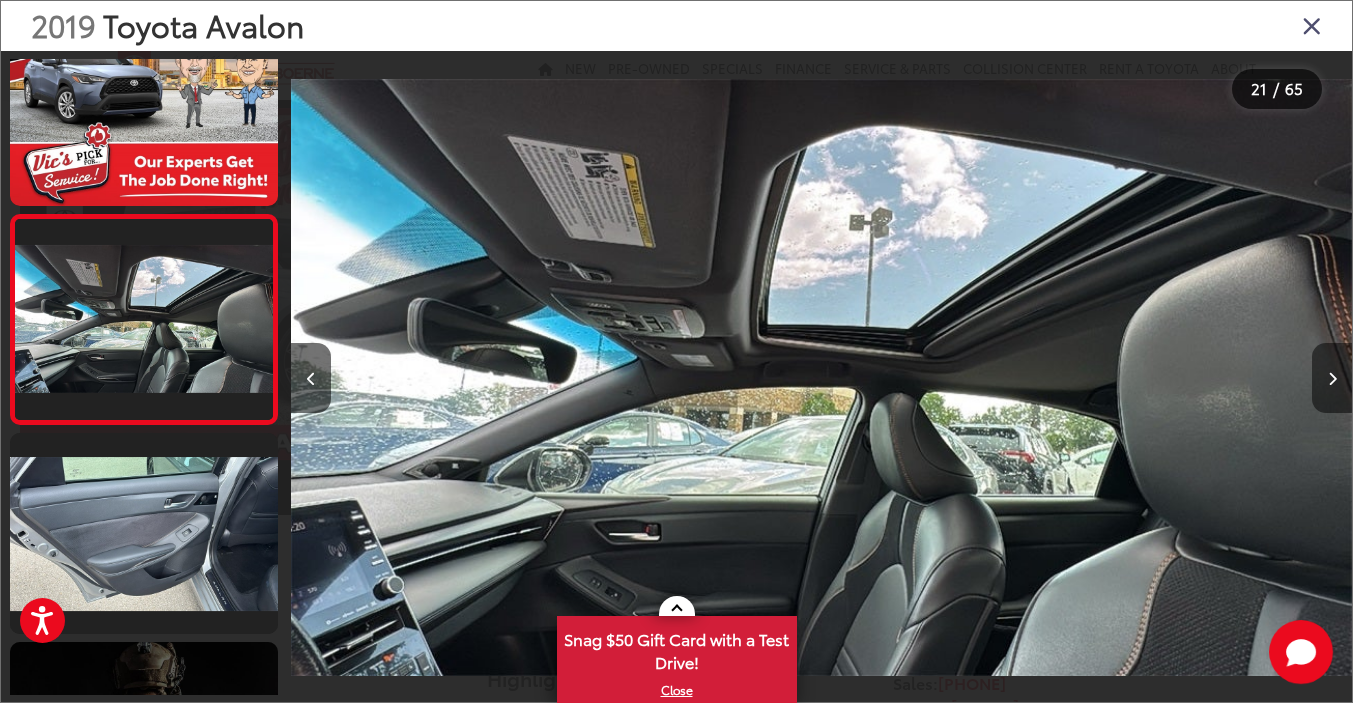 click at bounding box center [1332, 378] 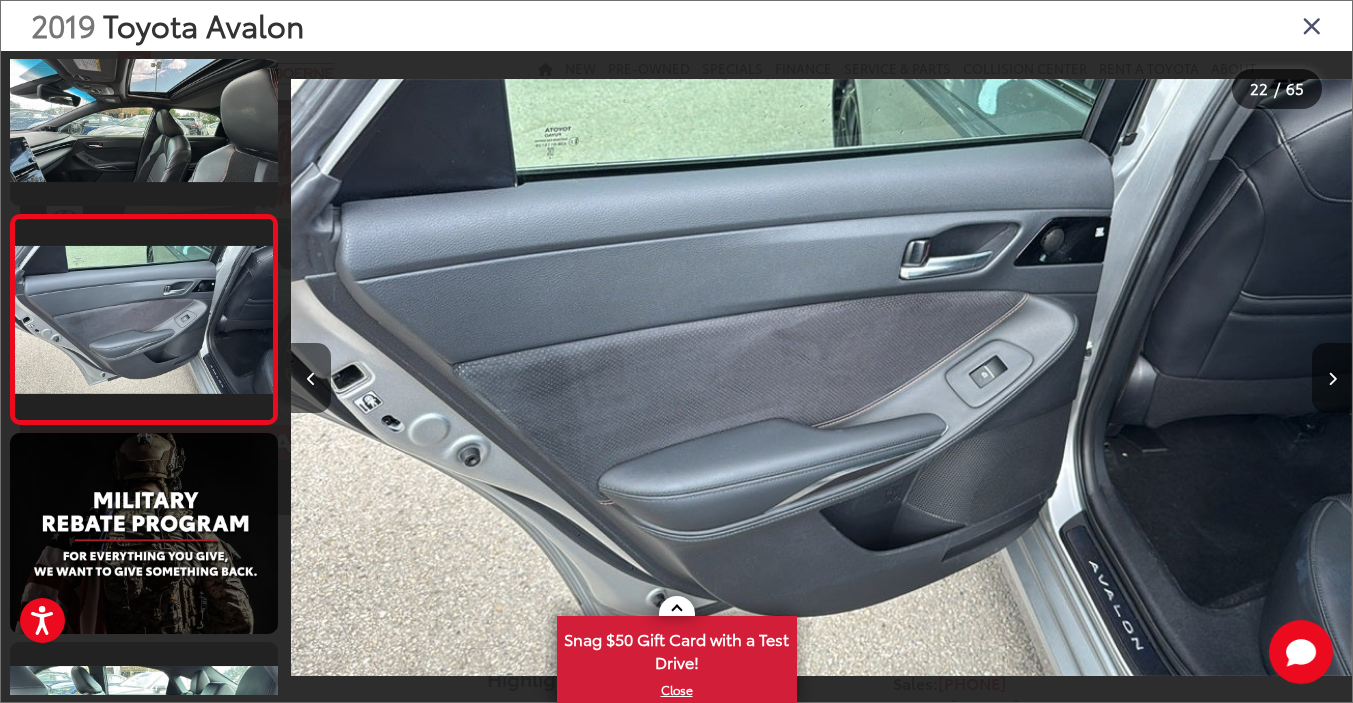 click at bounding box center [1332, 378] 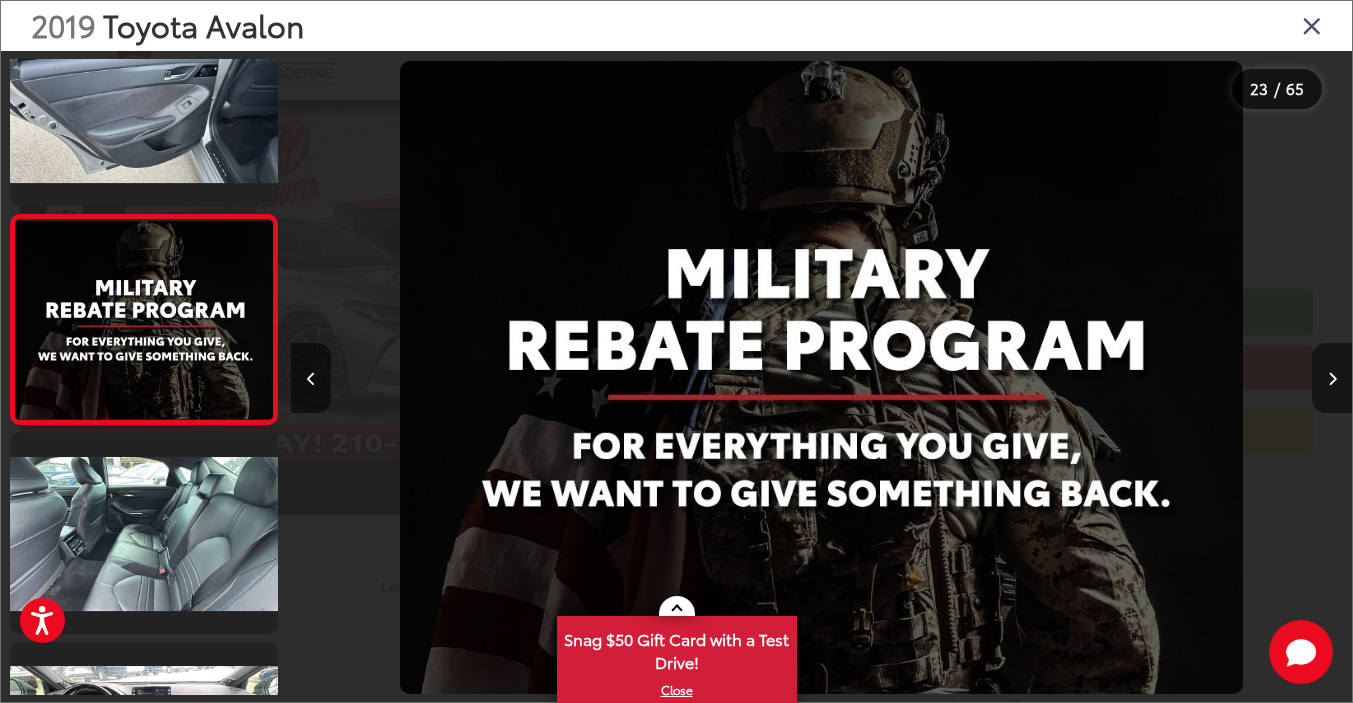 click at bounding box center [1332, 378] 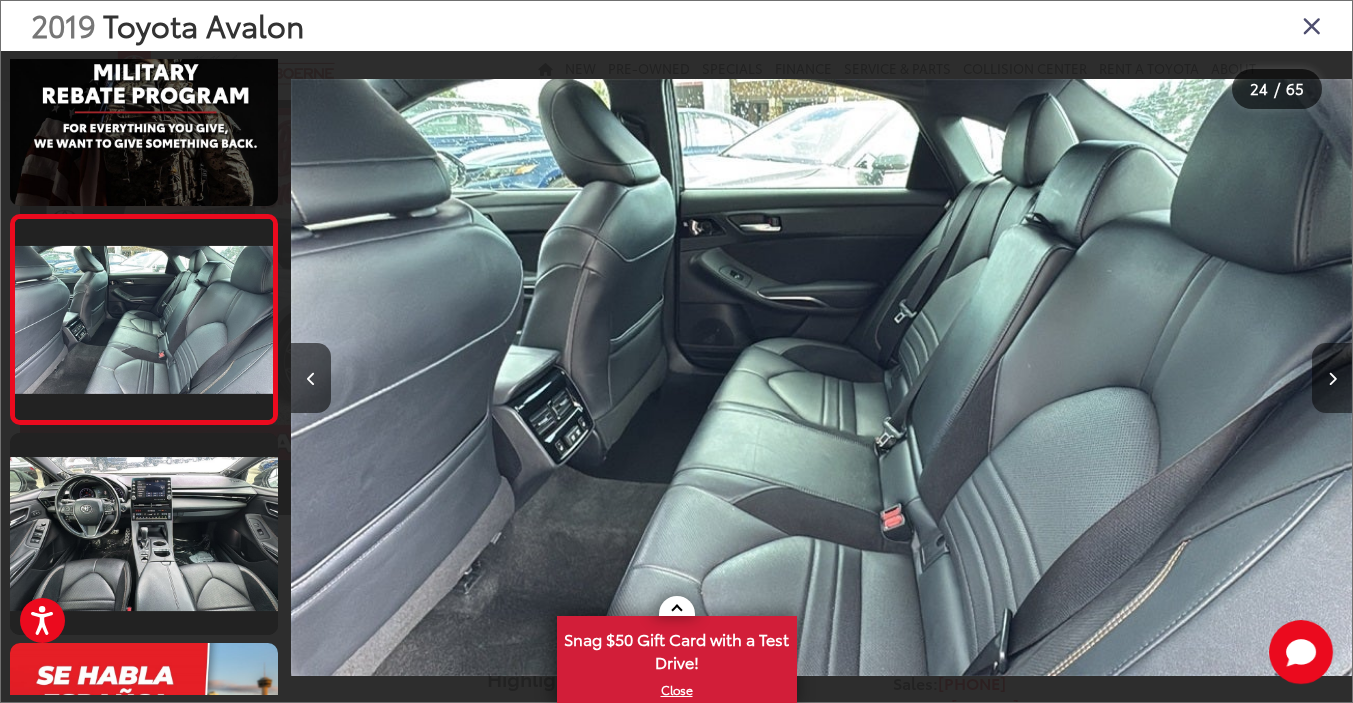 click at bounding box center (1332, 378) 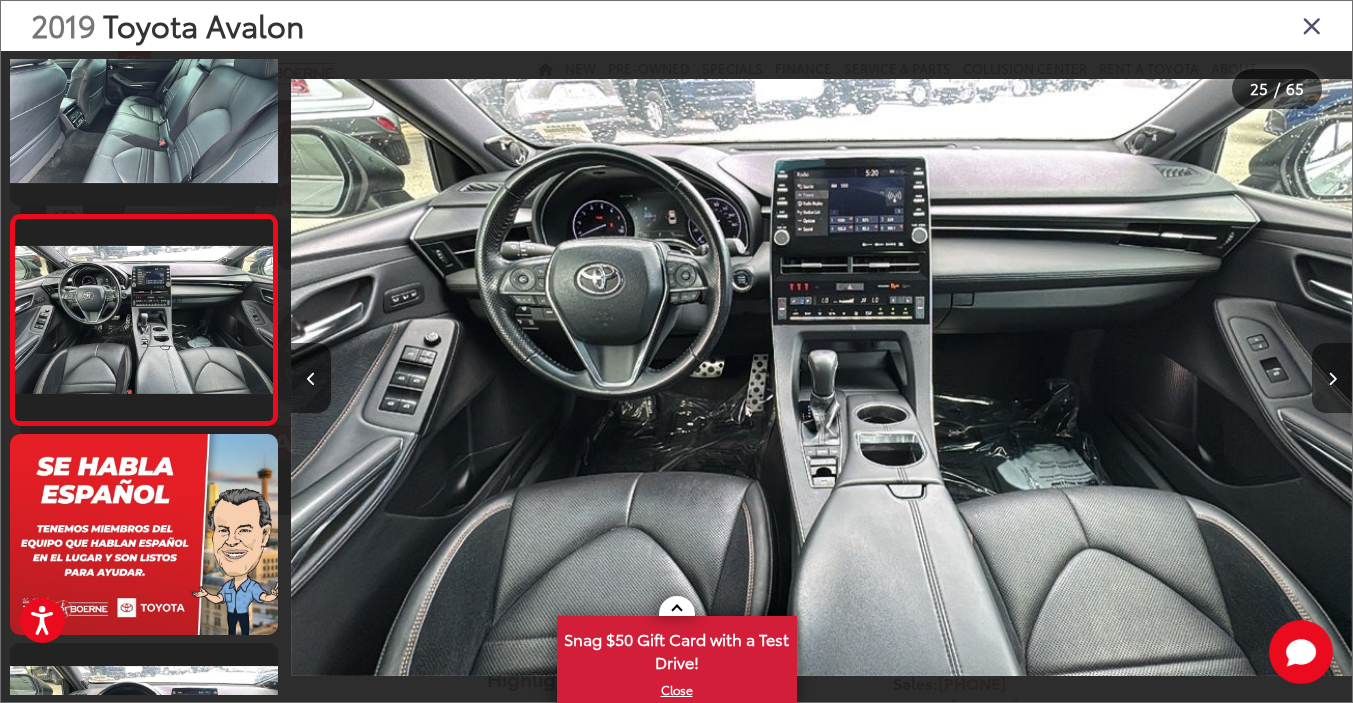 click at bounding box center (1332, 378) 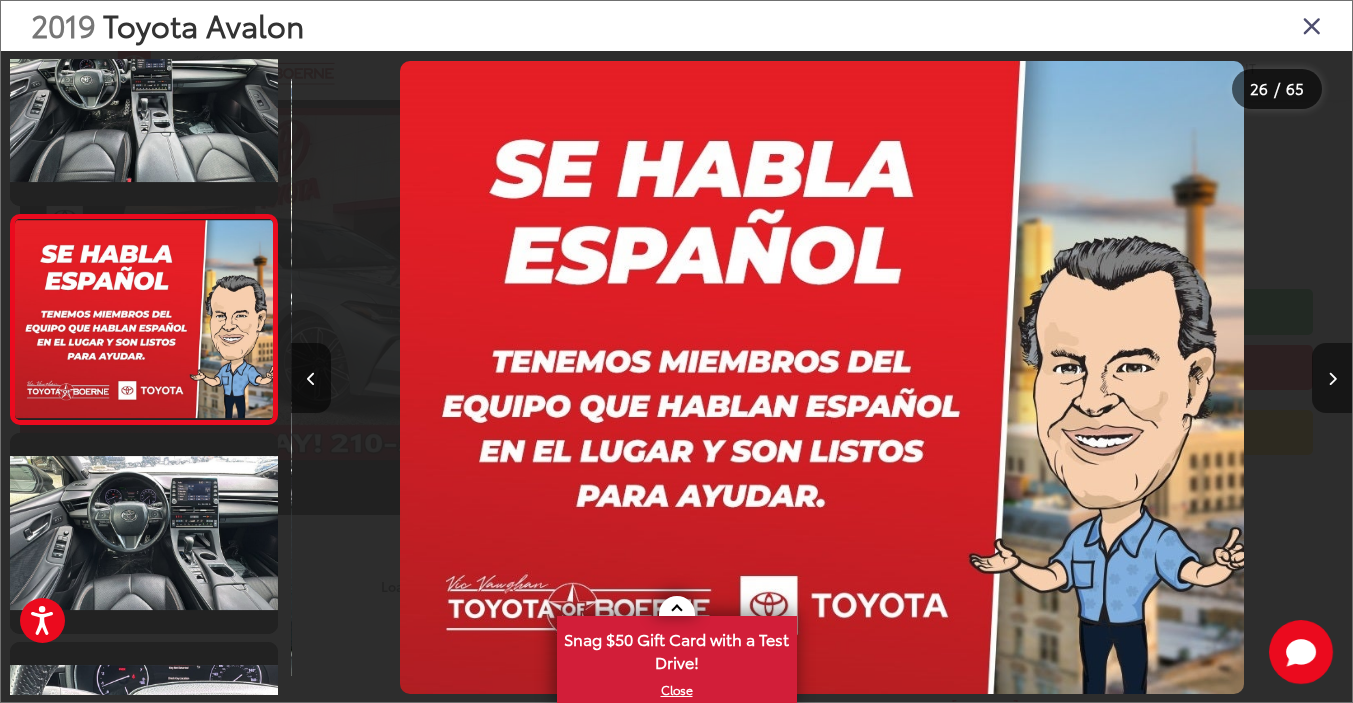 click at bounding box center [1332, 378] 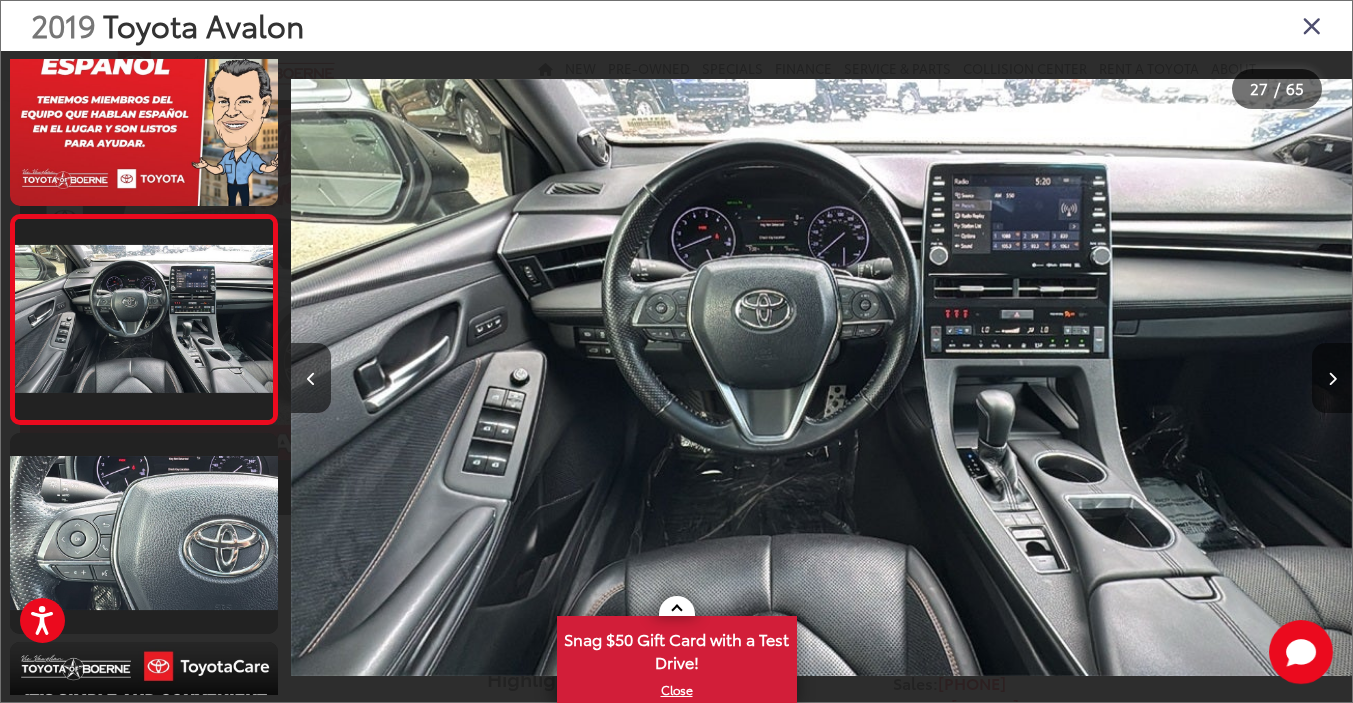 click at bounding box center [1332, 378] 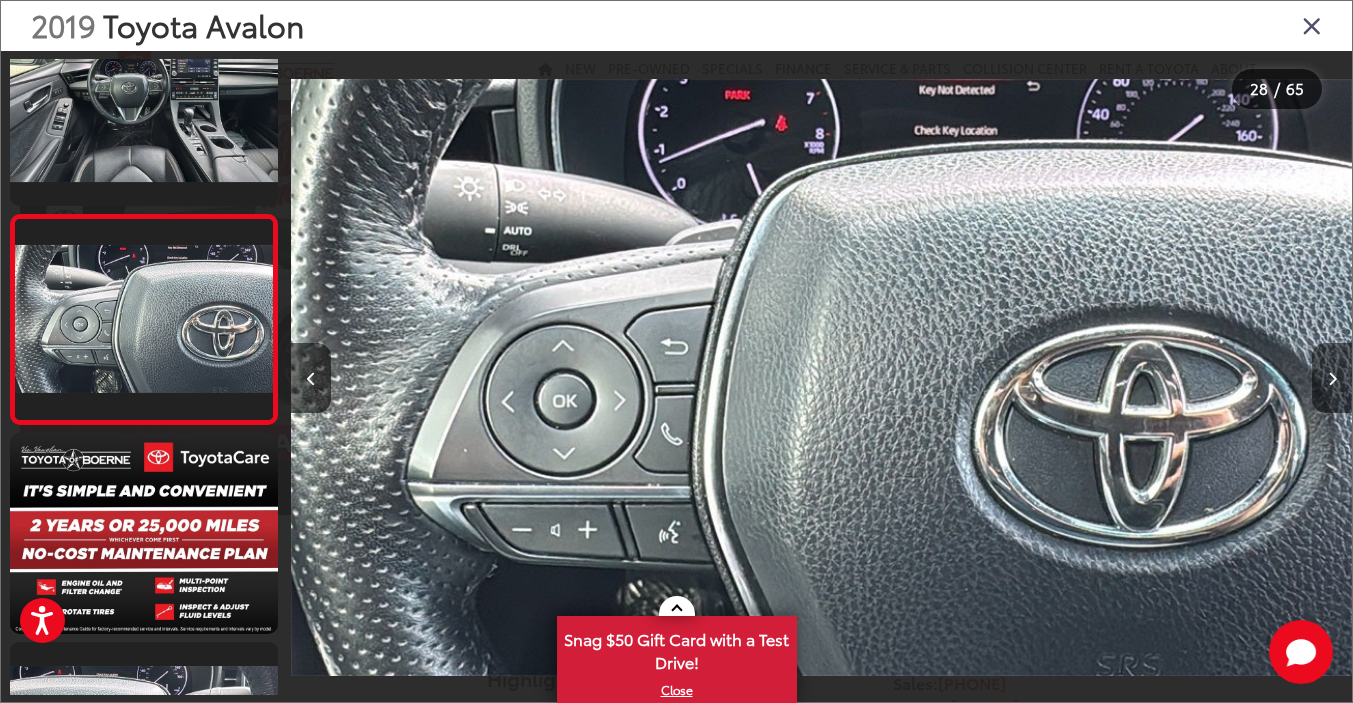 click at bounding box center [1332, 378] 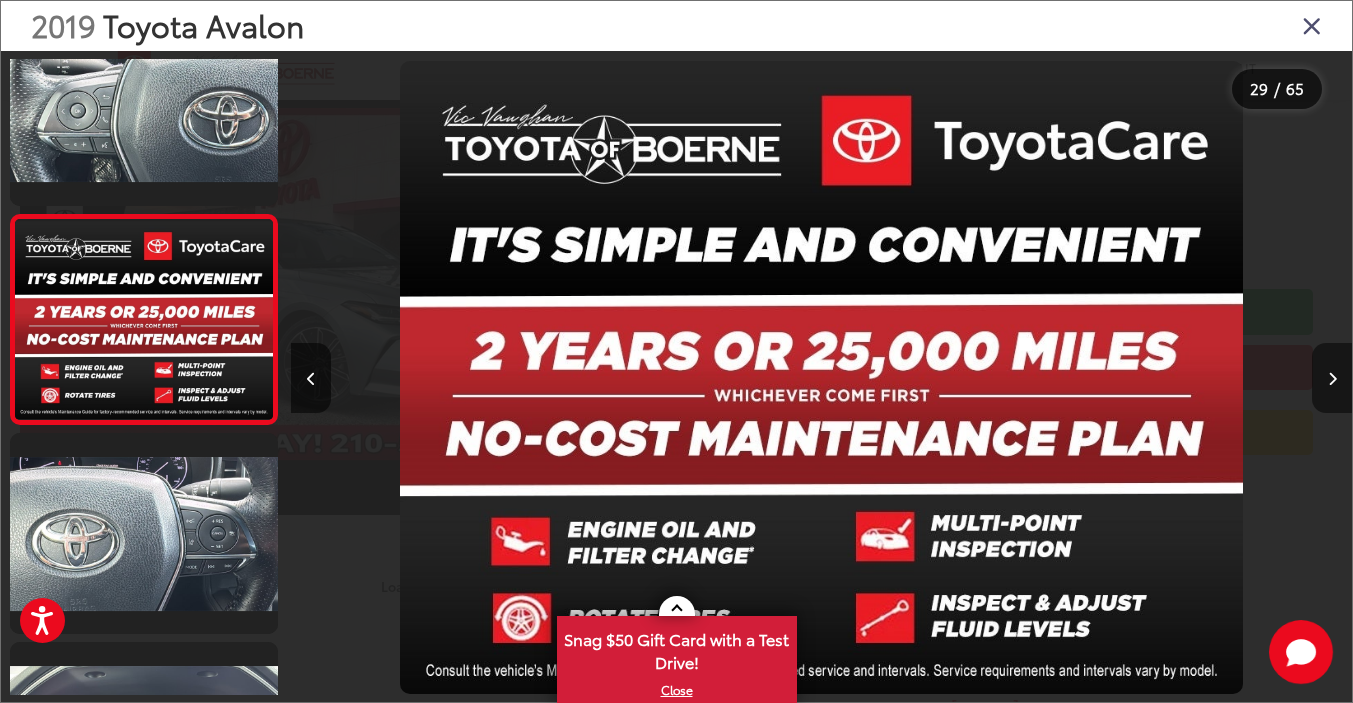 click at bounding box center (1332, 378) 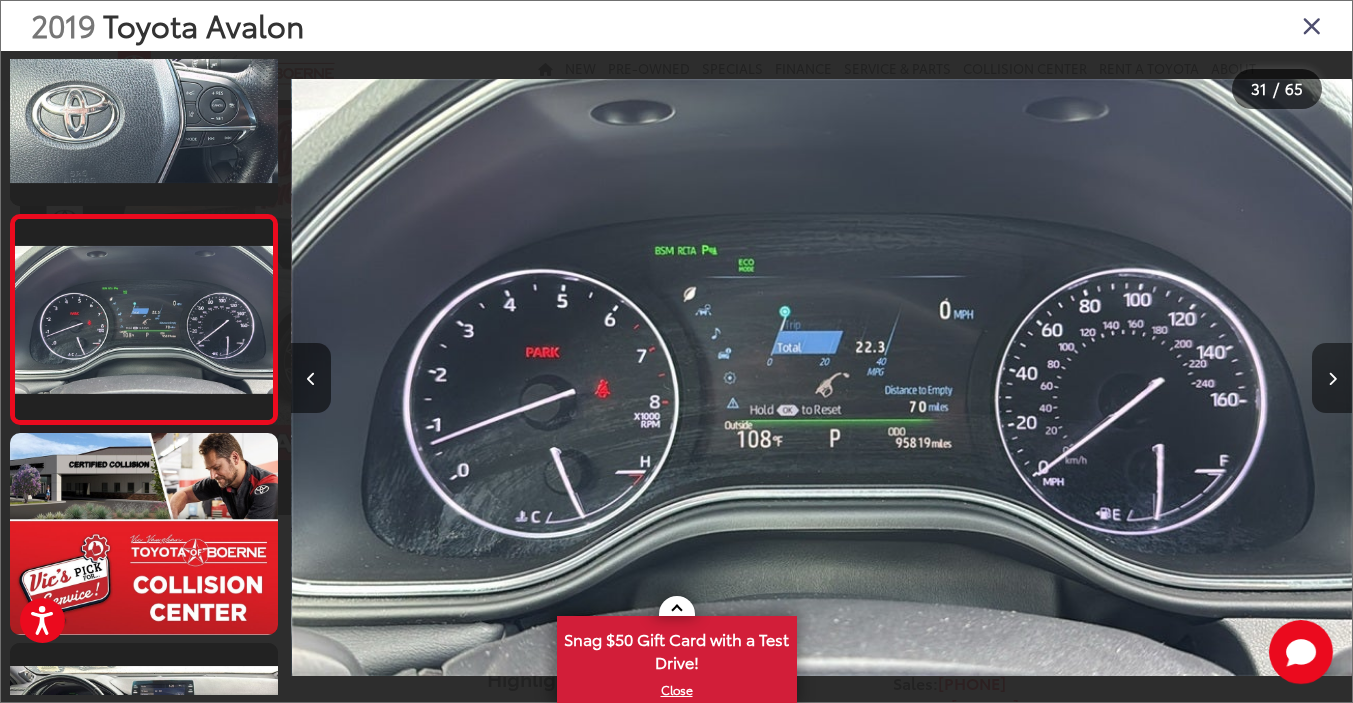 click at bounding box center [1332, 378] 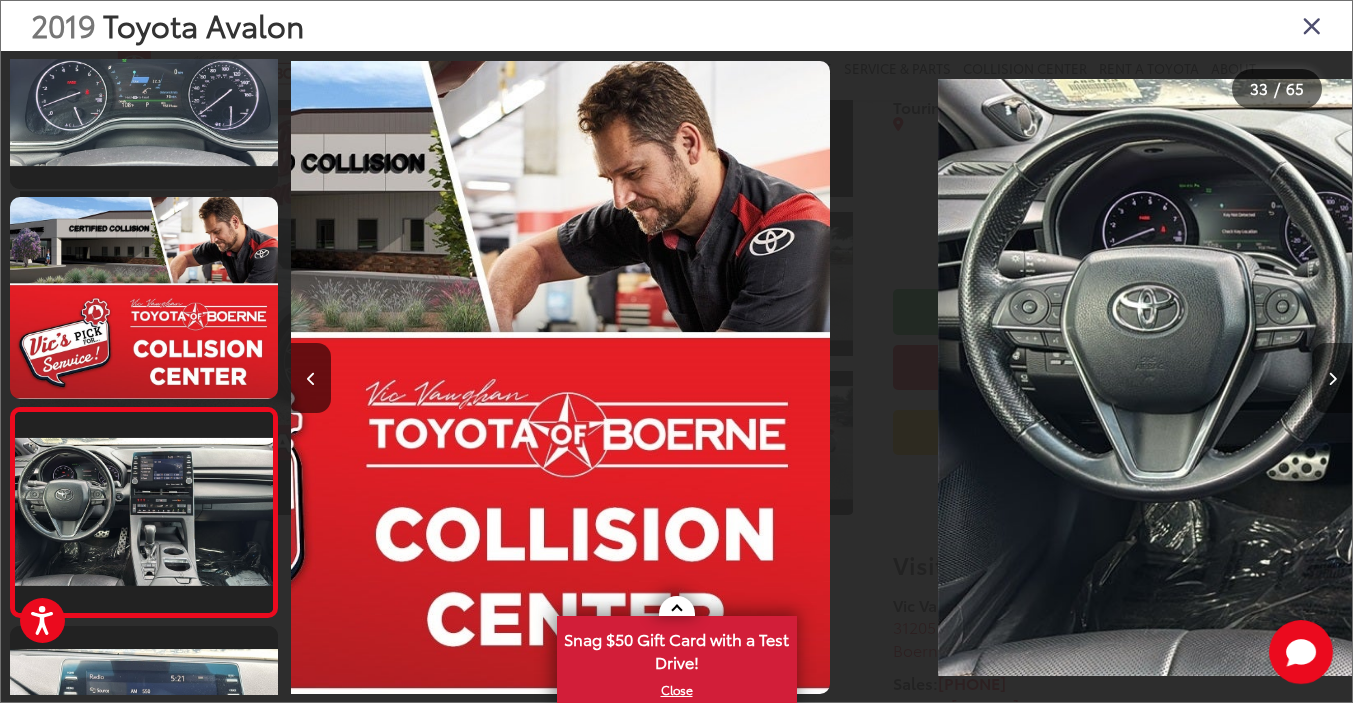 click at bounding box center (1332, 378) 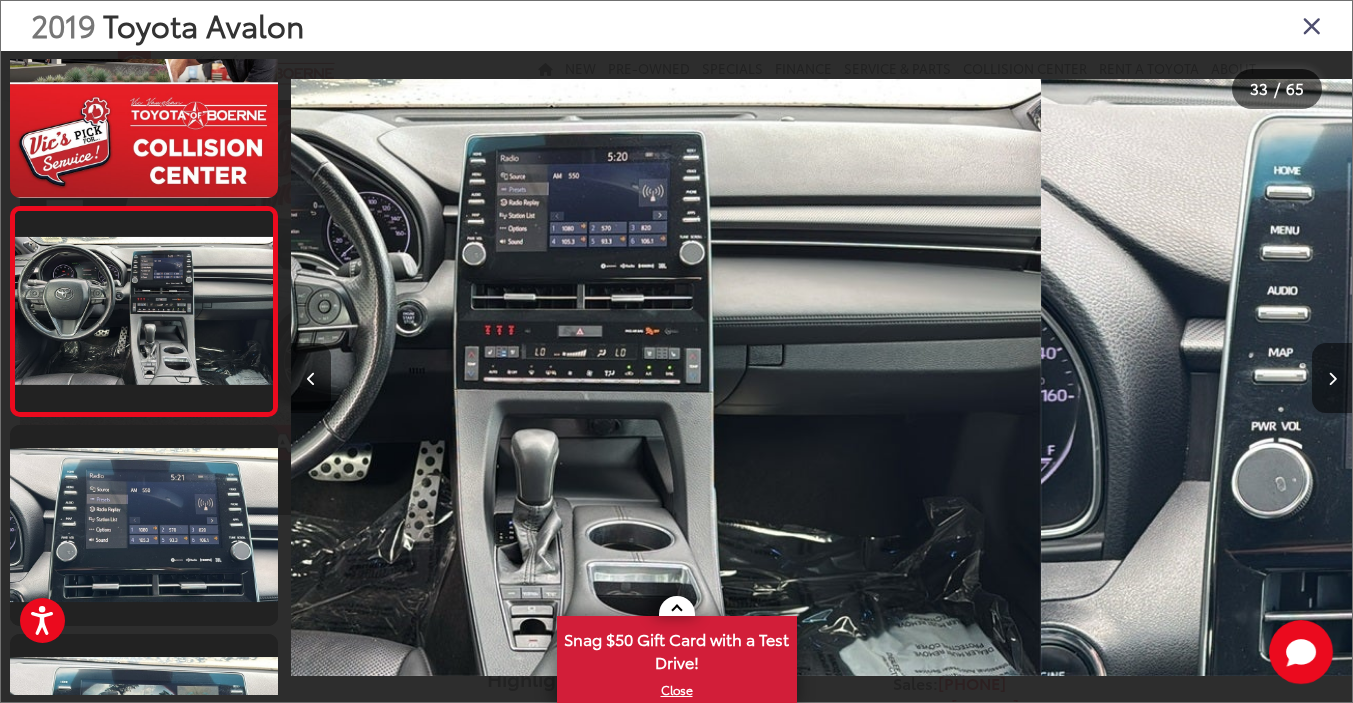 click at bounding box center (1332, 378) 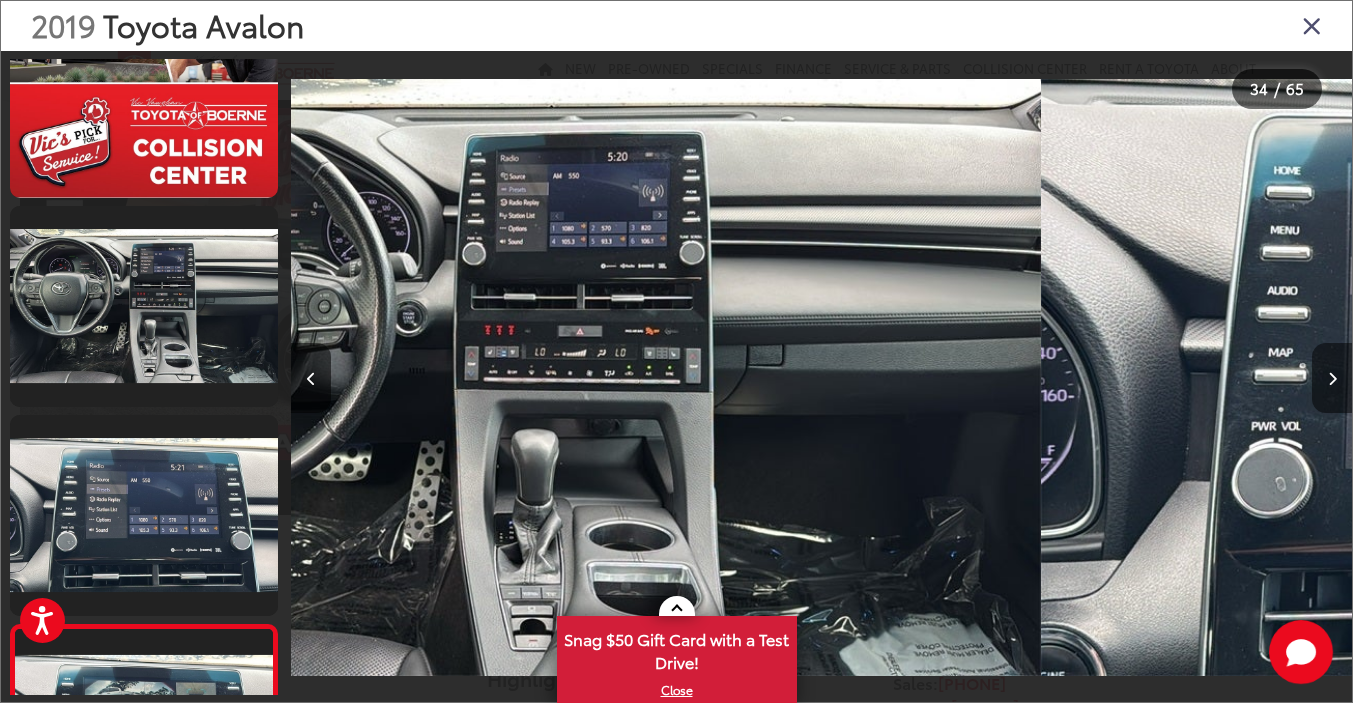 click at bounding box center [1332, 378] 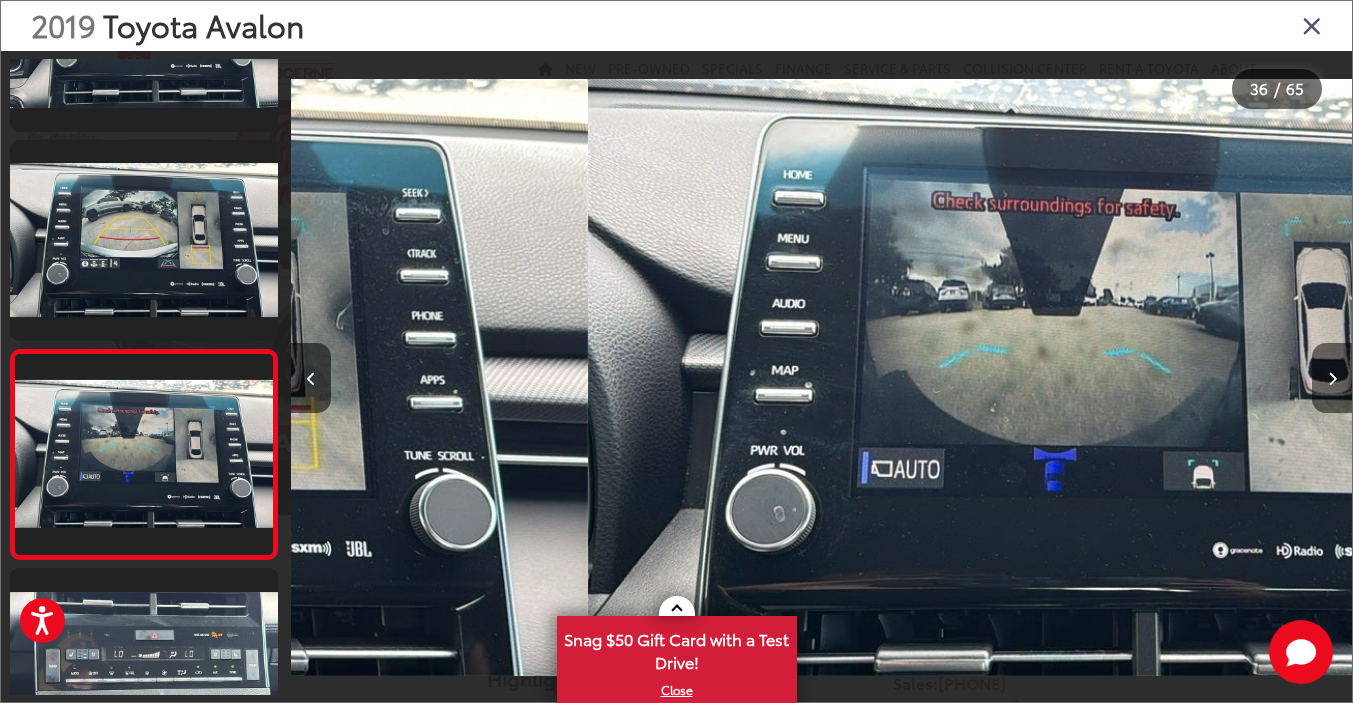 click at bounding box center (1332, 378) 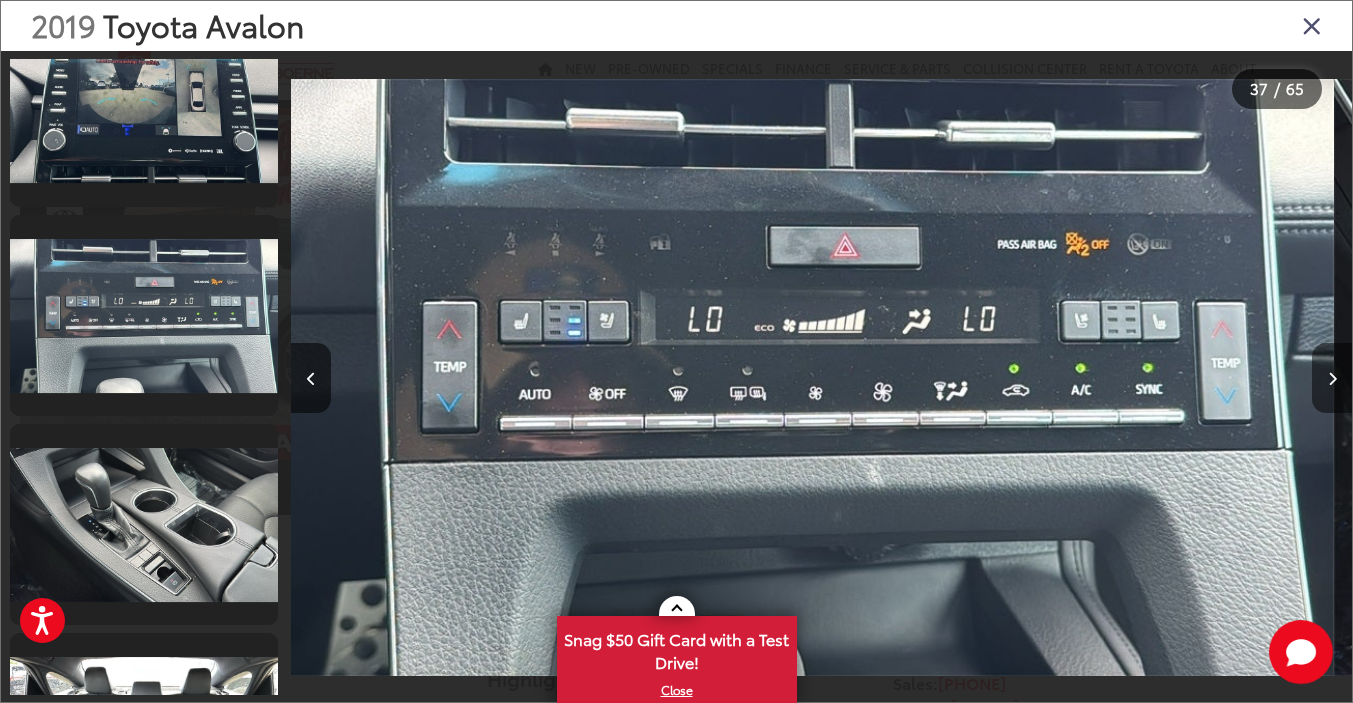 click at bounding box center [1332, 378] 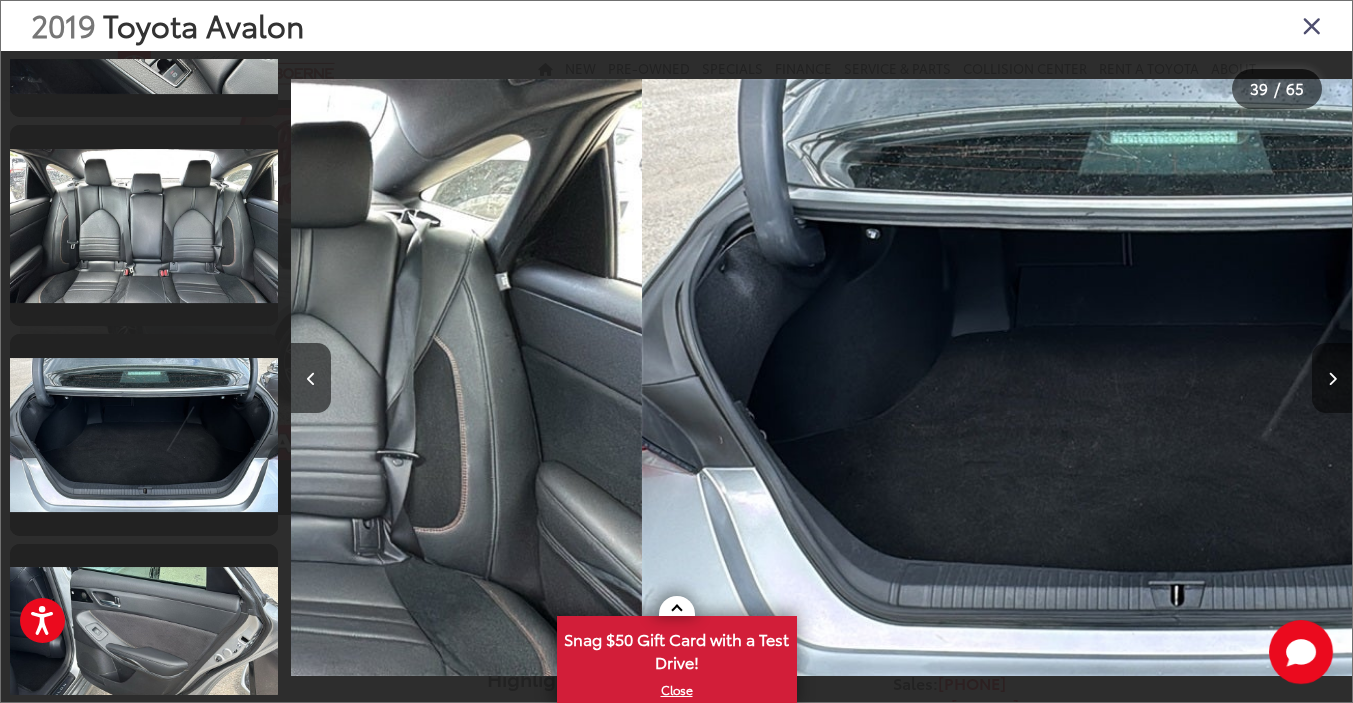 click at bounding box center [1332, 378] 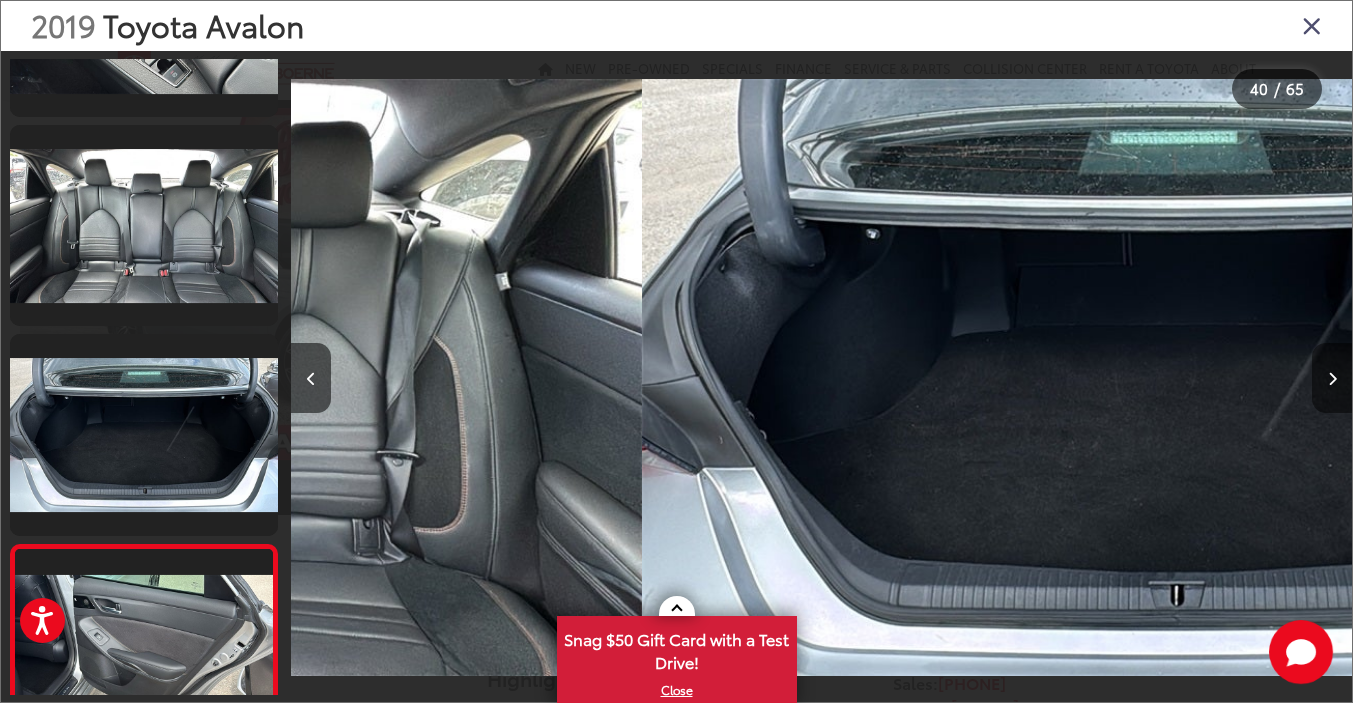 click at bounding box center [1332, 378] 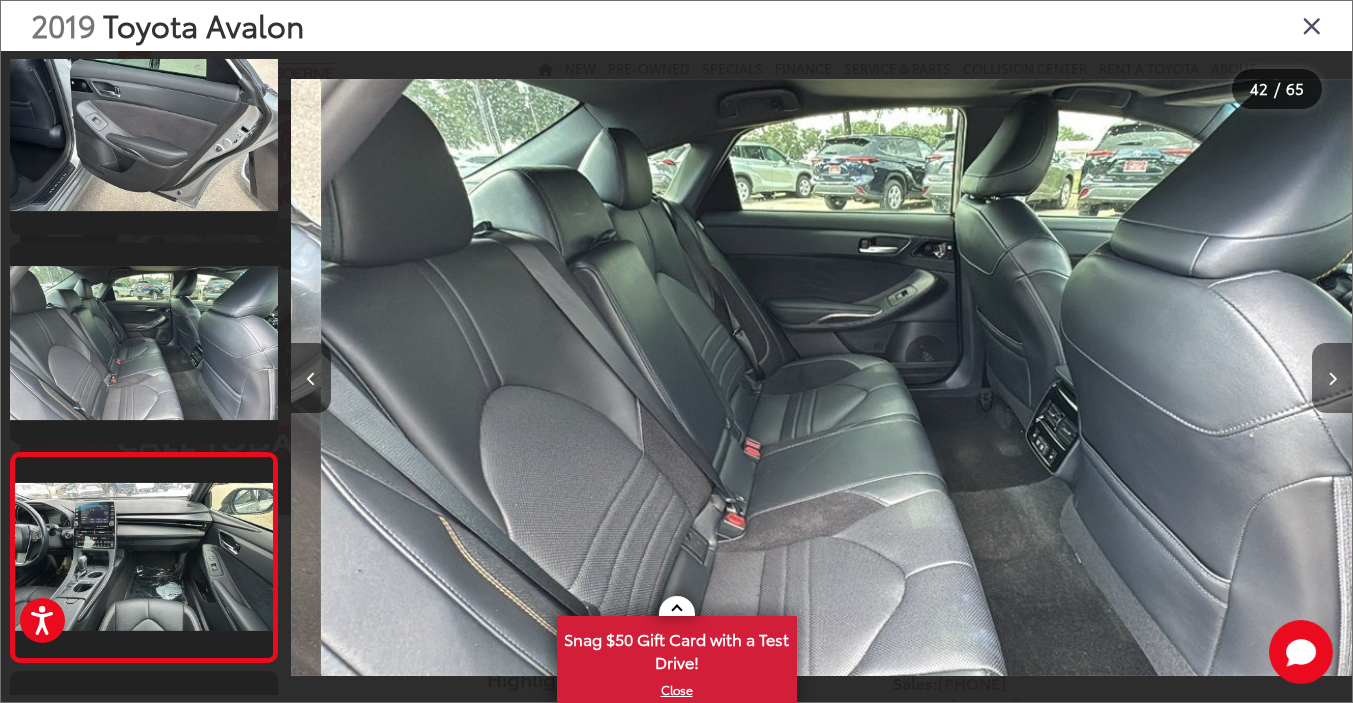 click at bounding box center (1332, 378) 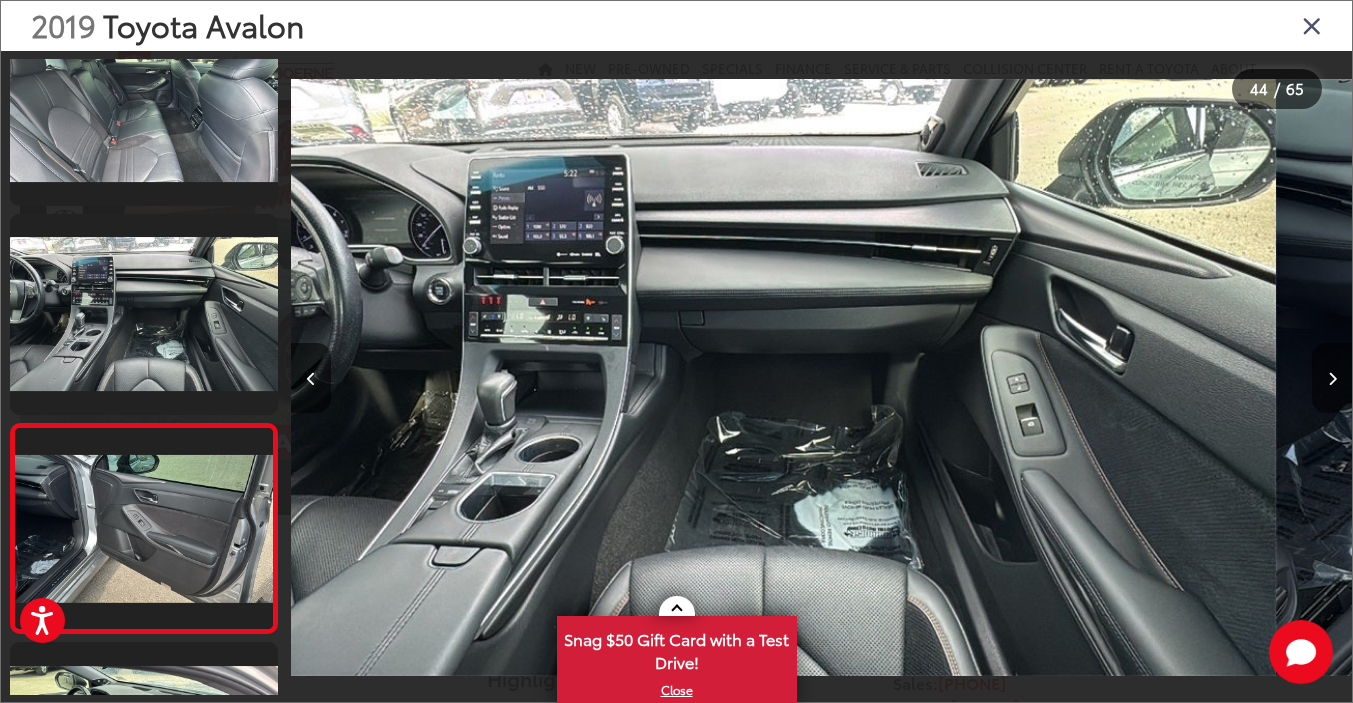 click at bounding box center (1332, 378) 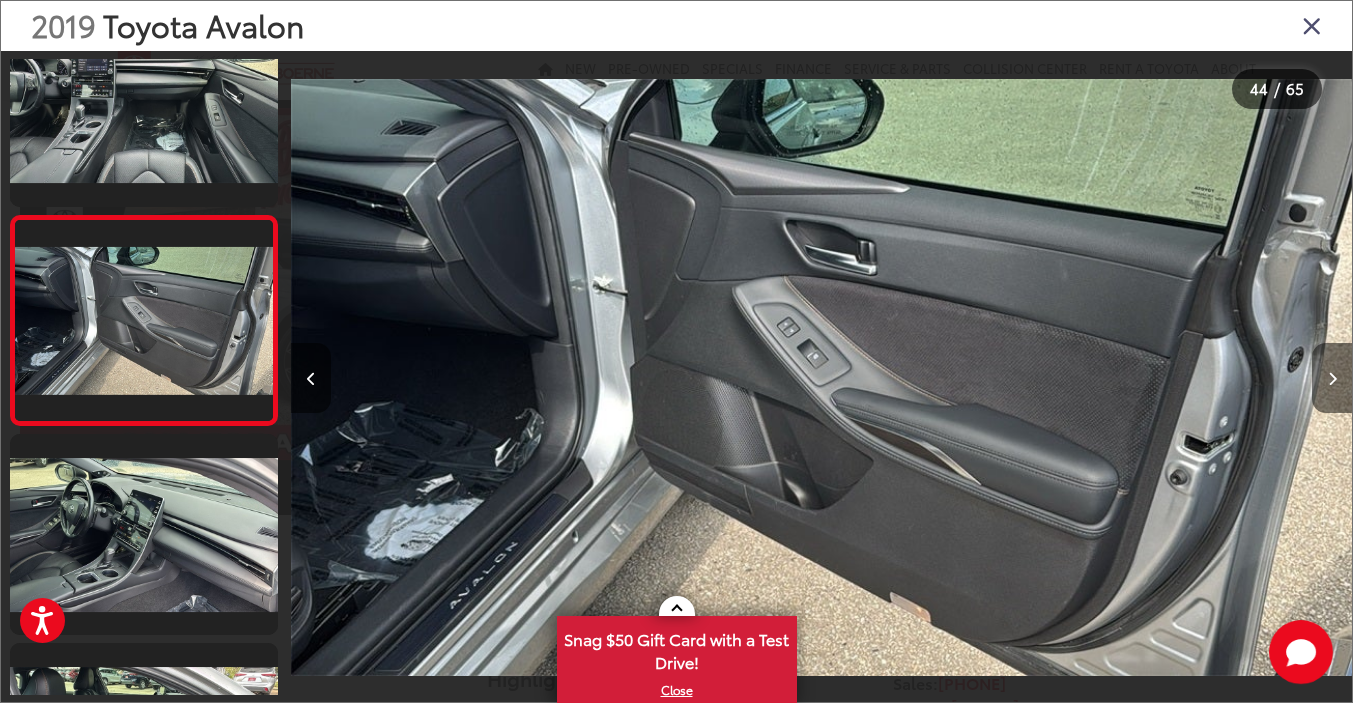 click at bounding box center (1332, 378) 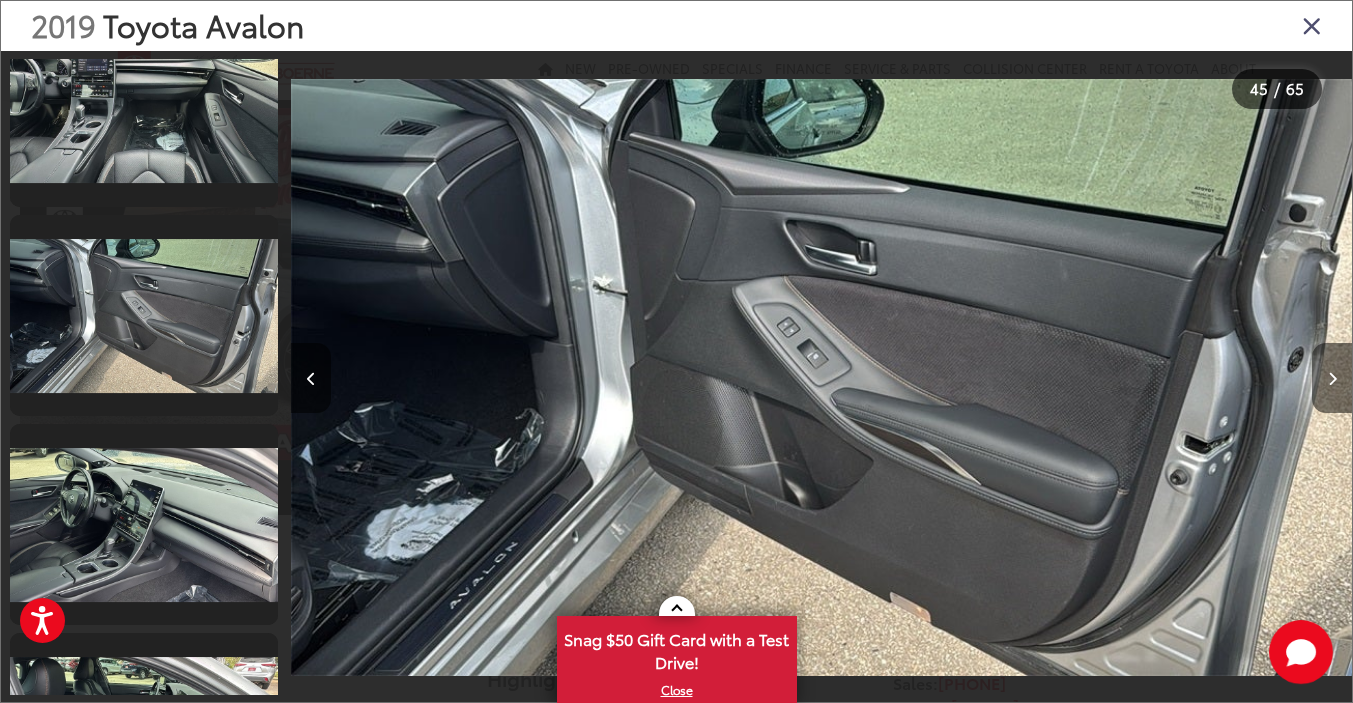 click at bounding box center (1332, 378) 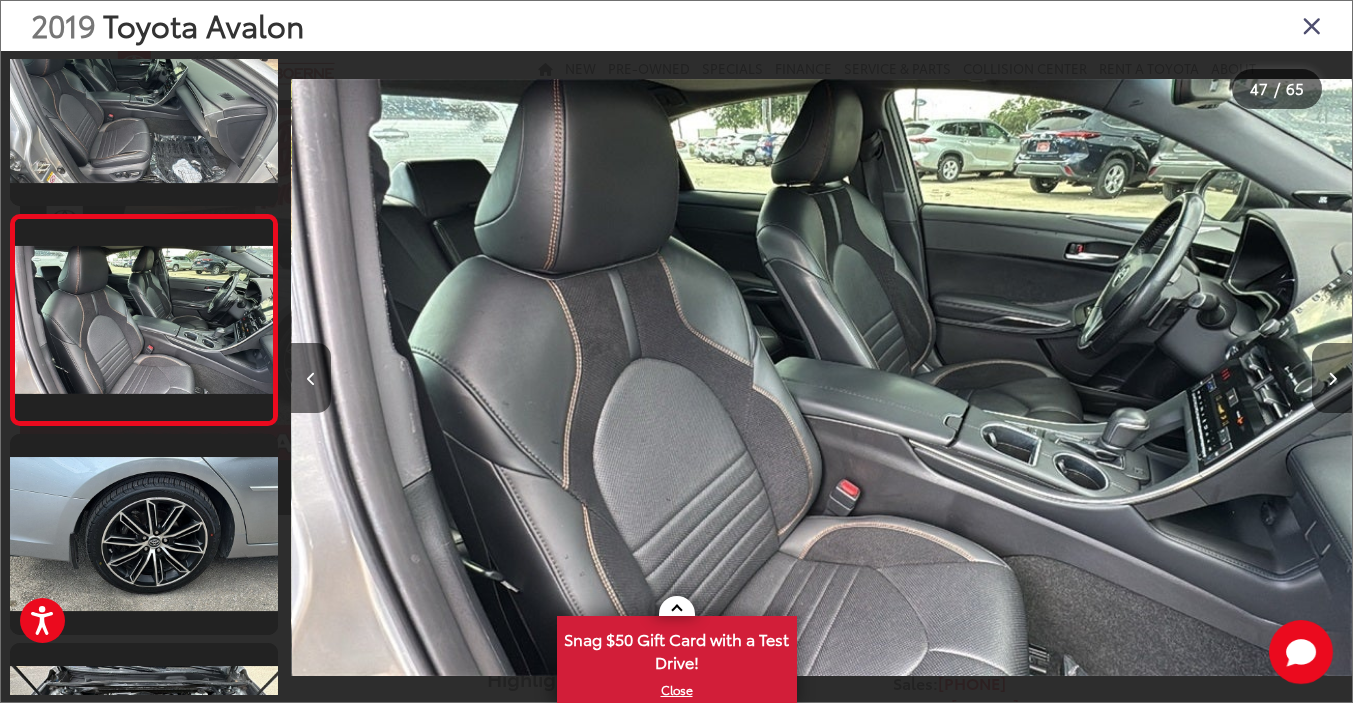 click at bounding box center (1332, 378) 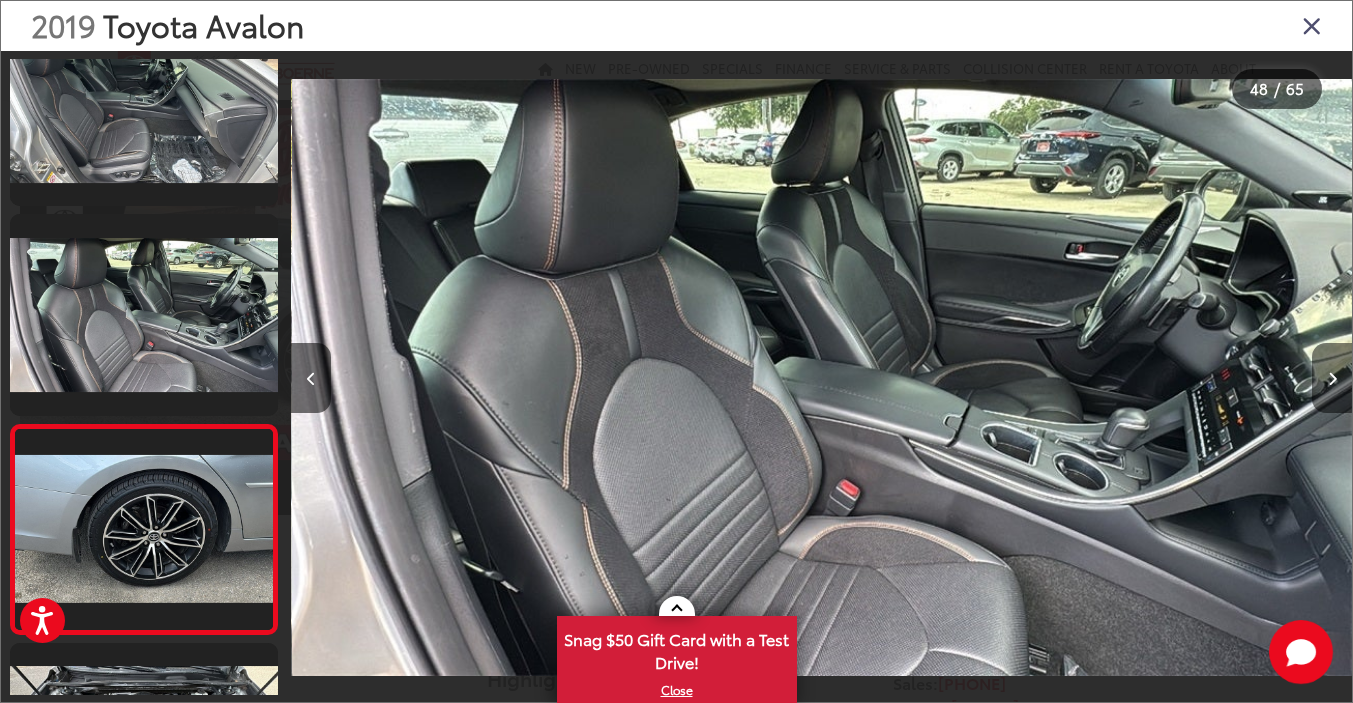 click at bounding box center (1332, 378) 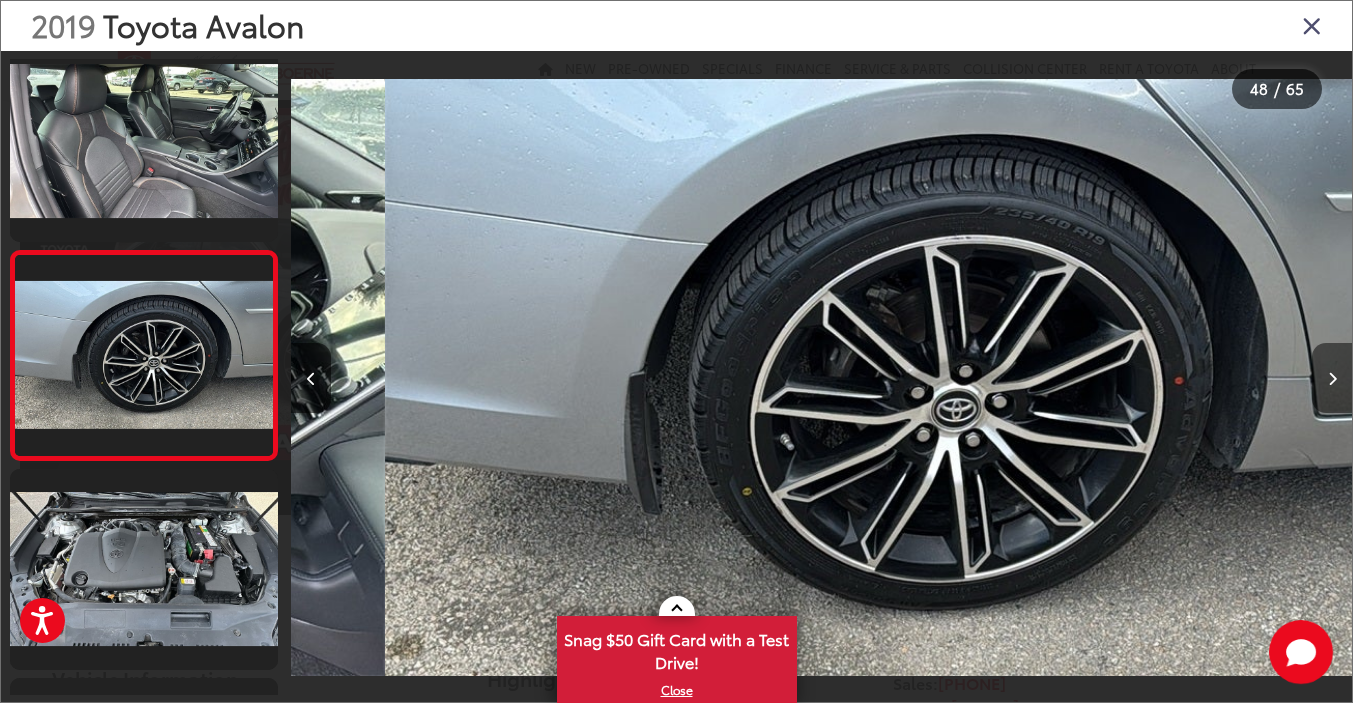 click at bounding box center [1332, 378] 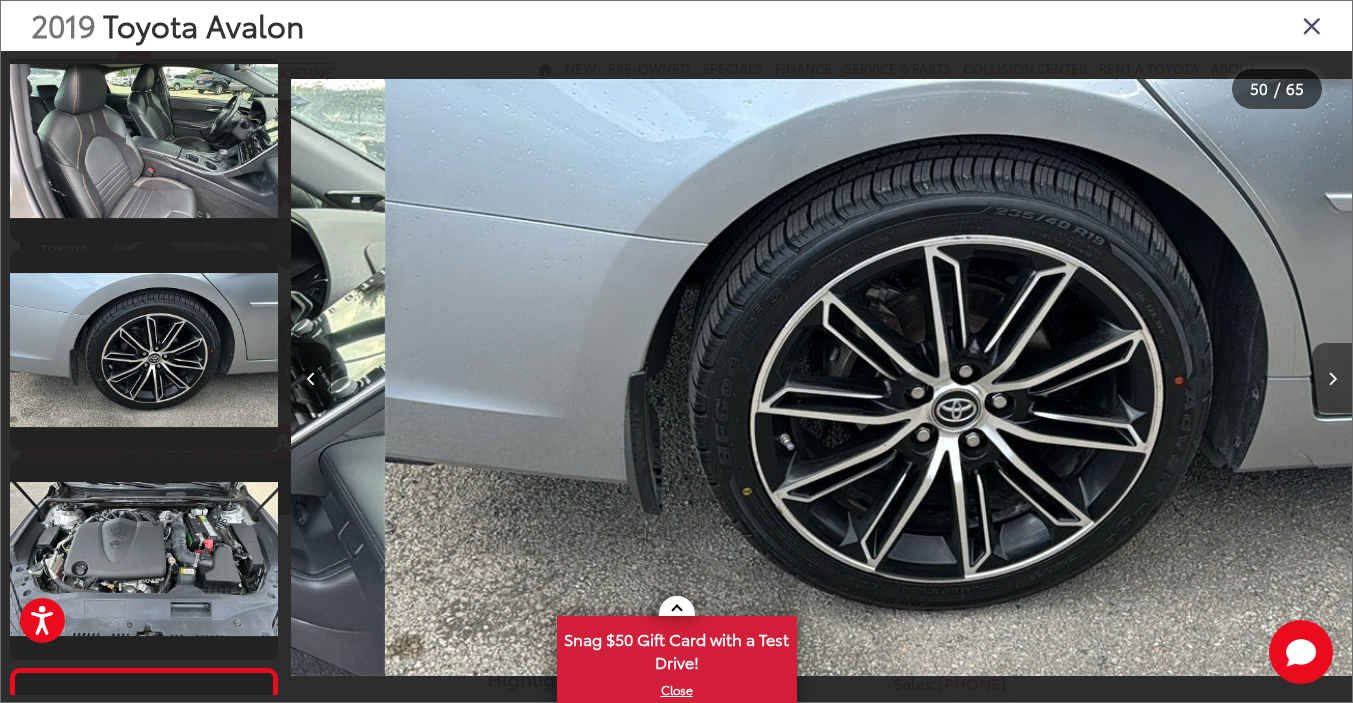 click at bounding box center [1332, 378] 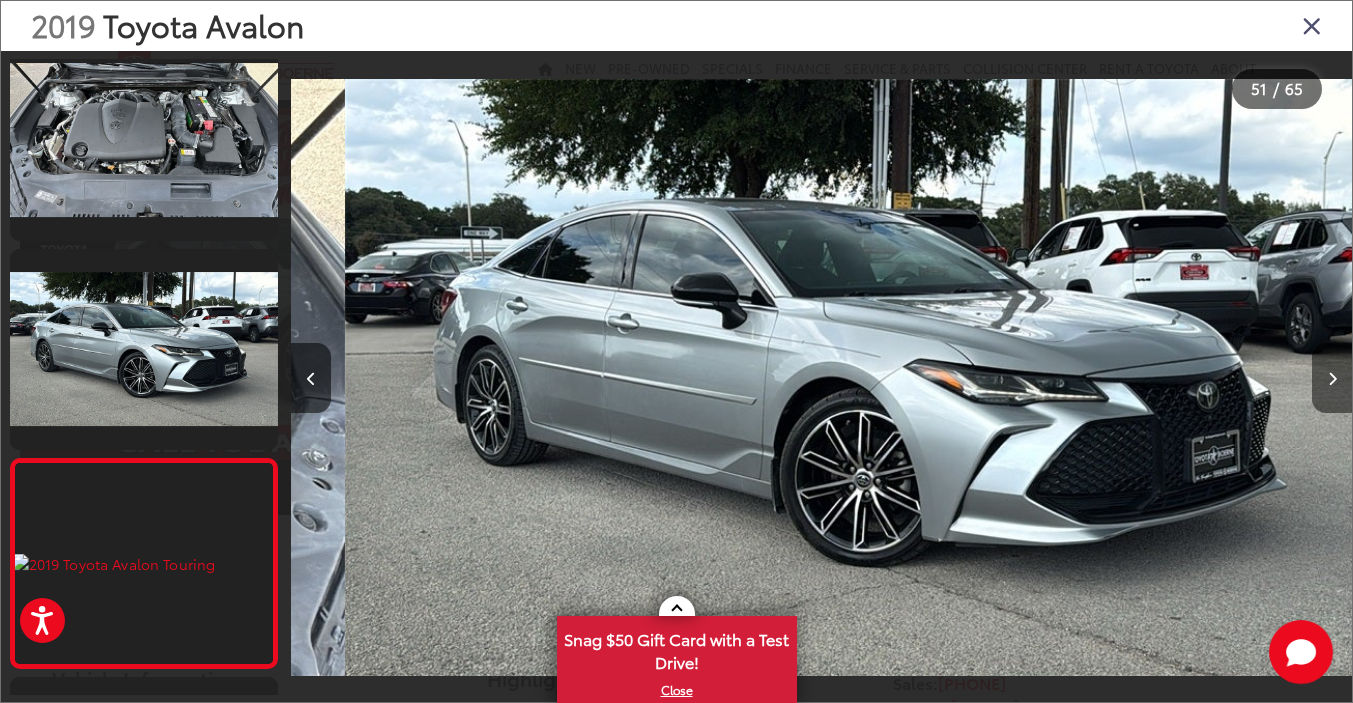 click at bounding box center (1332, 378) 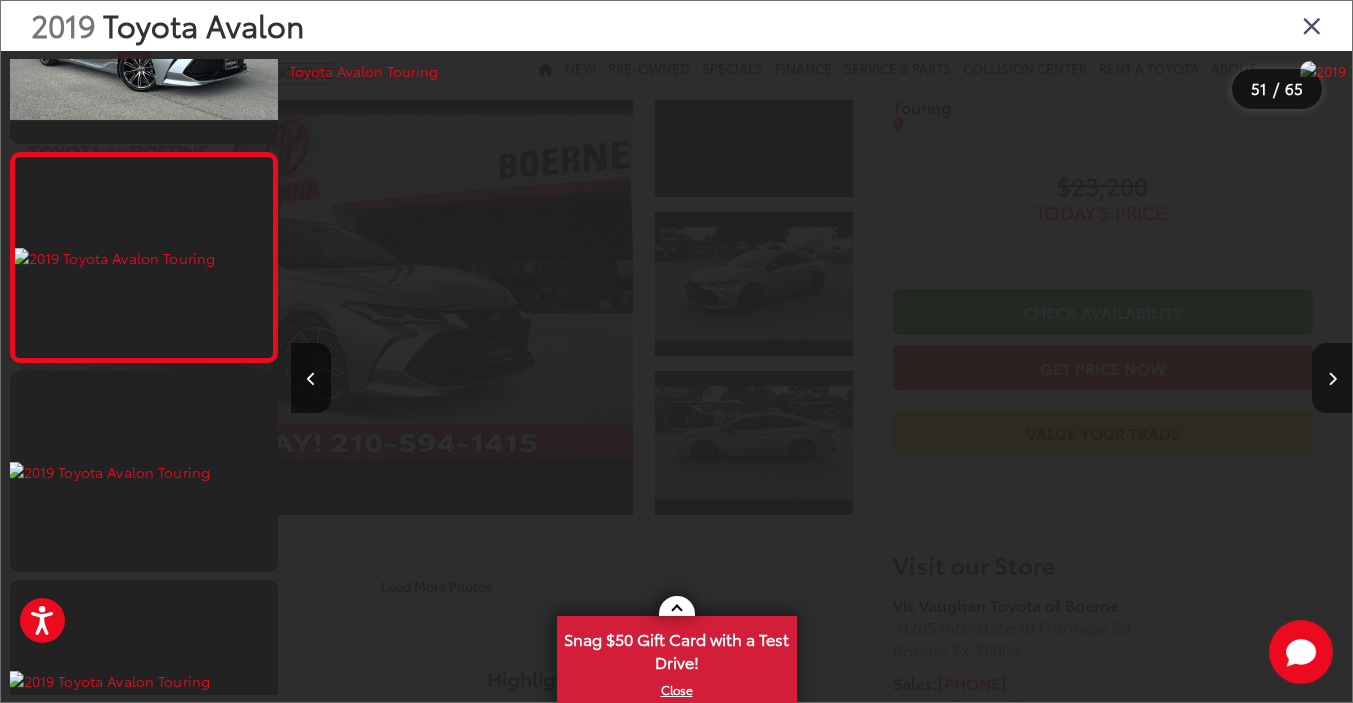 click at bounding box center [1332, 378] 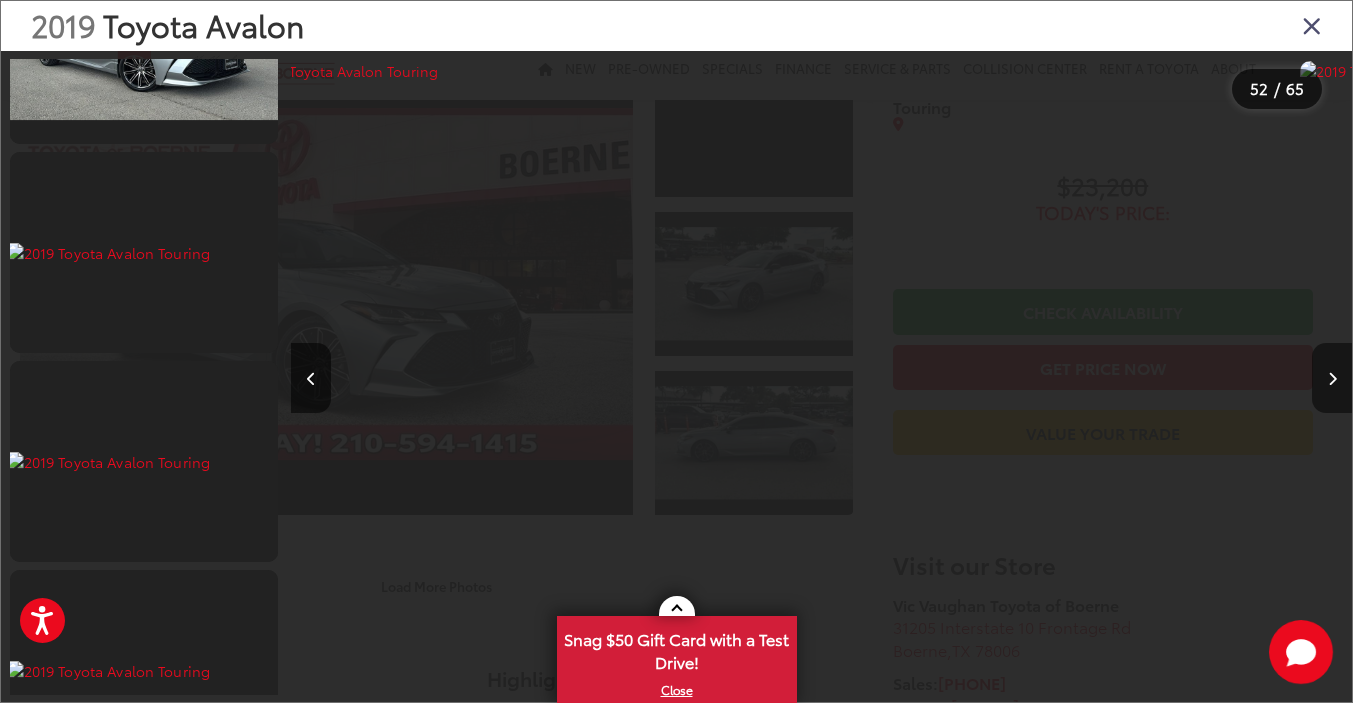 click at bounding box center [1332, 378] 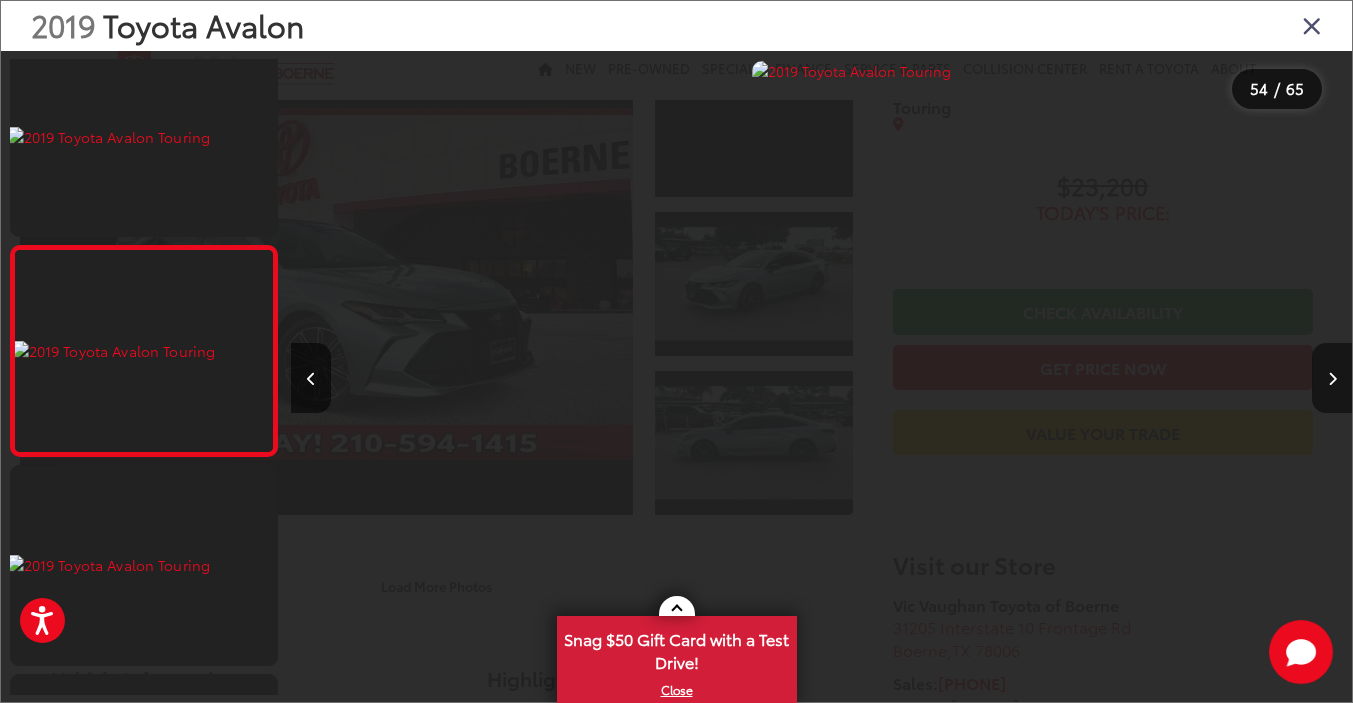 click at bounding box center (1332, 378) 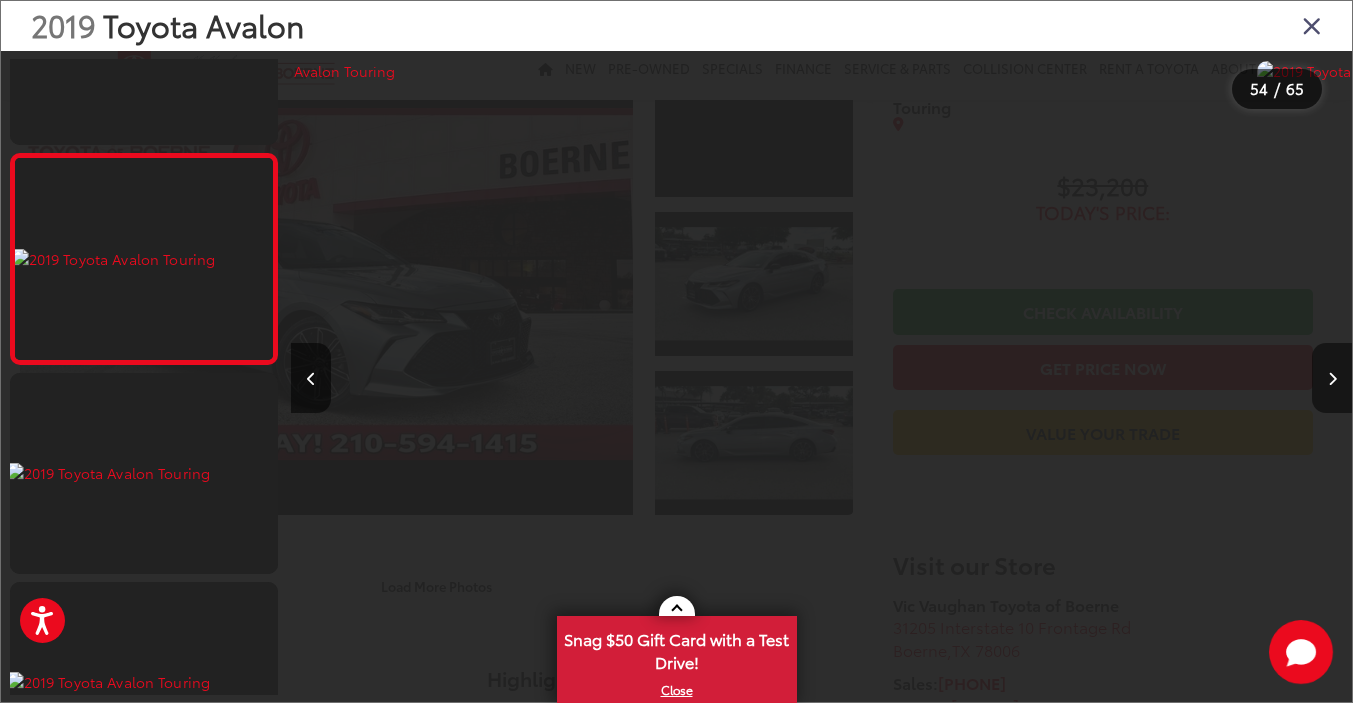 click at bounding box center [1332, 378] 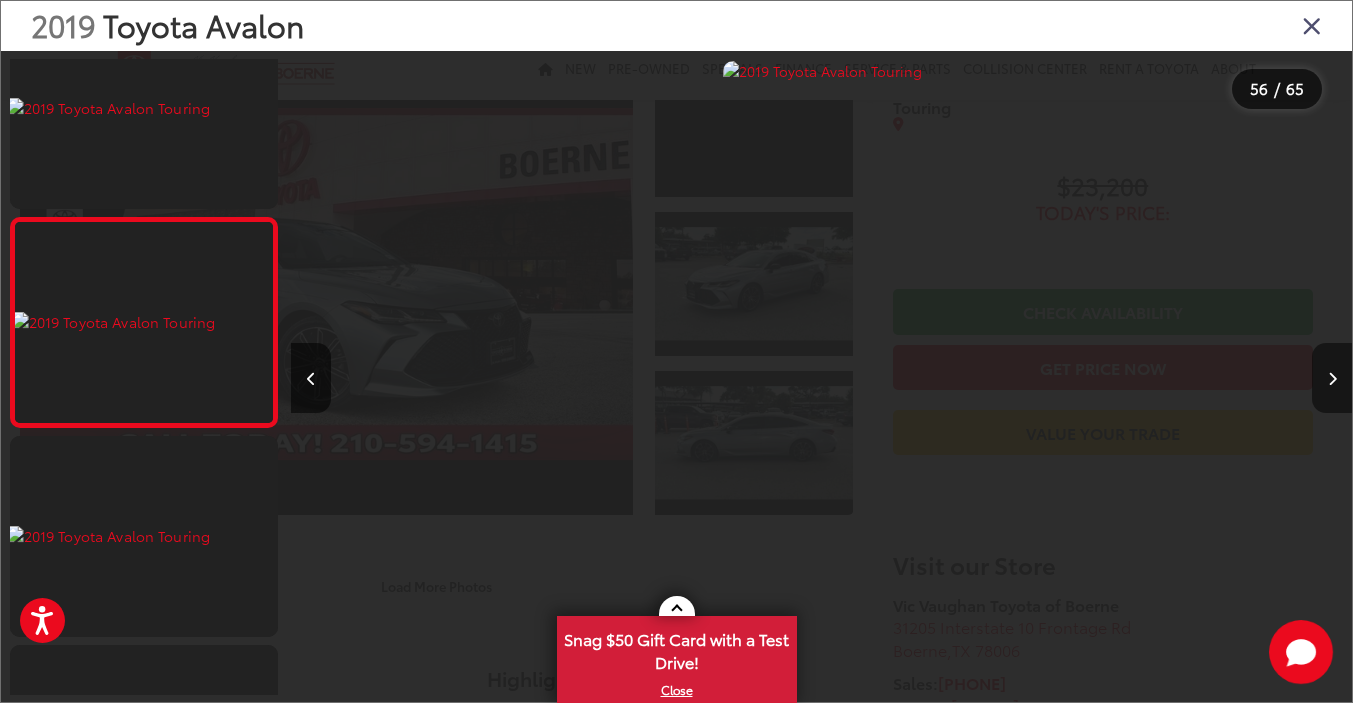 click at bounding box center [1332, 378] 